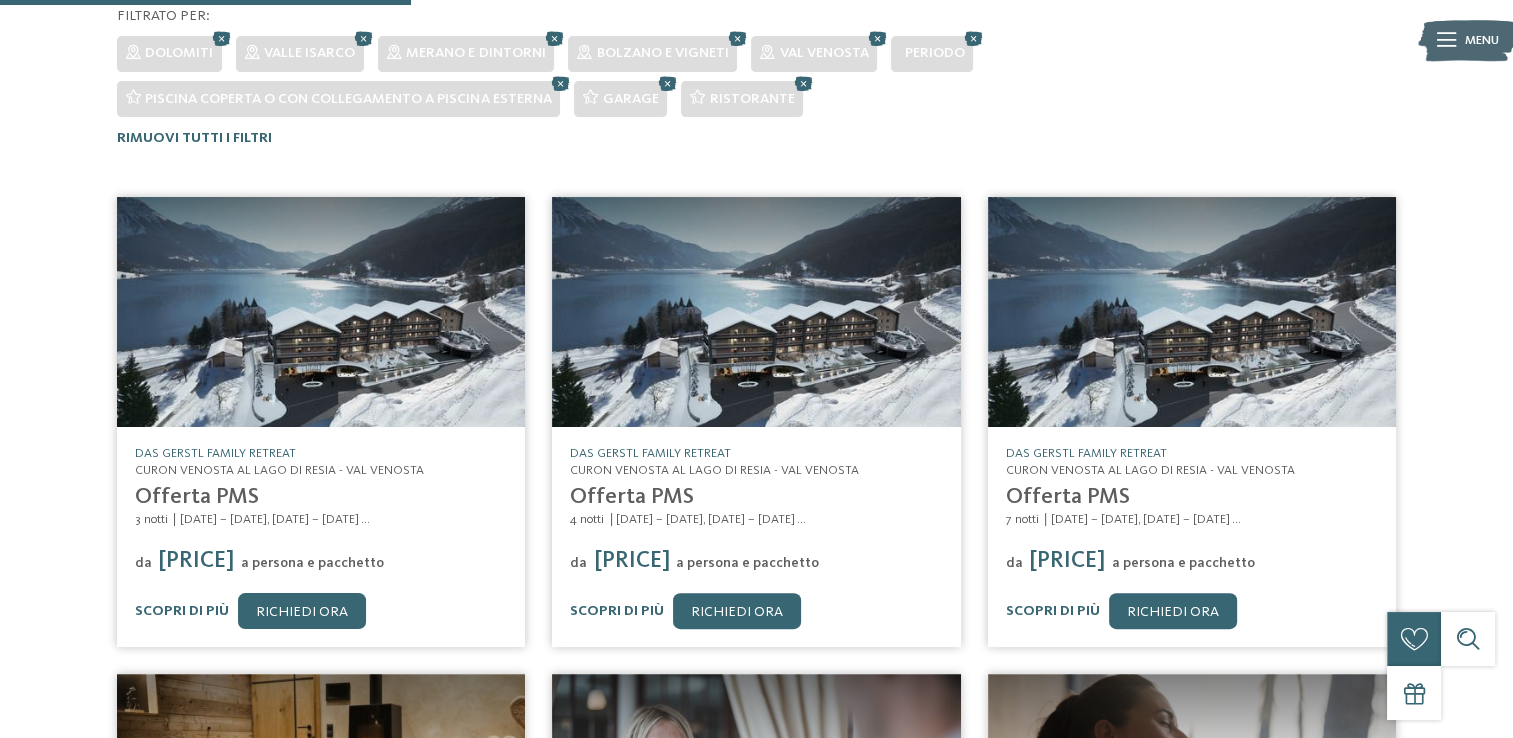 scroll, scrollTop: 680, scrollLeft: 0, axis: vertical 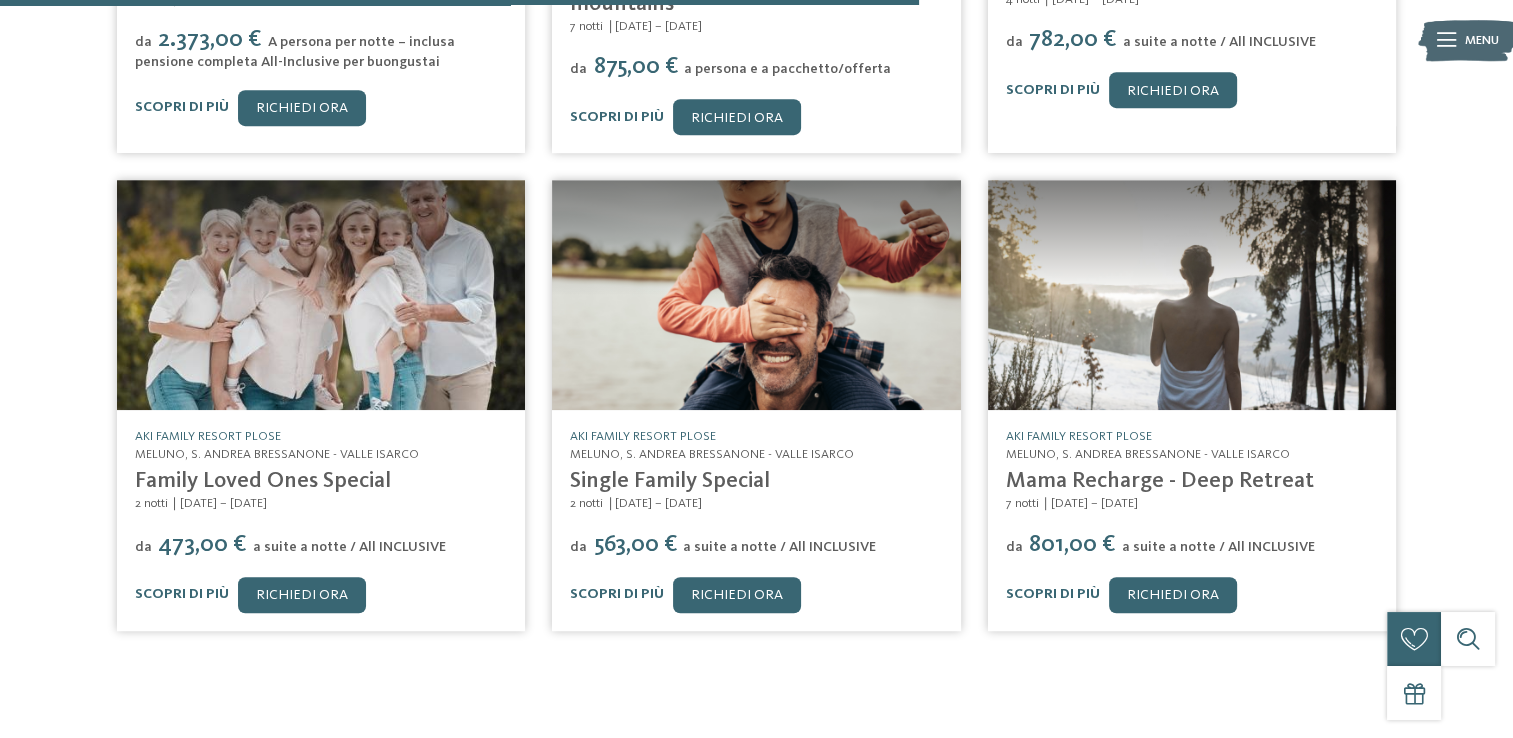 click on "Meluno, S. Andrea Bressanone - Valle Isarco" at bounding box center (277, 454) 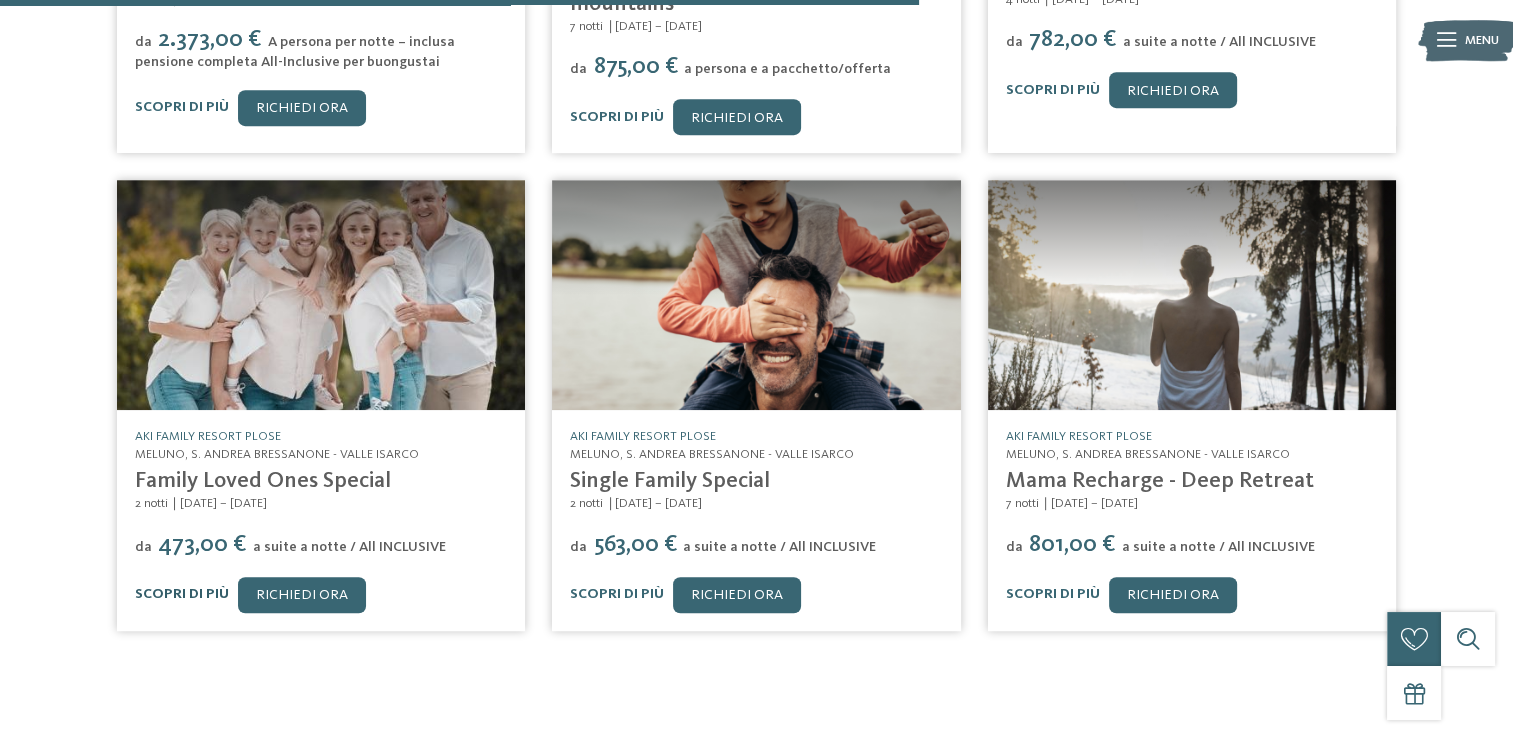 click on "Scopri di più" at bounding box center (182, 594) 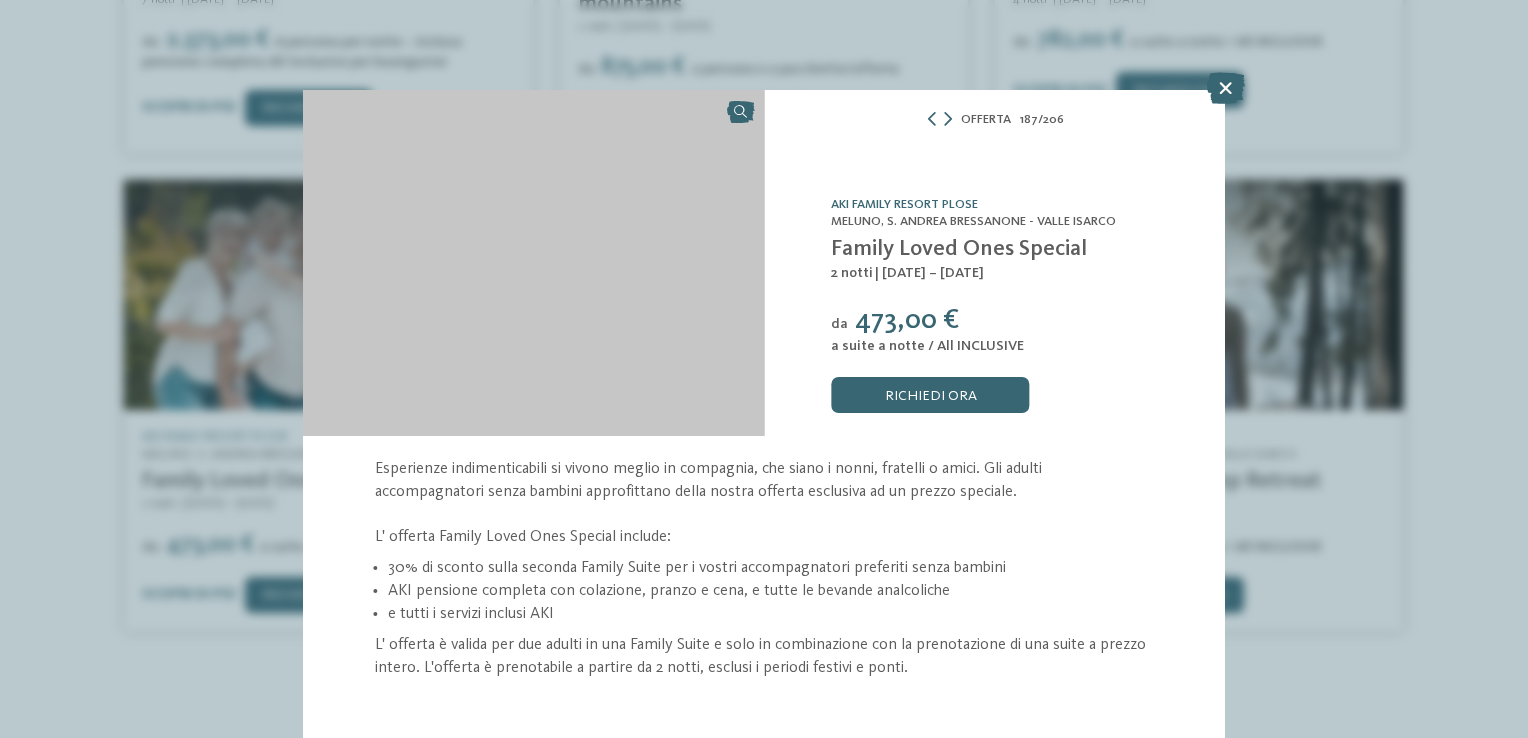 scroll, scrollTop: 0, scrollLeft: 0, axis: both 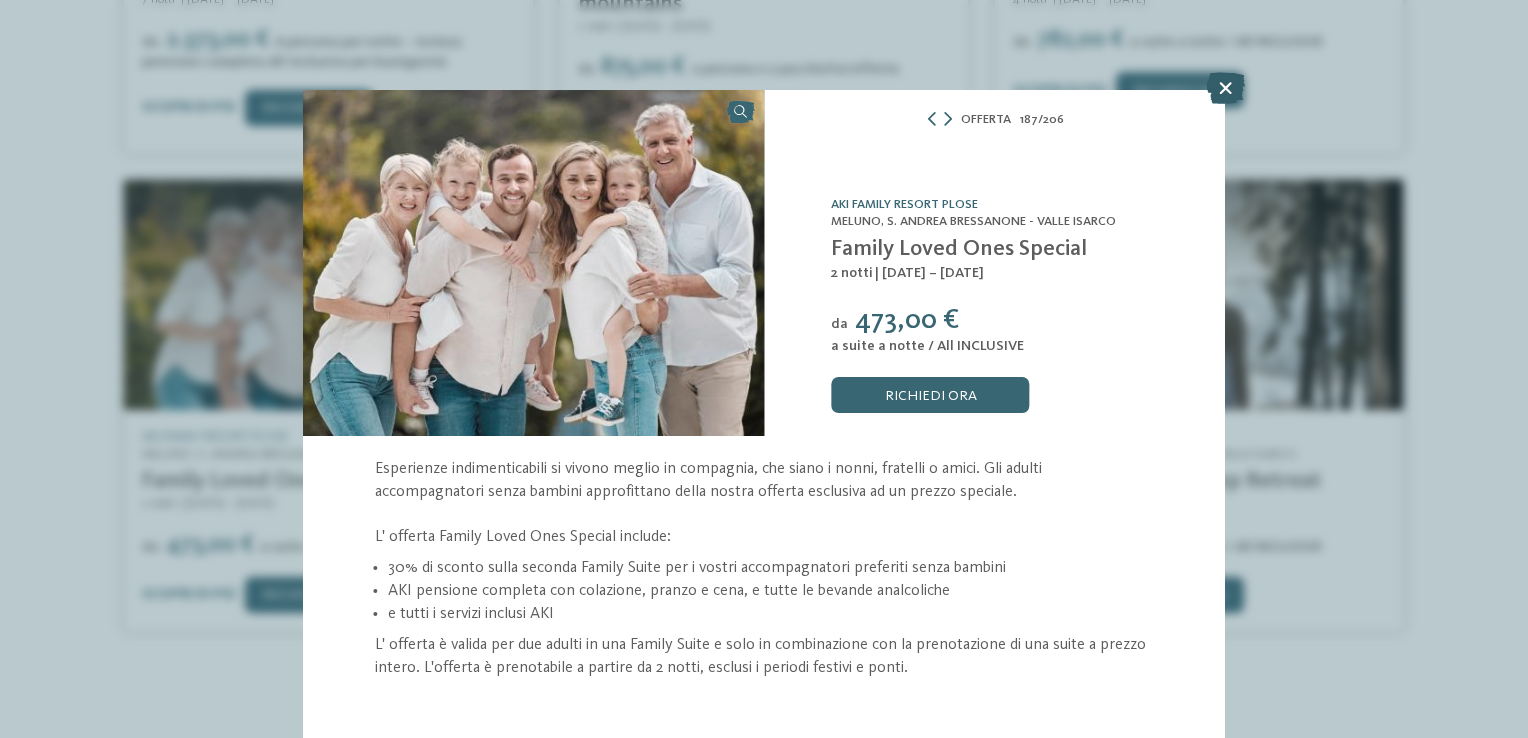 click at bounding box center (1225, 88) 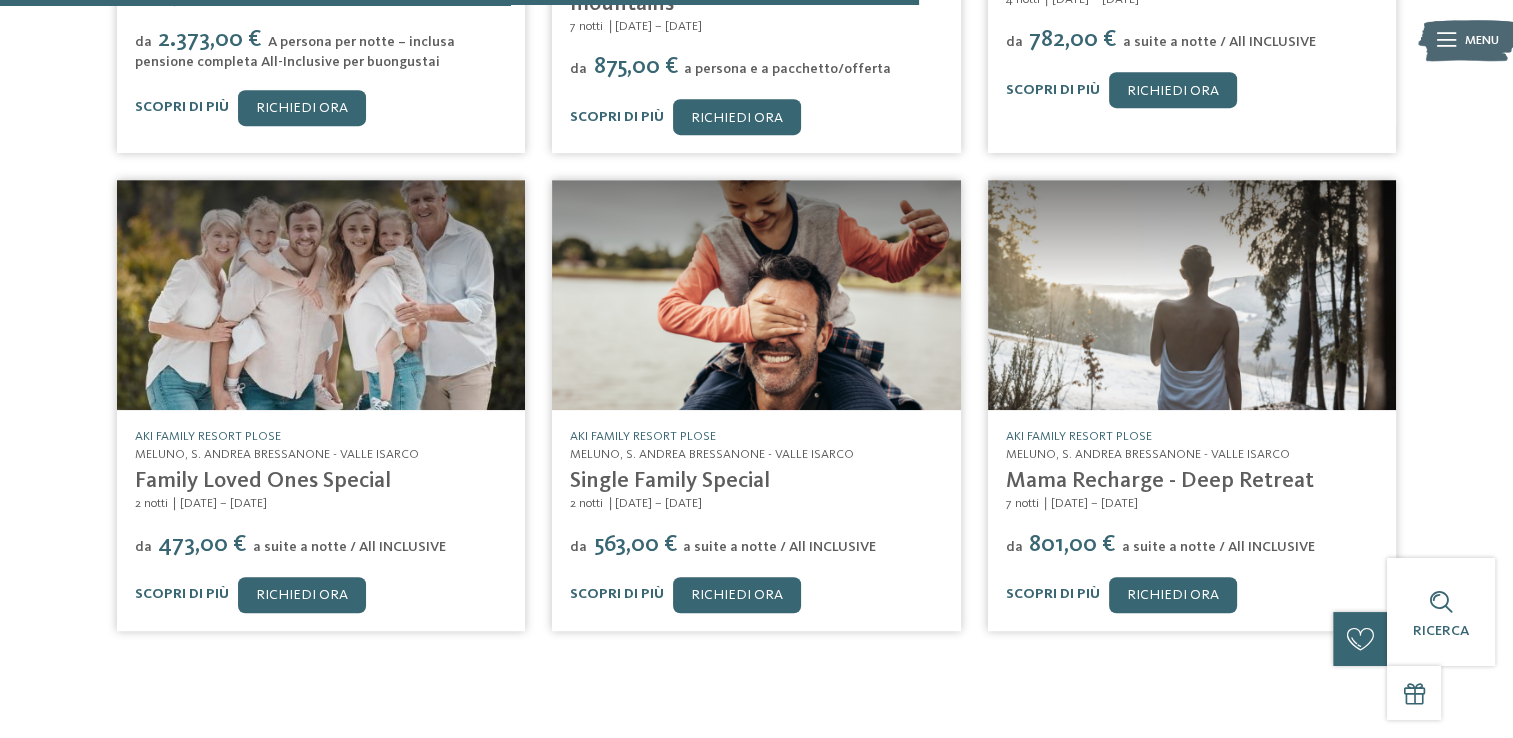 click on "Mama Recharge - Deep Retreat" at bounding box center [1160, 481] 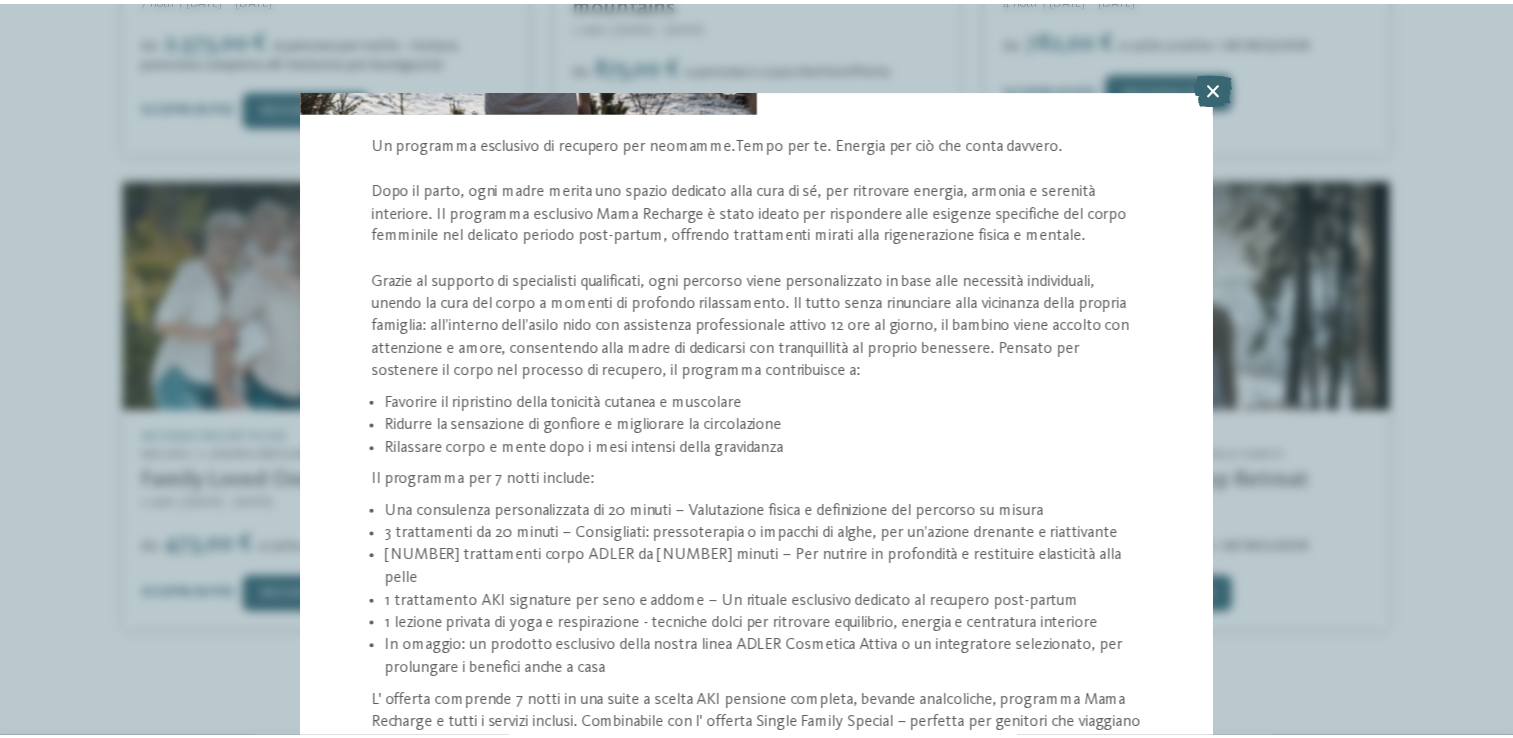 scroll, scrollTop: 368, scrollLeft: 0, axis: vertical 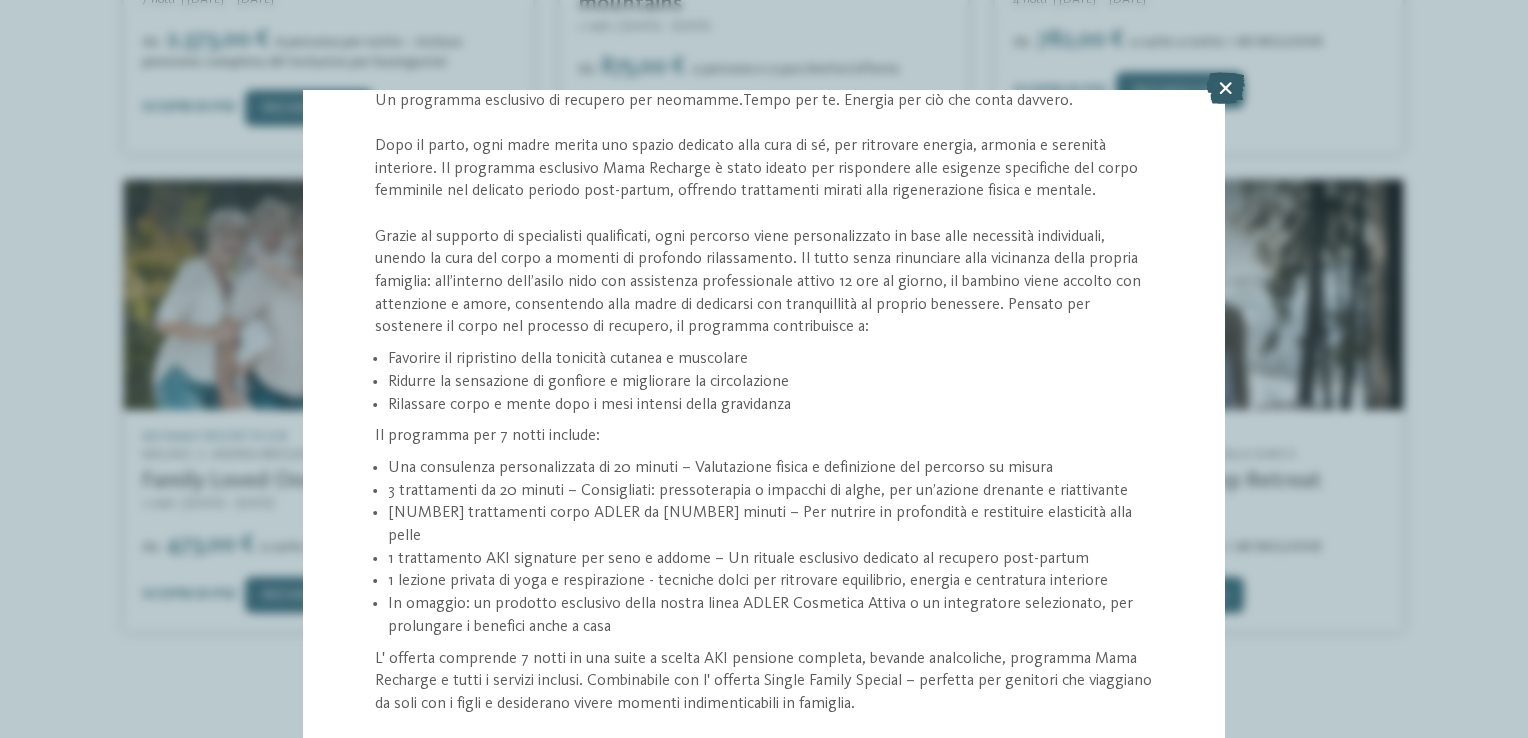 click at bounding box center [1225, 88] 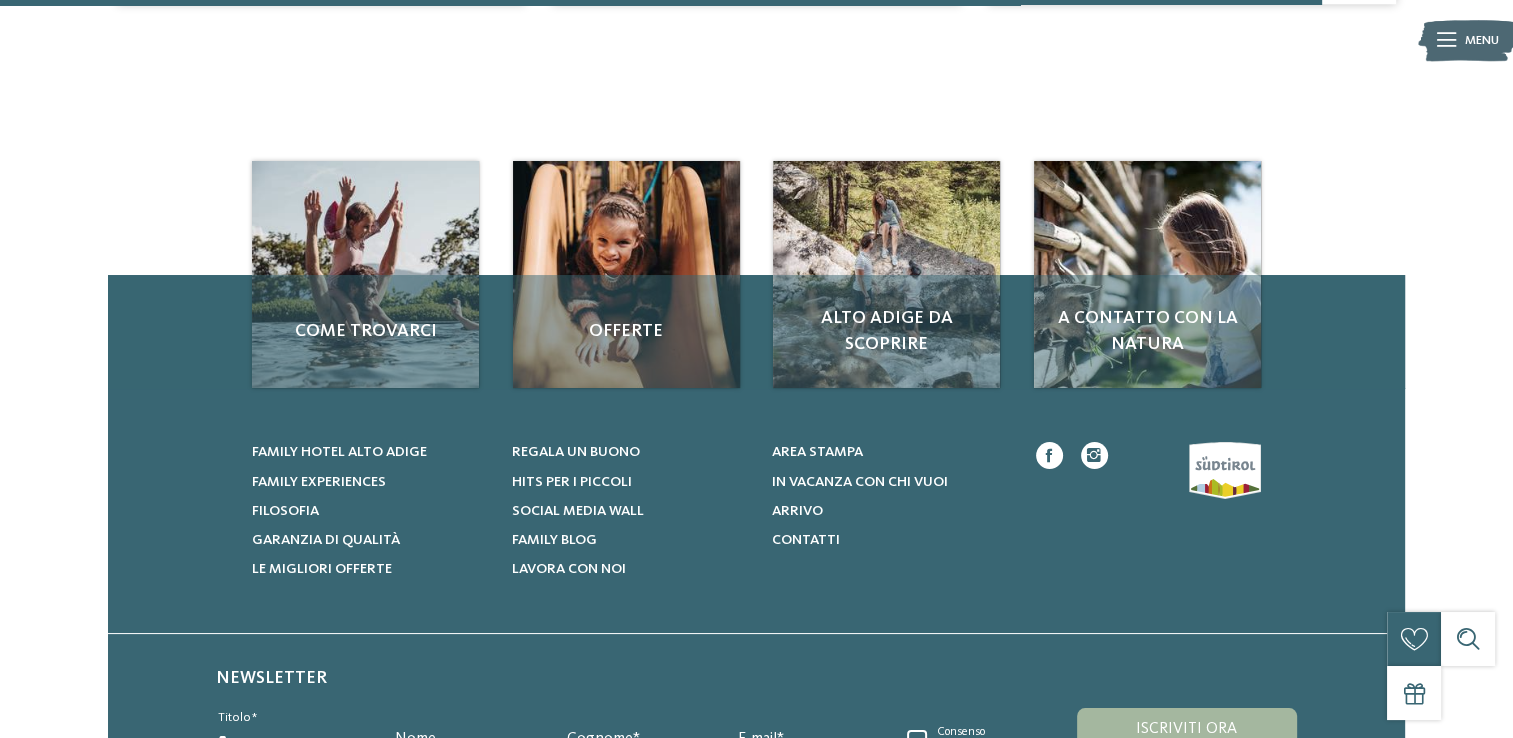 scroll, scrollTop: 2200, scrollLeft: 0, axis: vertical 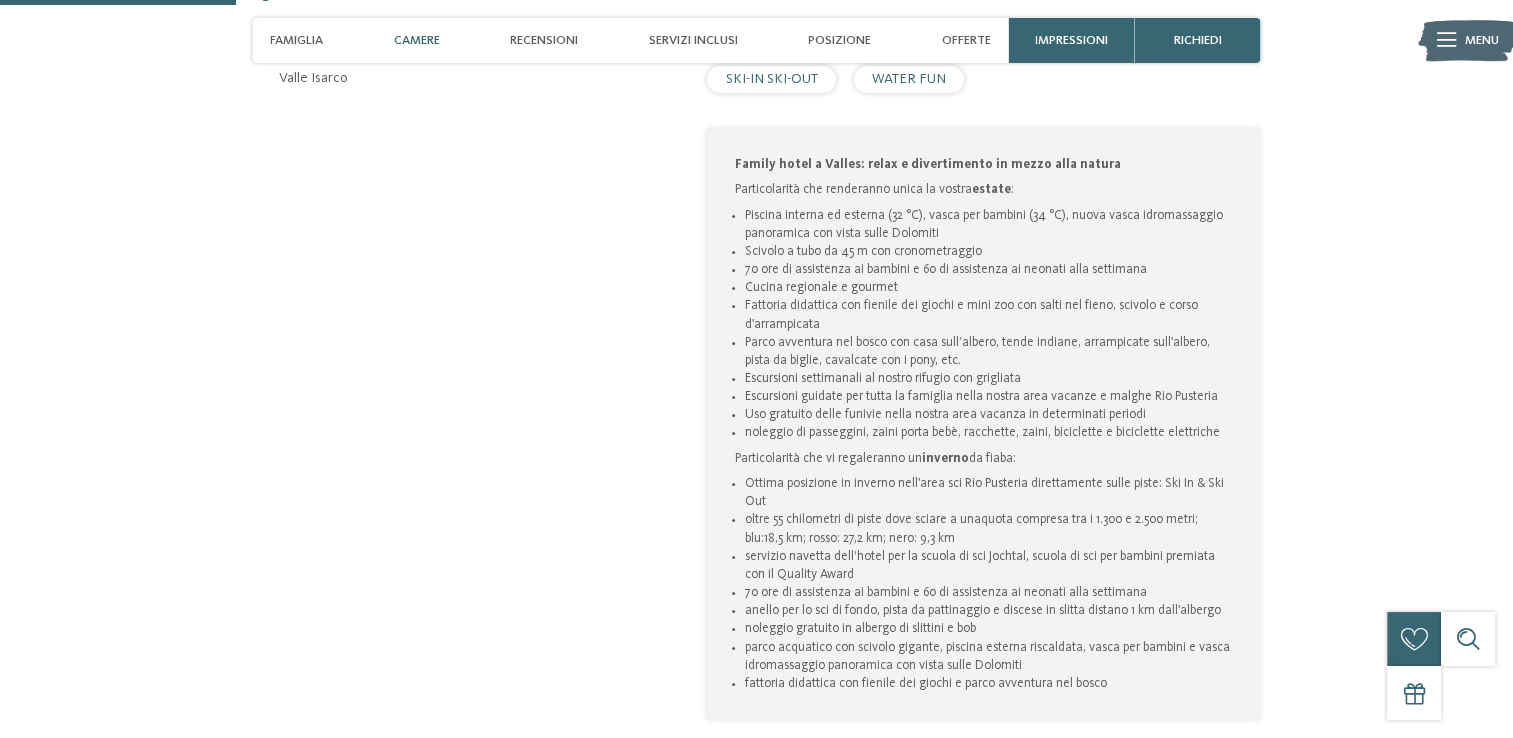 click on "Camere" at bounding box center (417, 40) 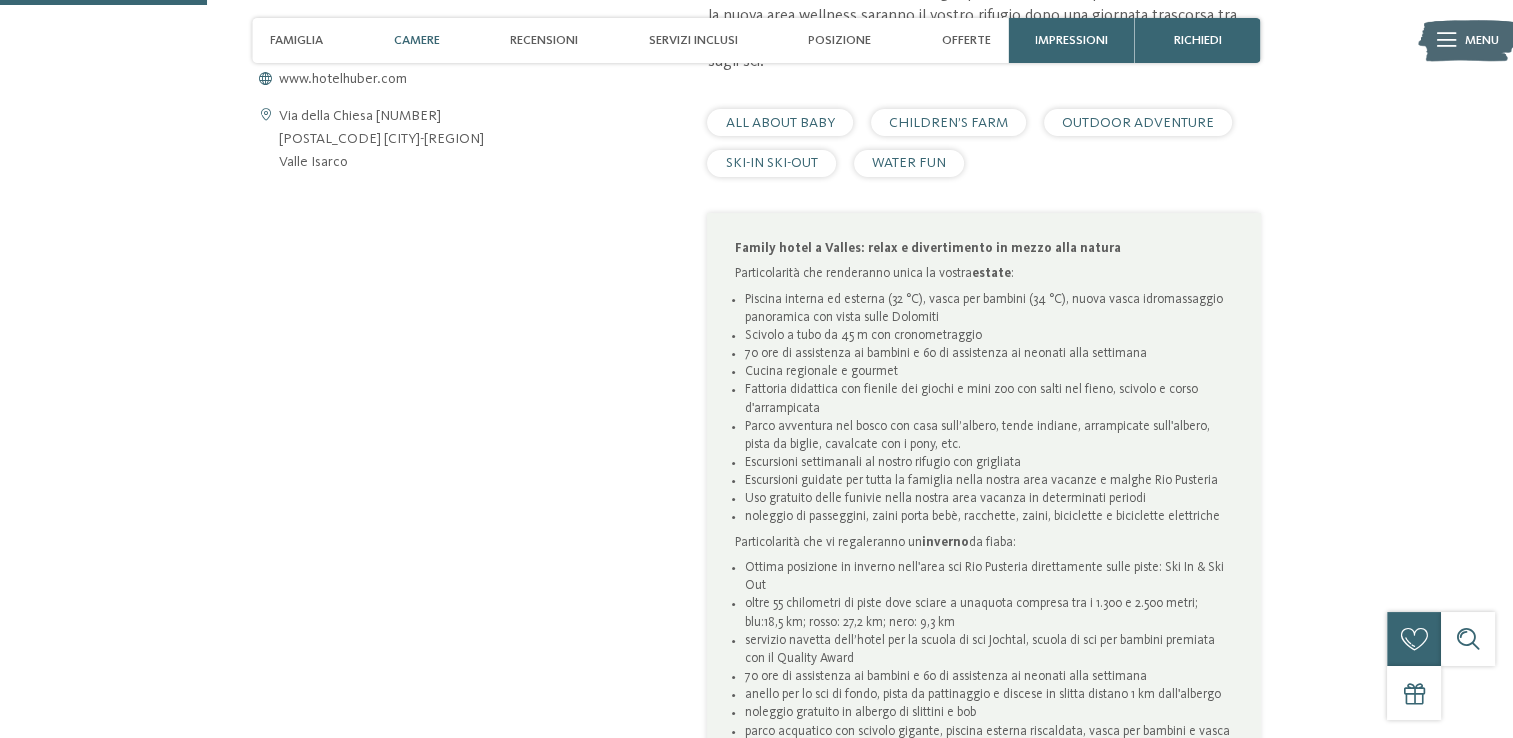 scroll, scrollTop: 920, scrollLeft: 0, axis: vertical 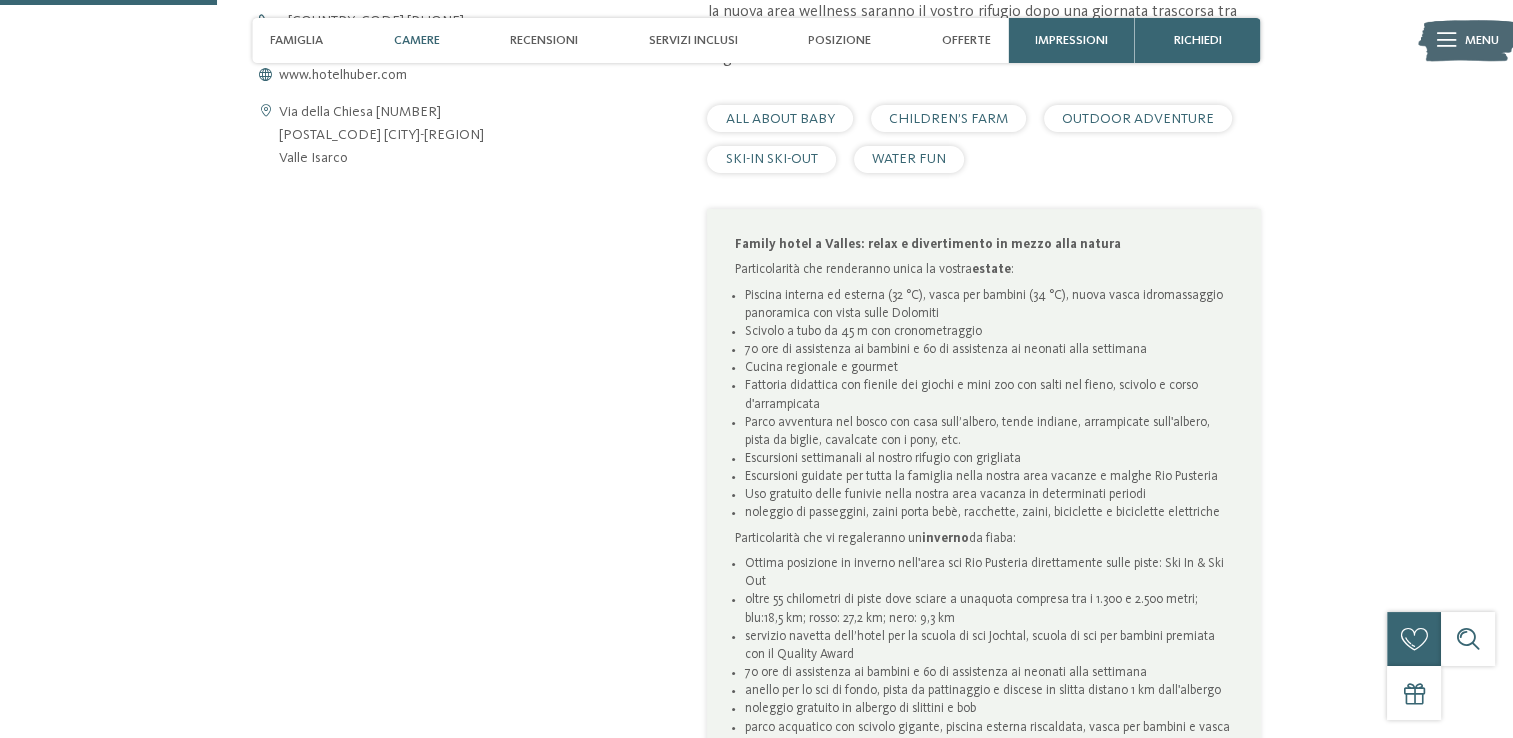 click on "Camere" at bounding box center [417, 40] 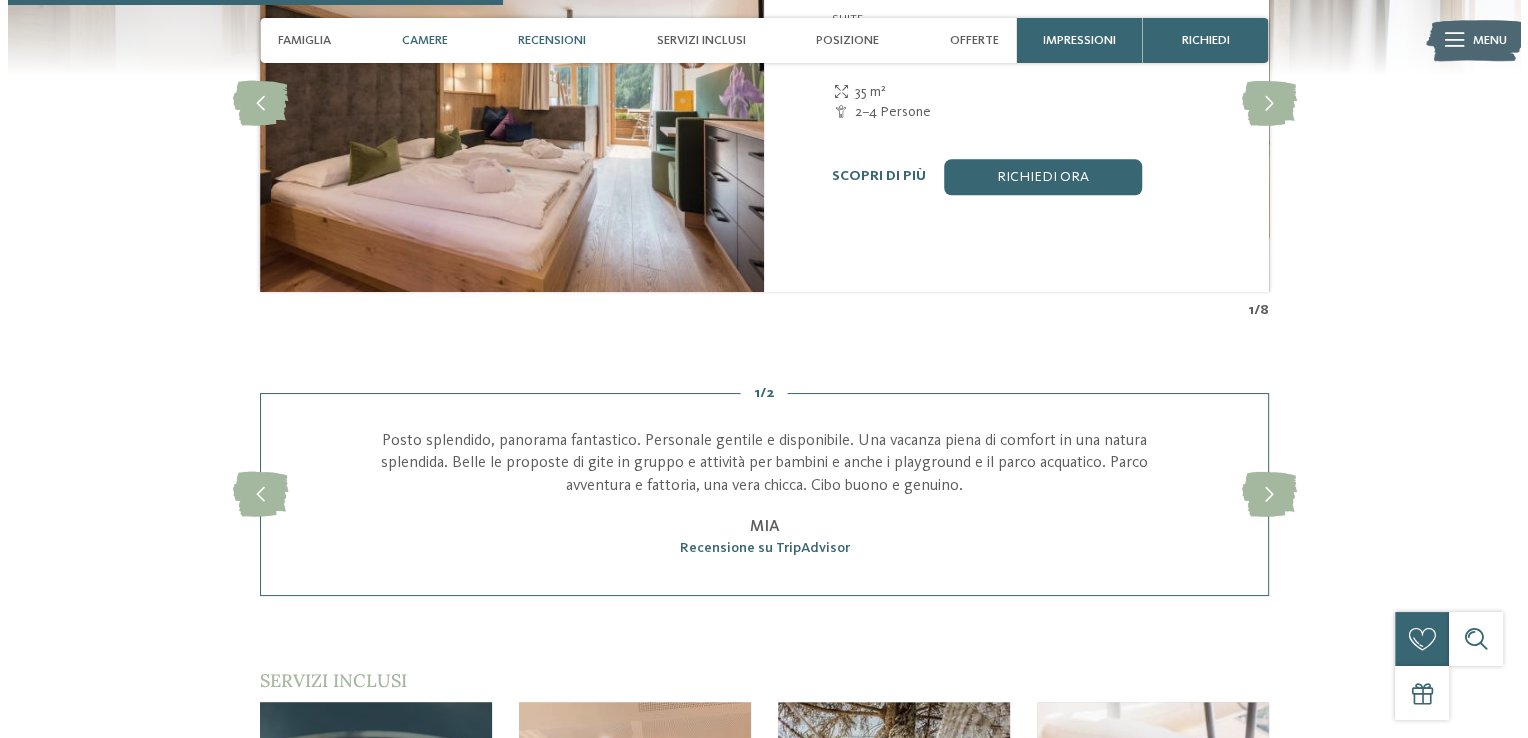 scroll, scrollTop: 2062, scrollLeft: 0, axis: vertical 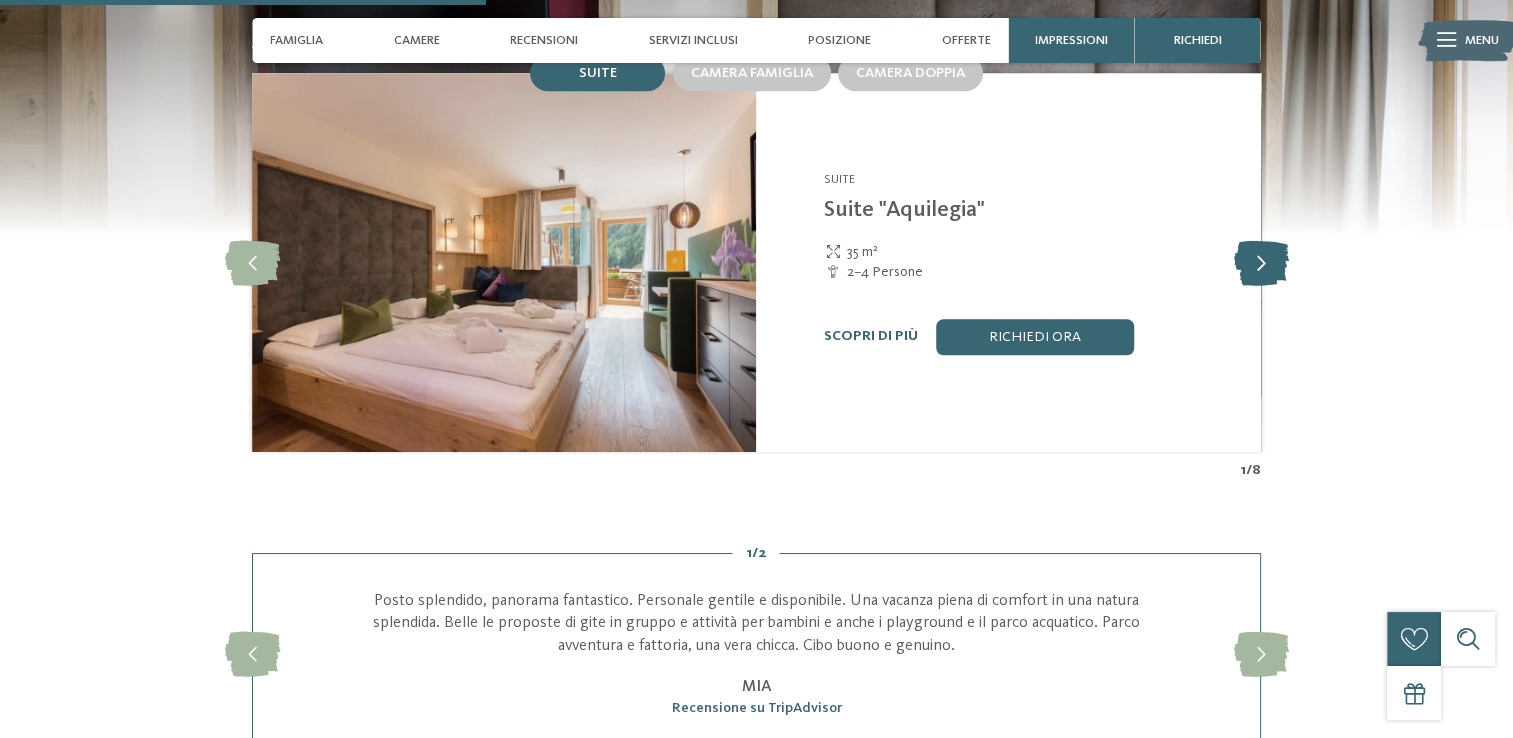 click at bounding box center (1260, 262) 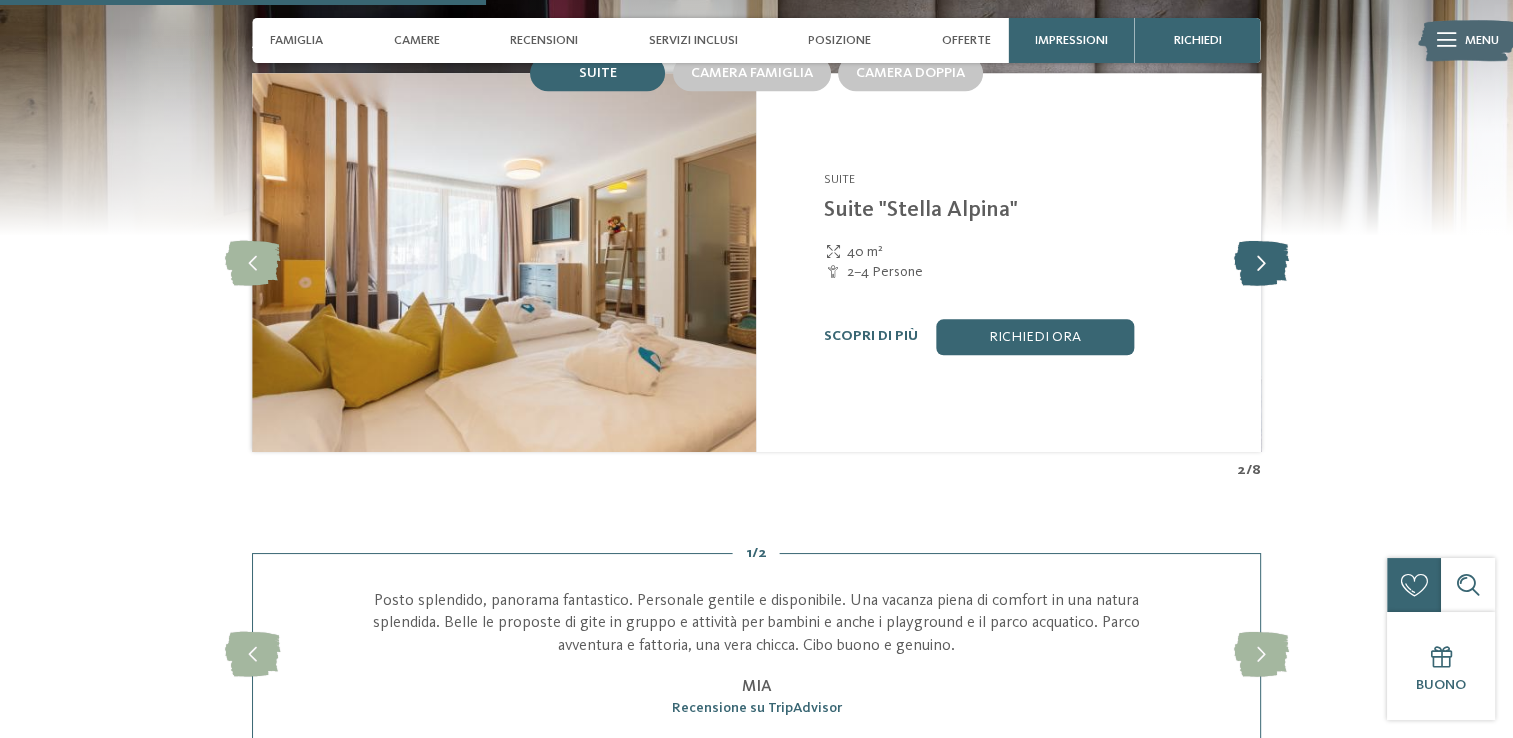 click at bounding box center (1260, 262) 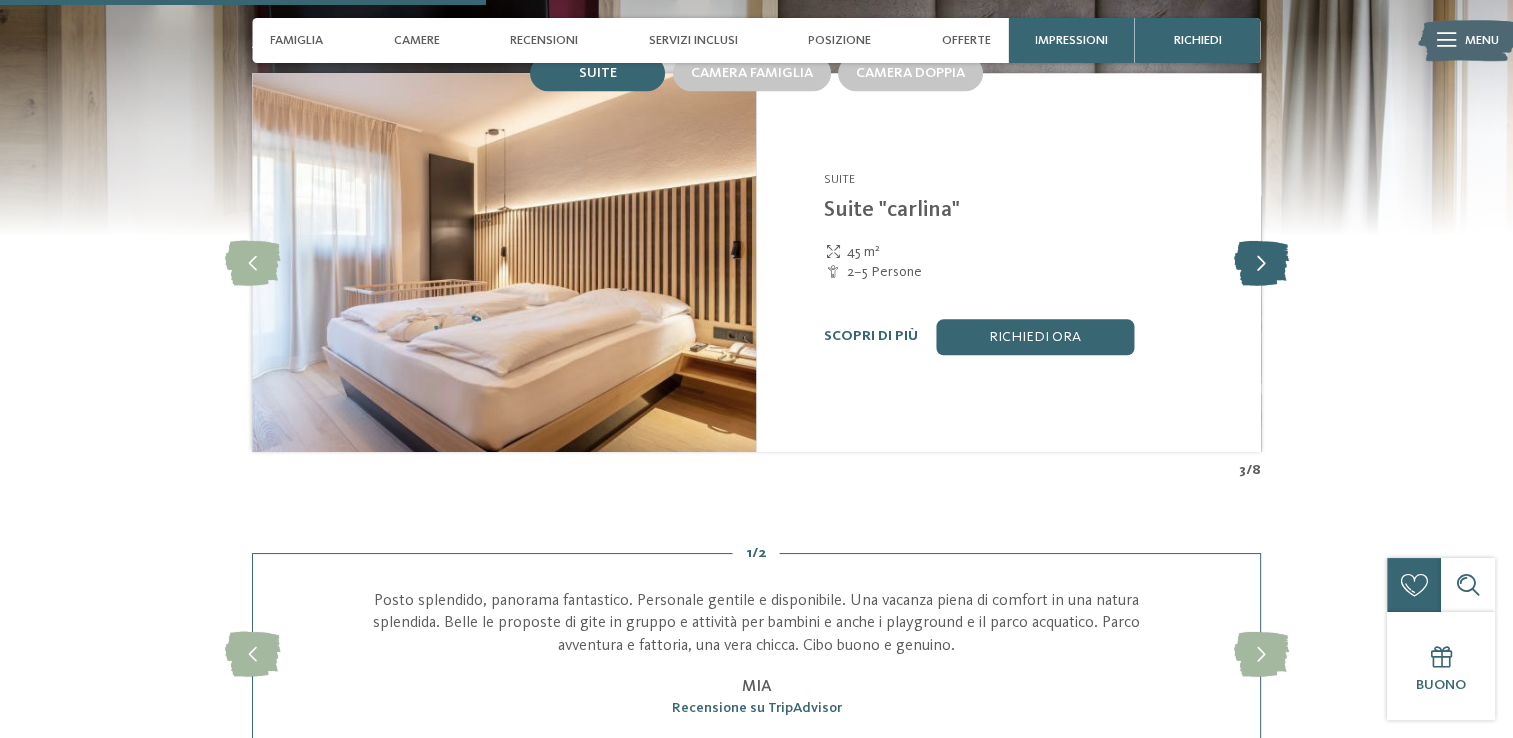 click at bounding box center [1260, 262] 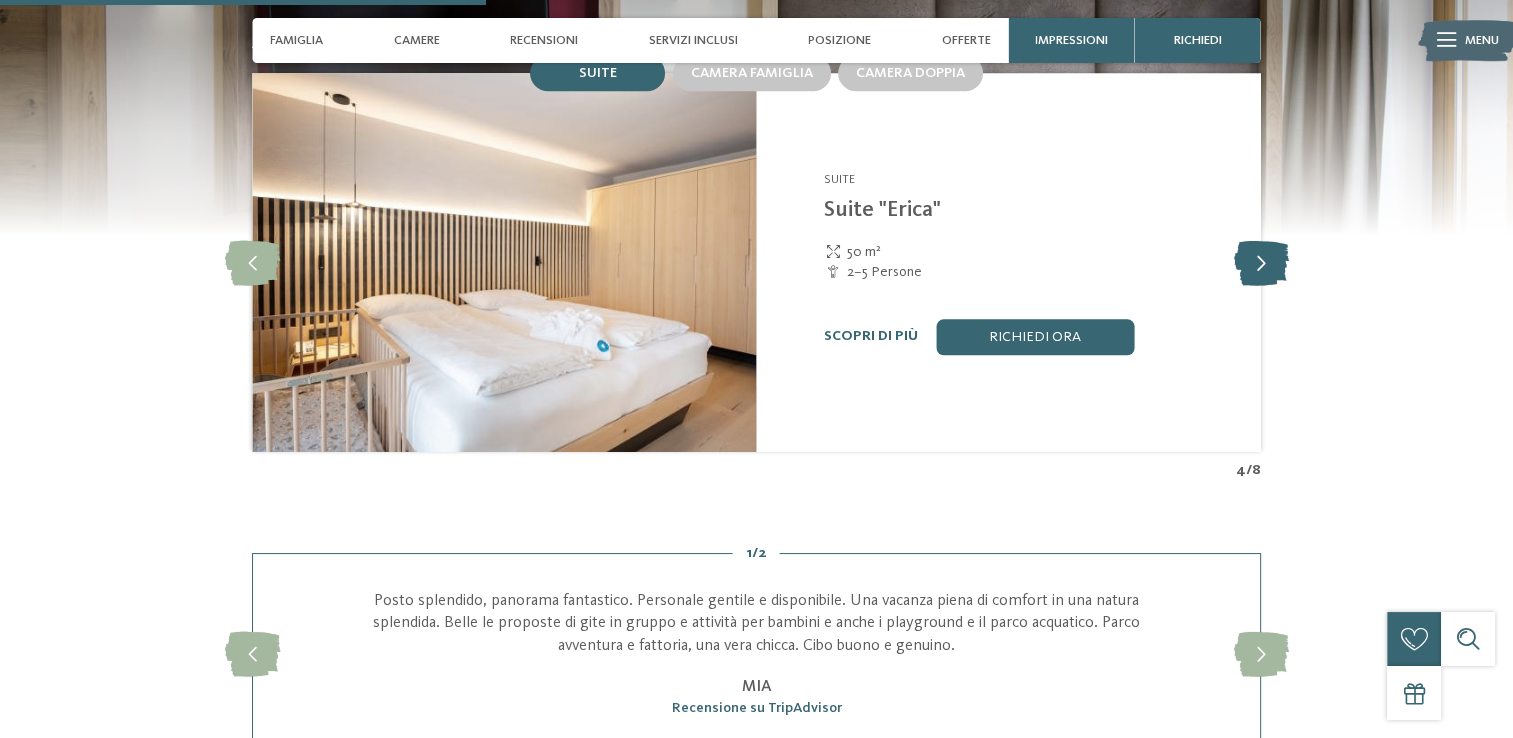 click at bounding box center [1260, 262] 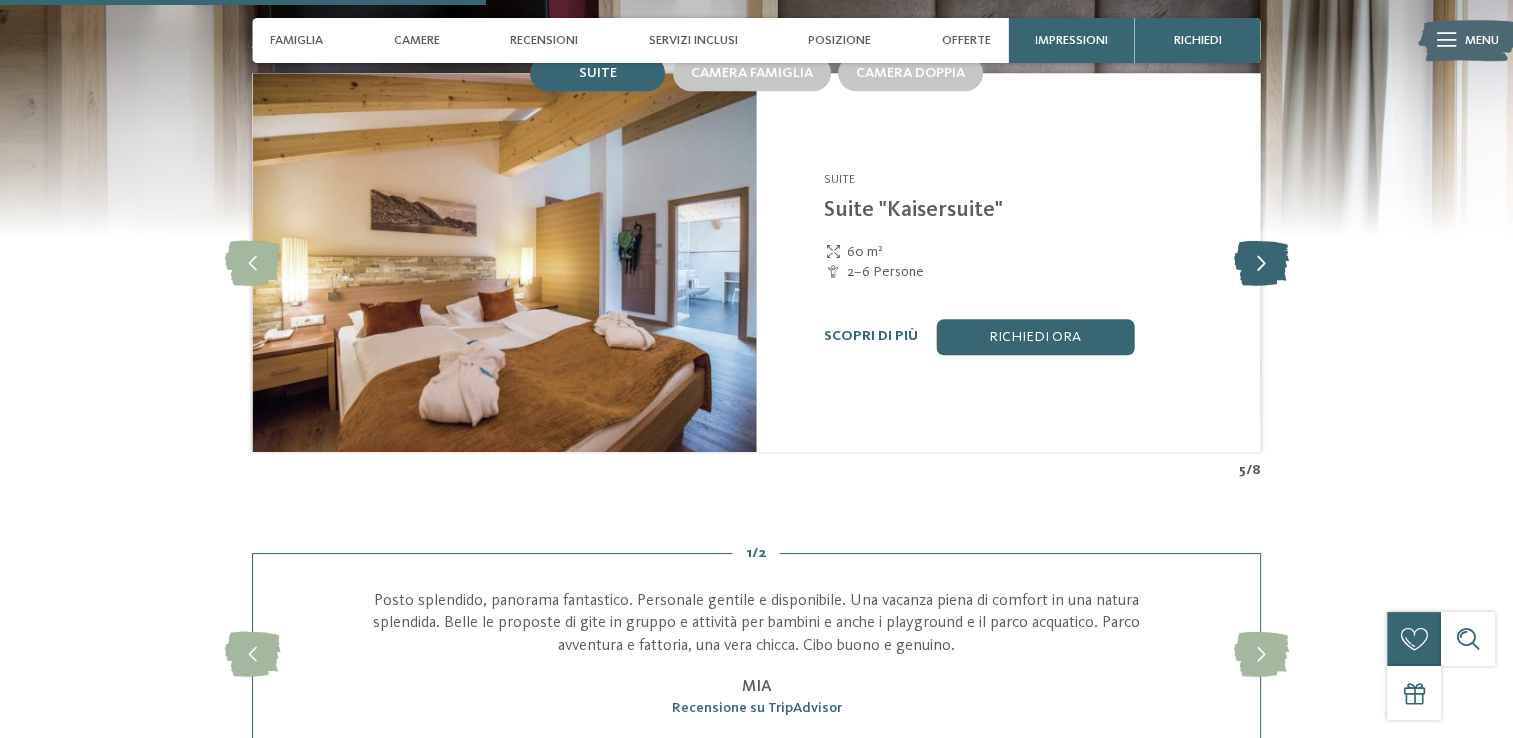 click at bounding box center [1260, 262] 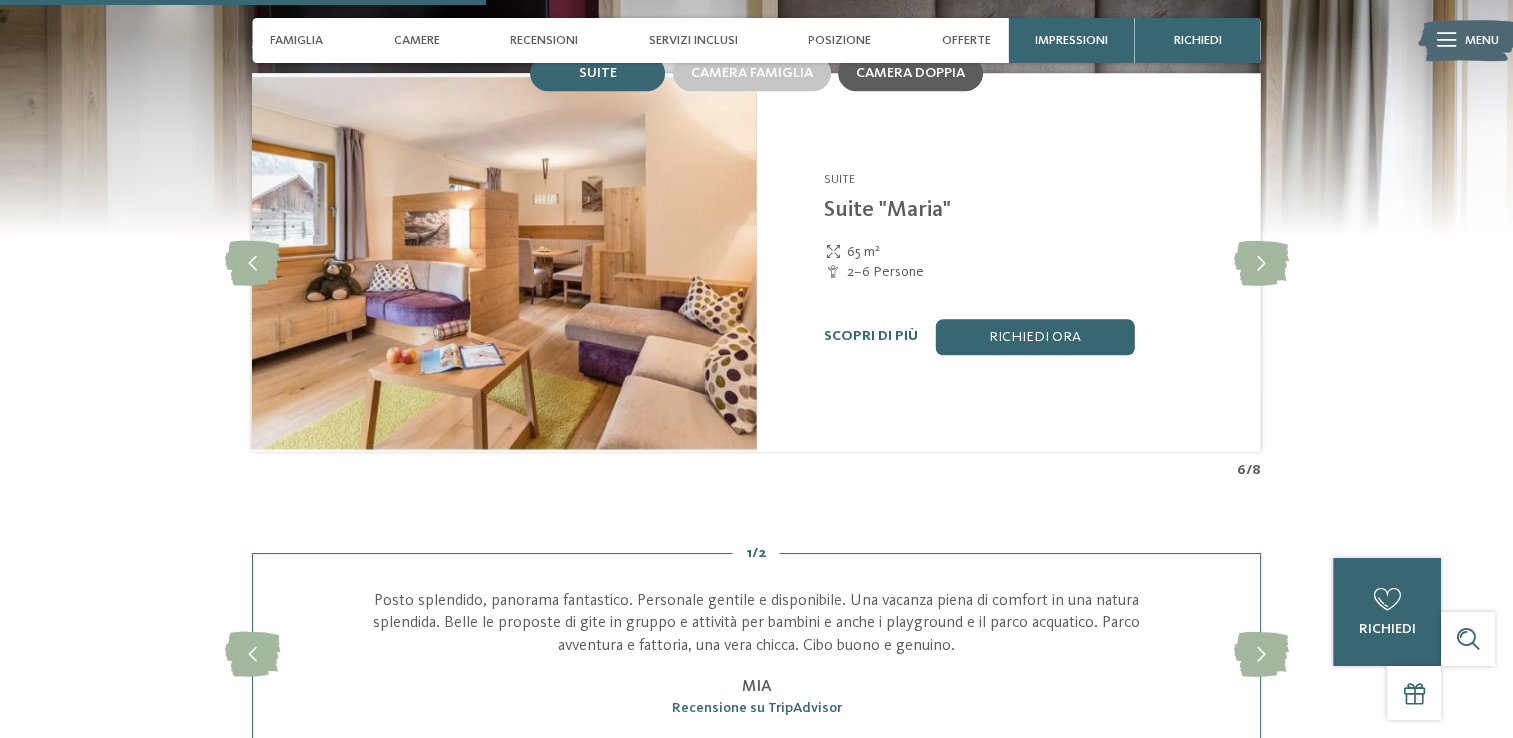 click on "Camera doppia" at bounding box center [910, 73] 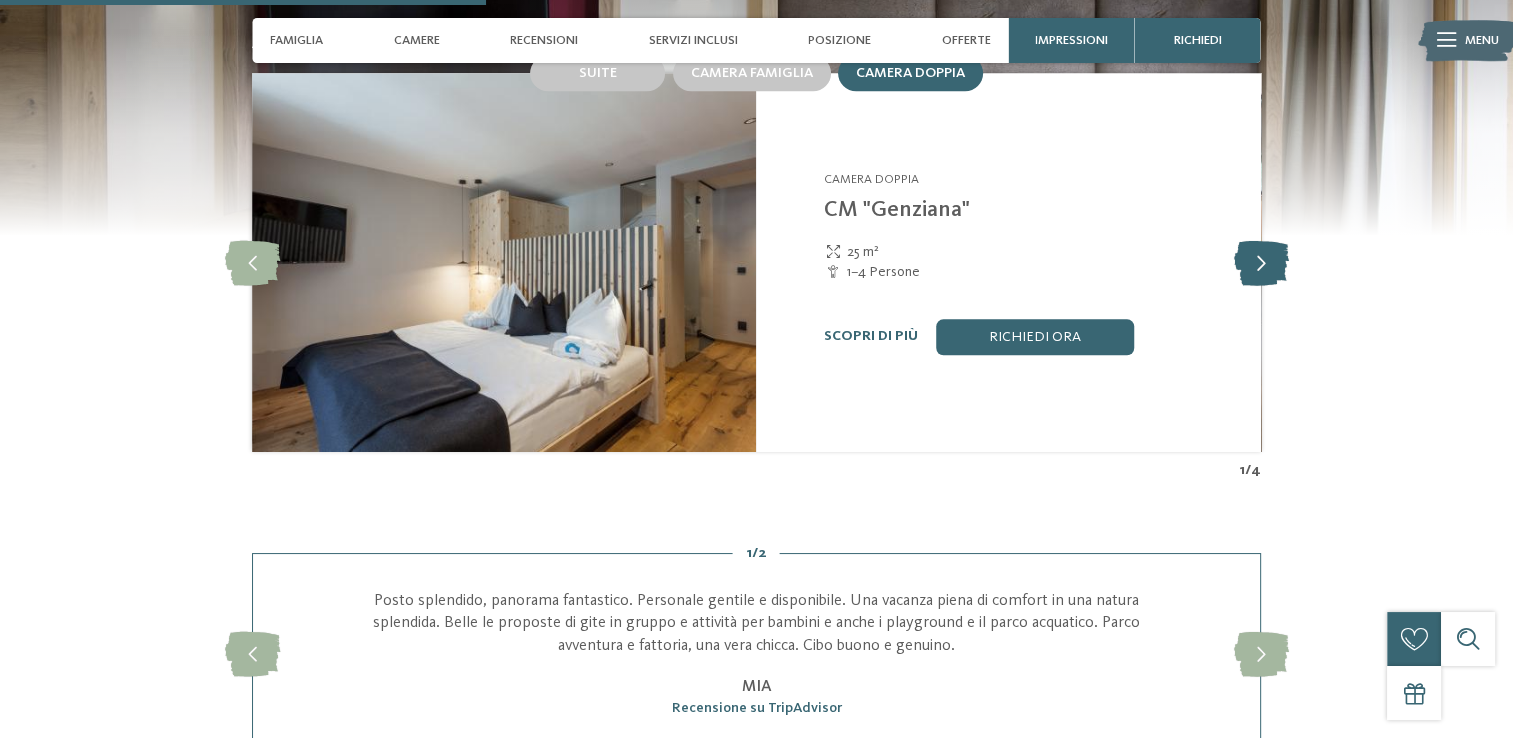 click at bounding box center [1260, 262] 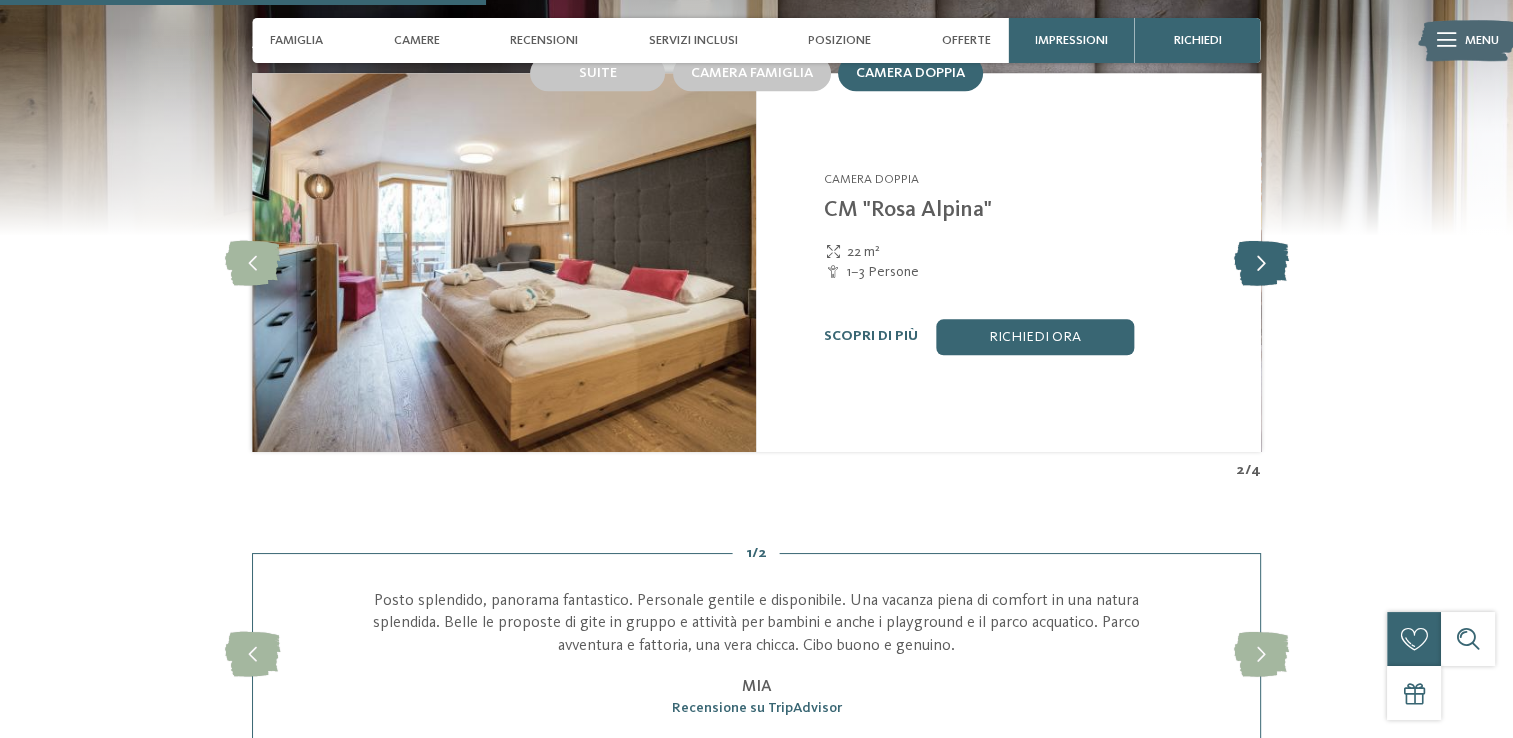 click at bounding box center [1260, 262] 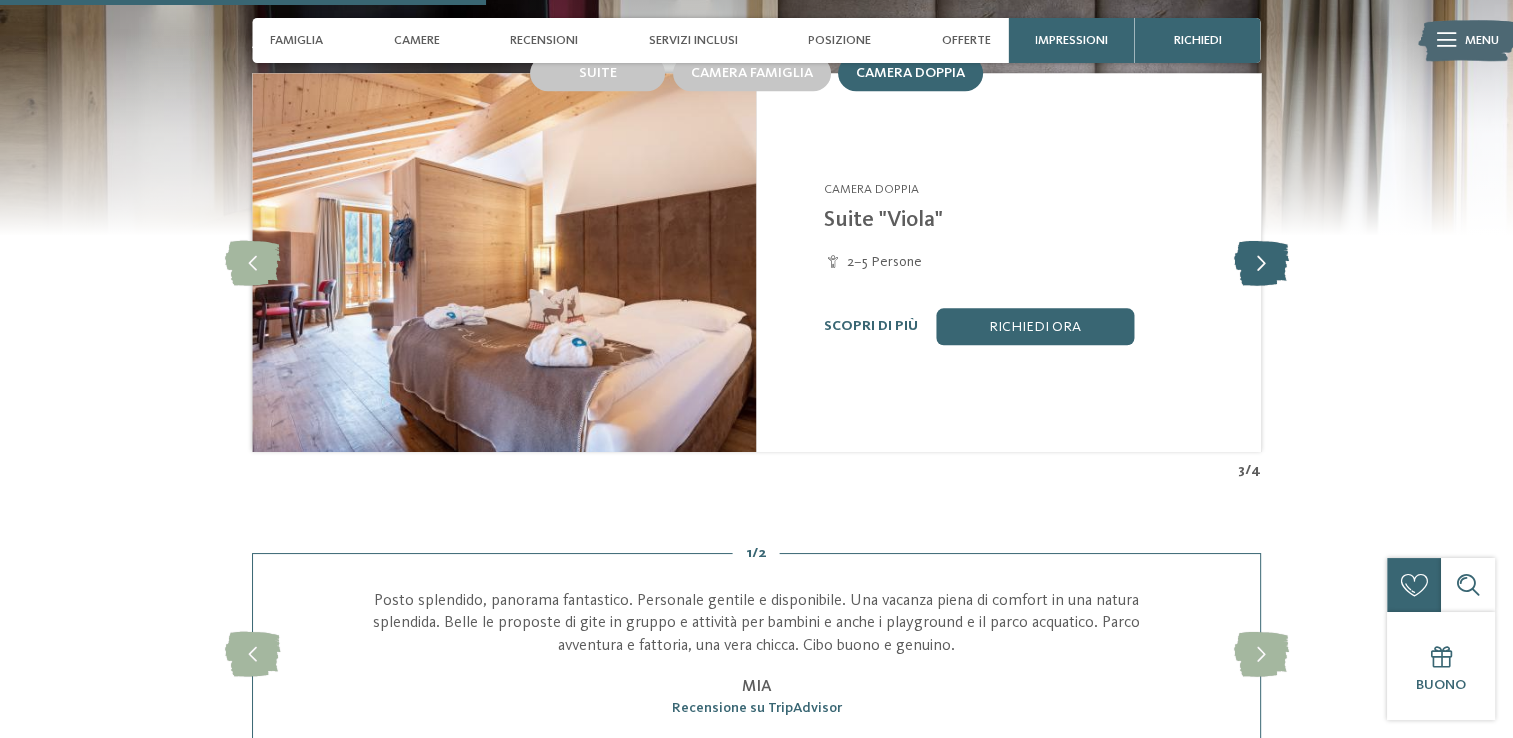 click at bounding box center (1260, 262) 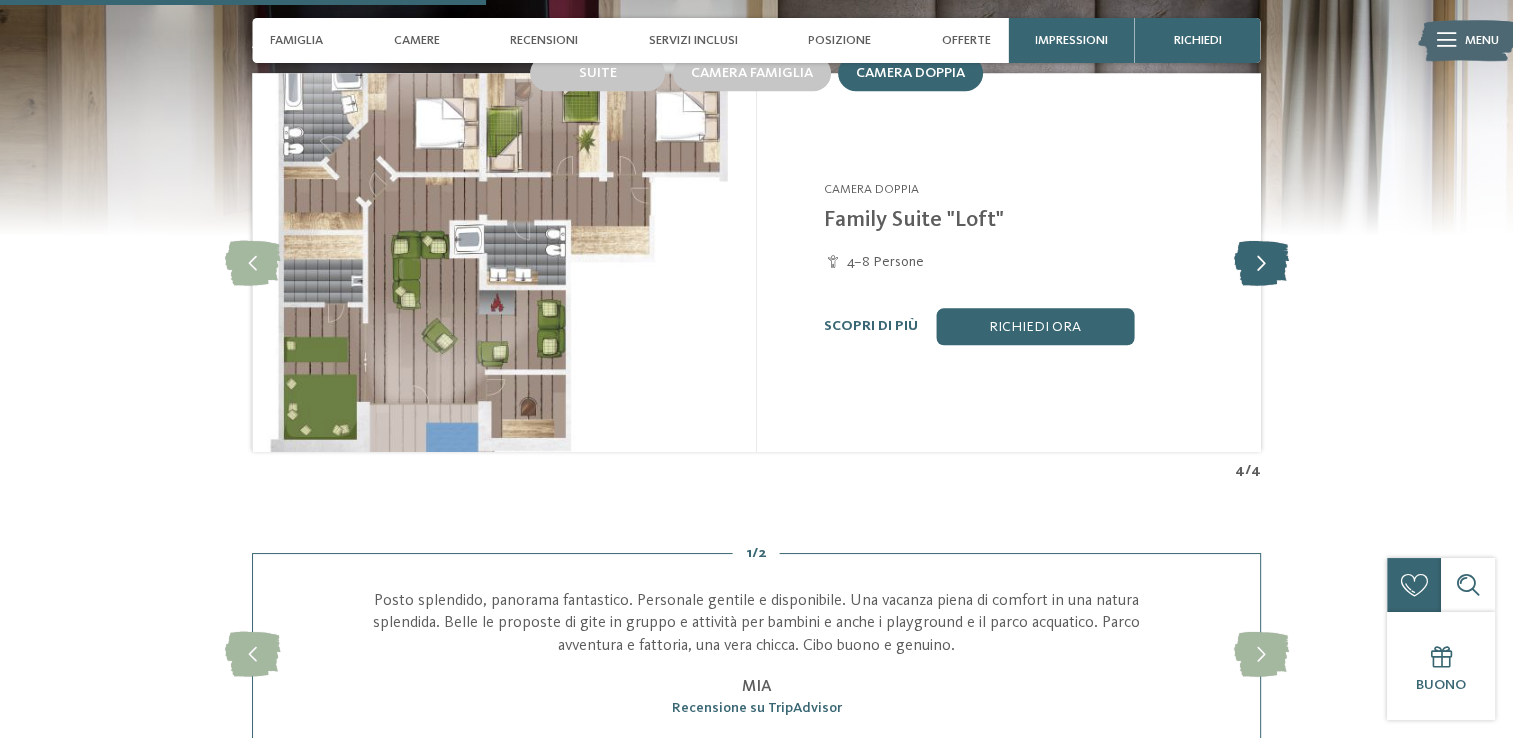 click at bounding box center (1260, 262) 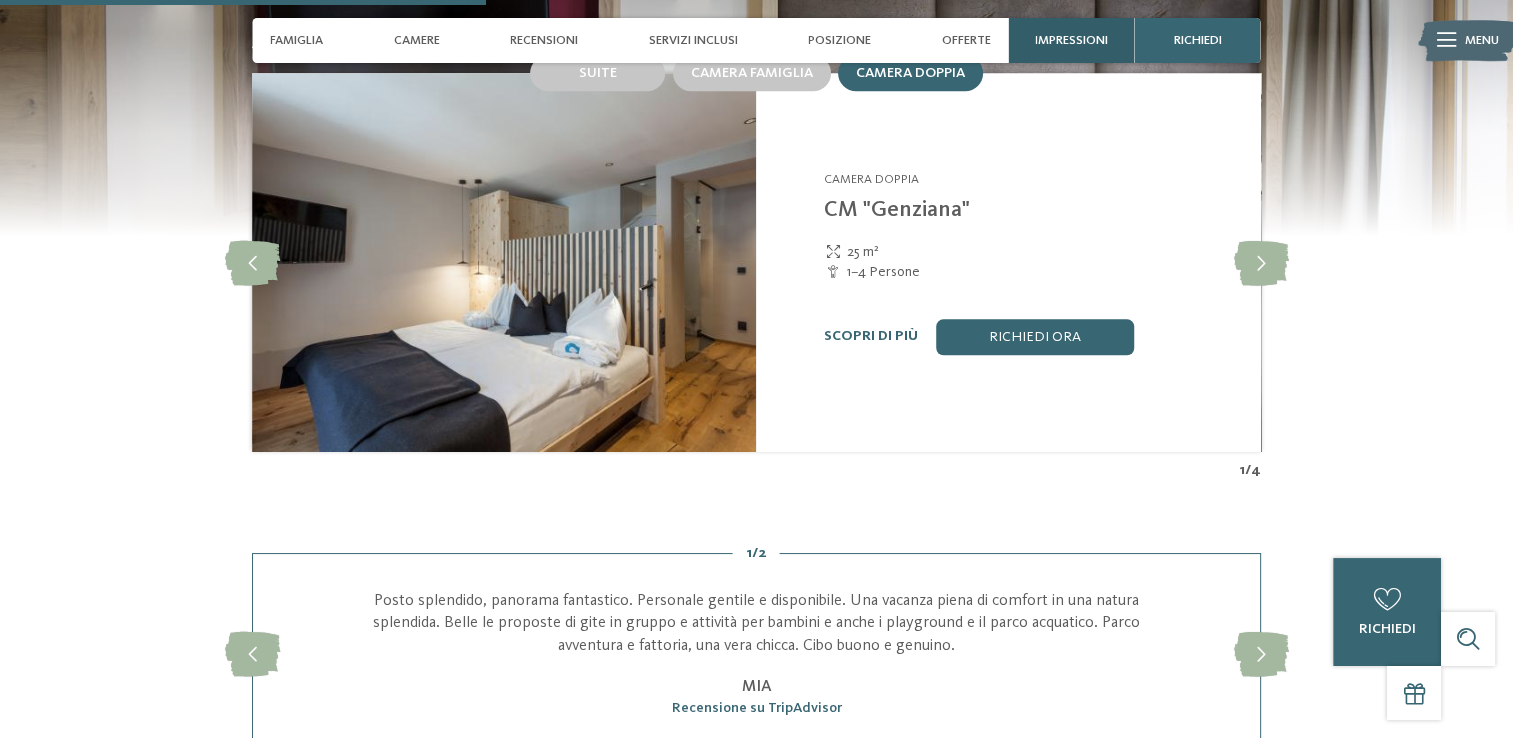 click on "Impressioni" at bounding box center (1071, 40) 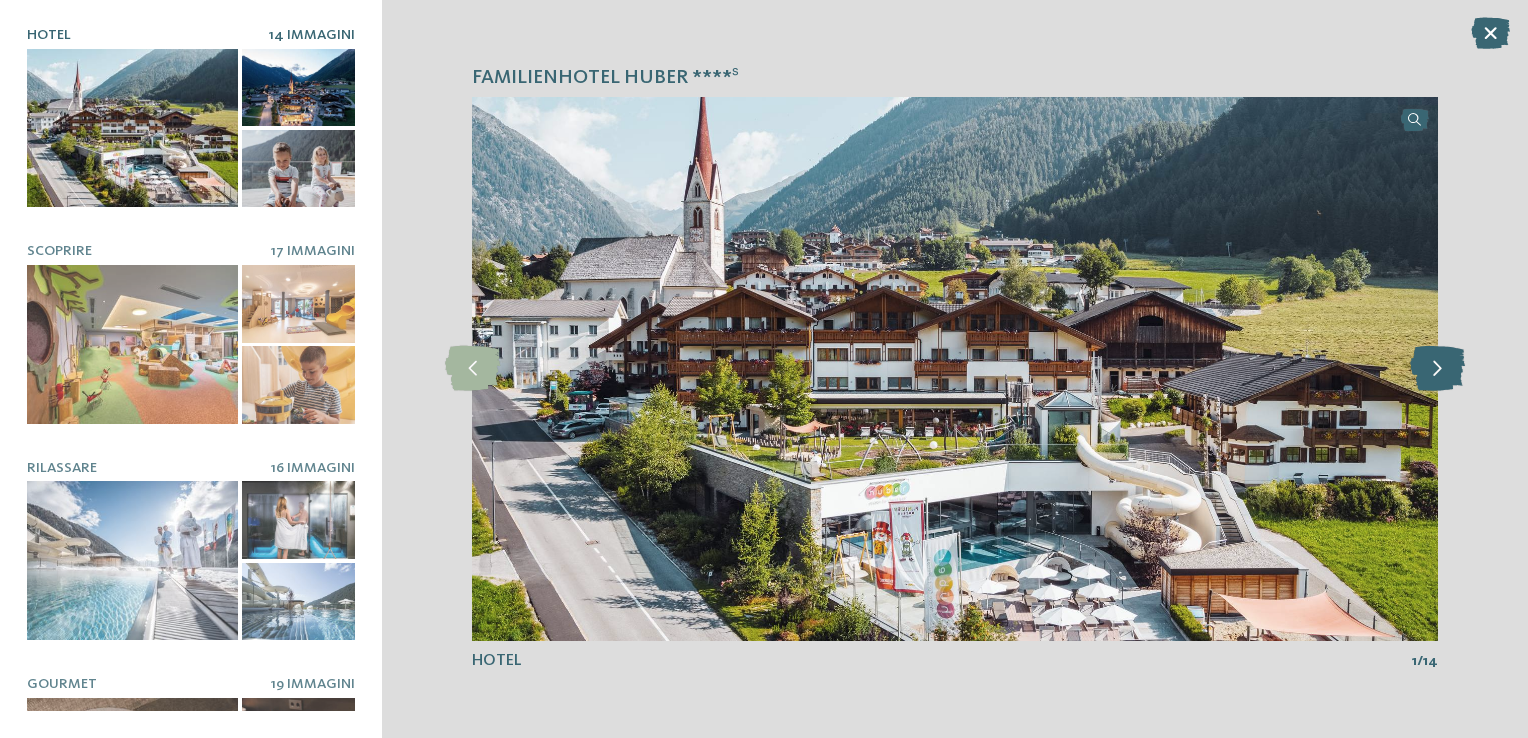 click at bounding box center (1437, 368) 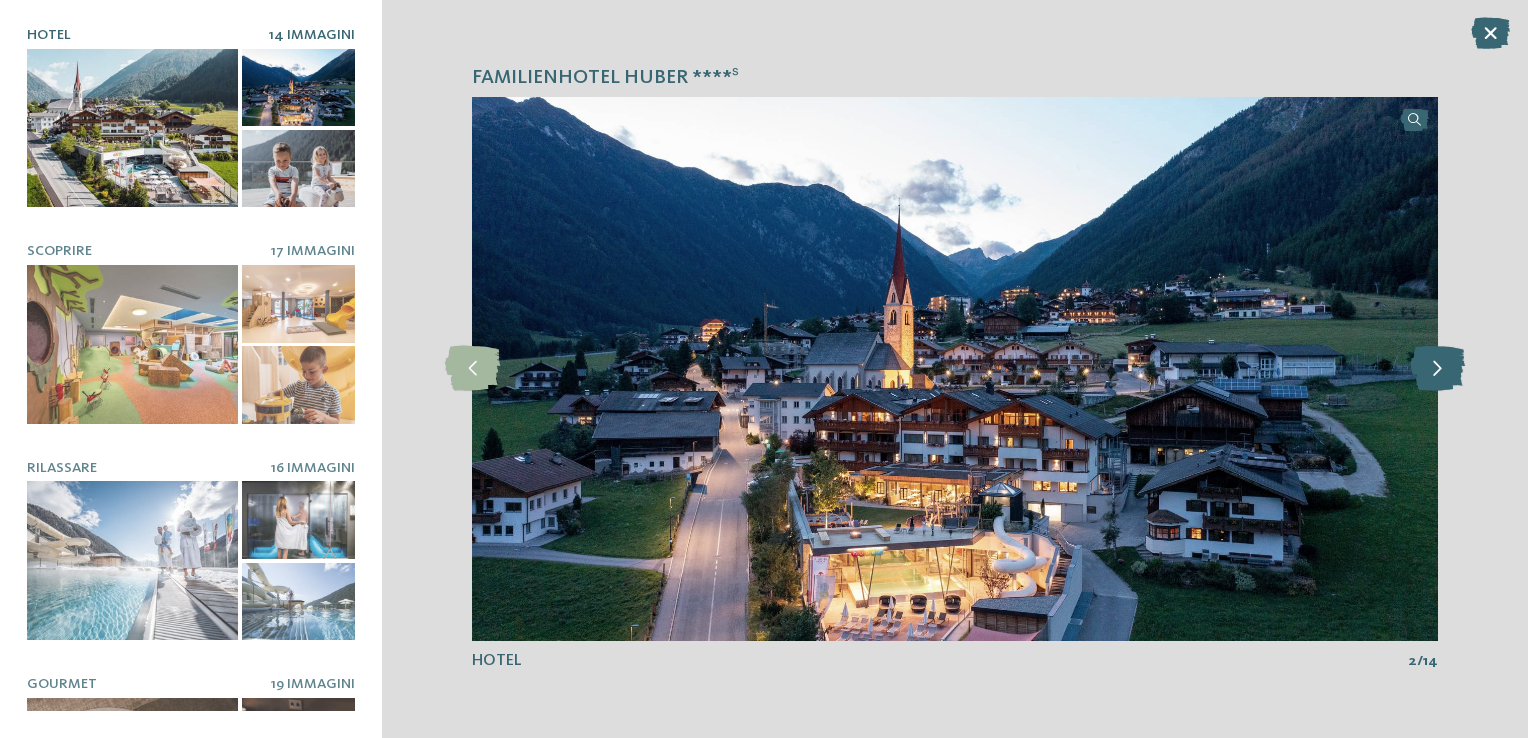 click at bounding box center (1437, 368) 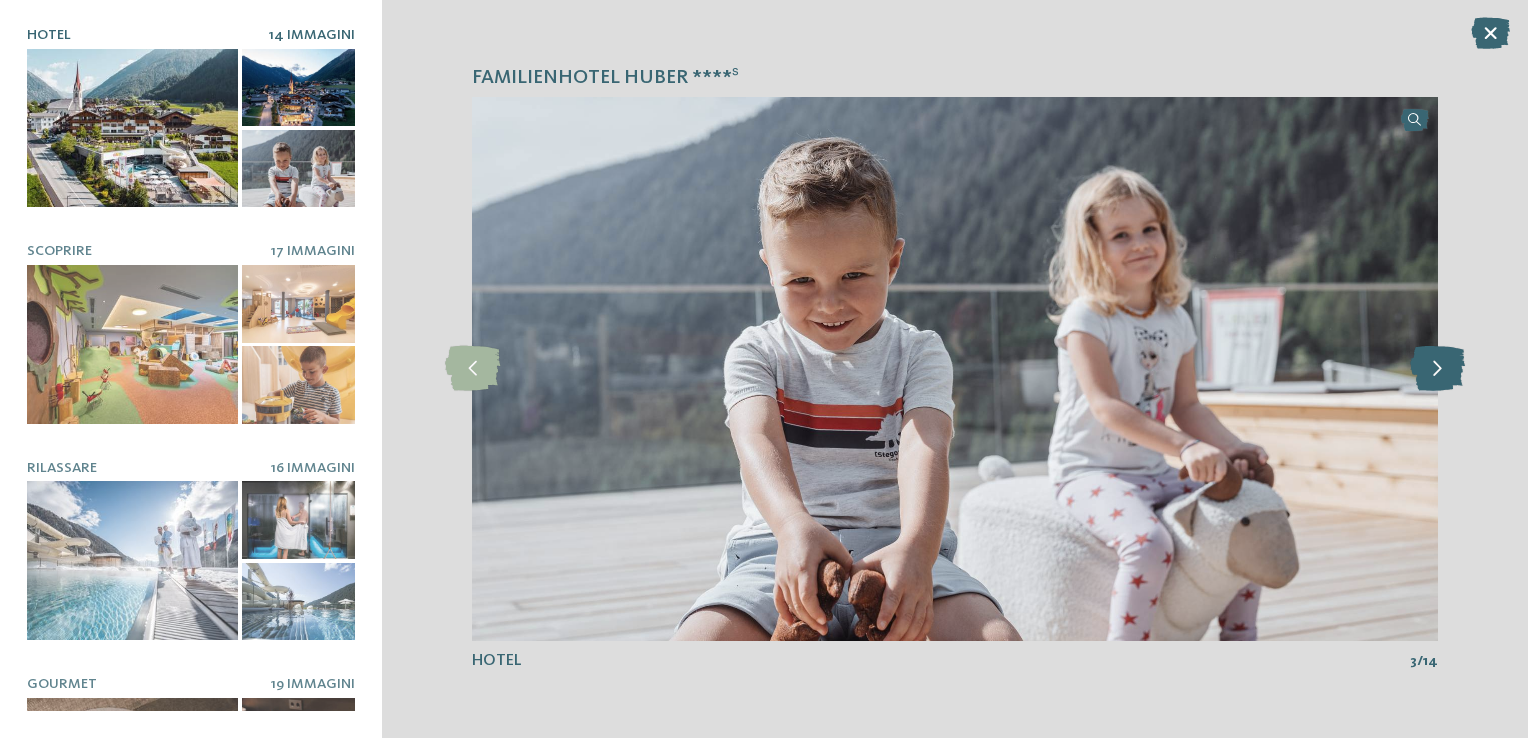 click at bounding box center (1437, 368) 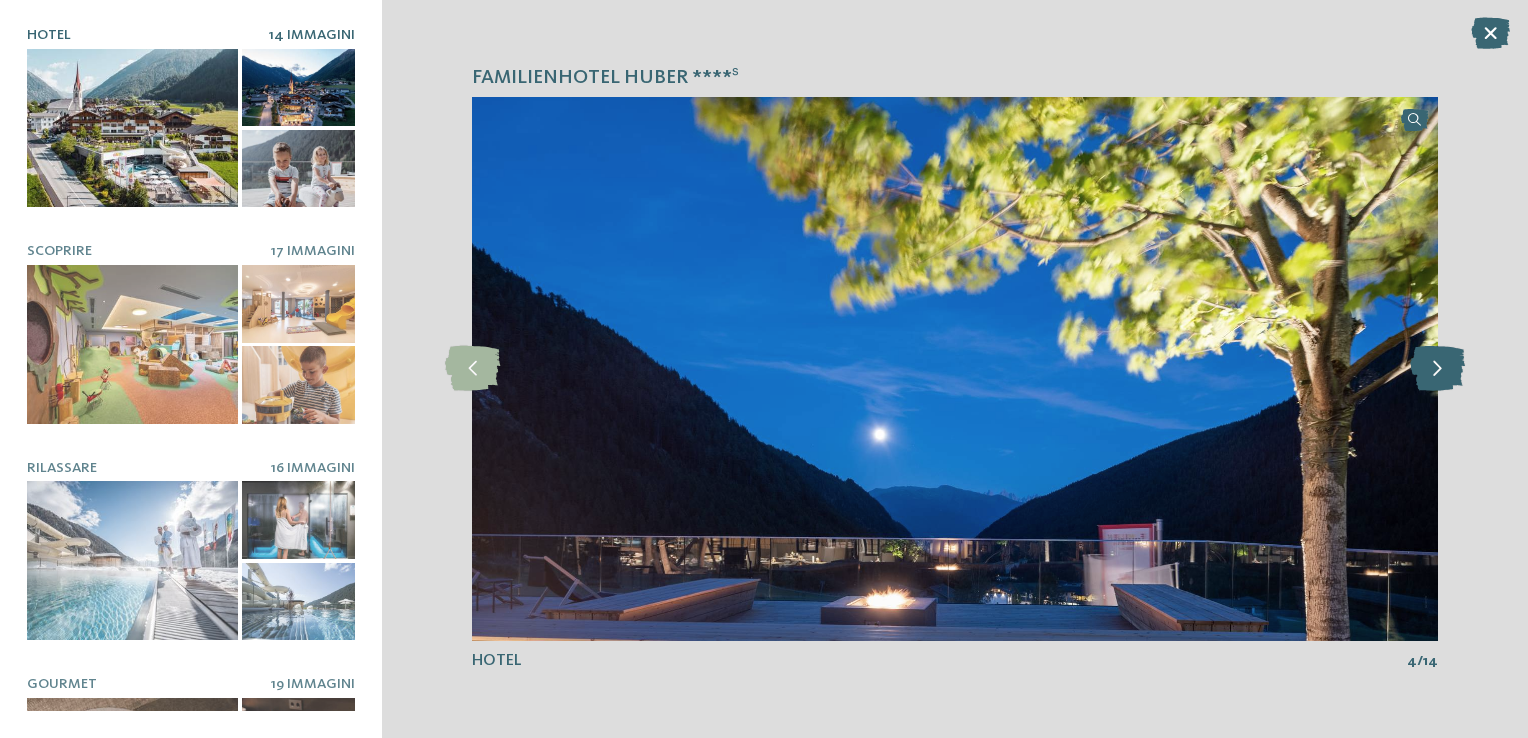 click at bounding box center (1437, 368) 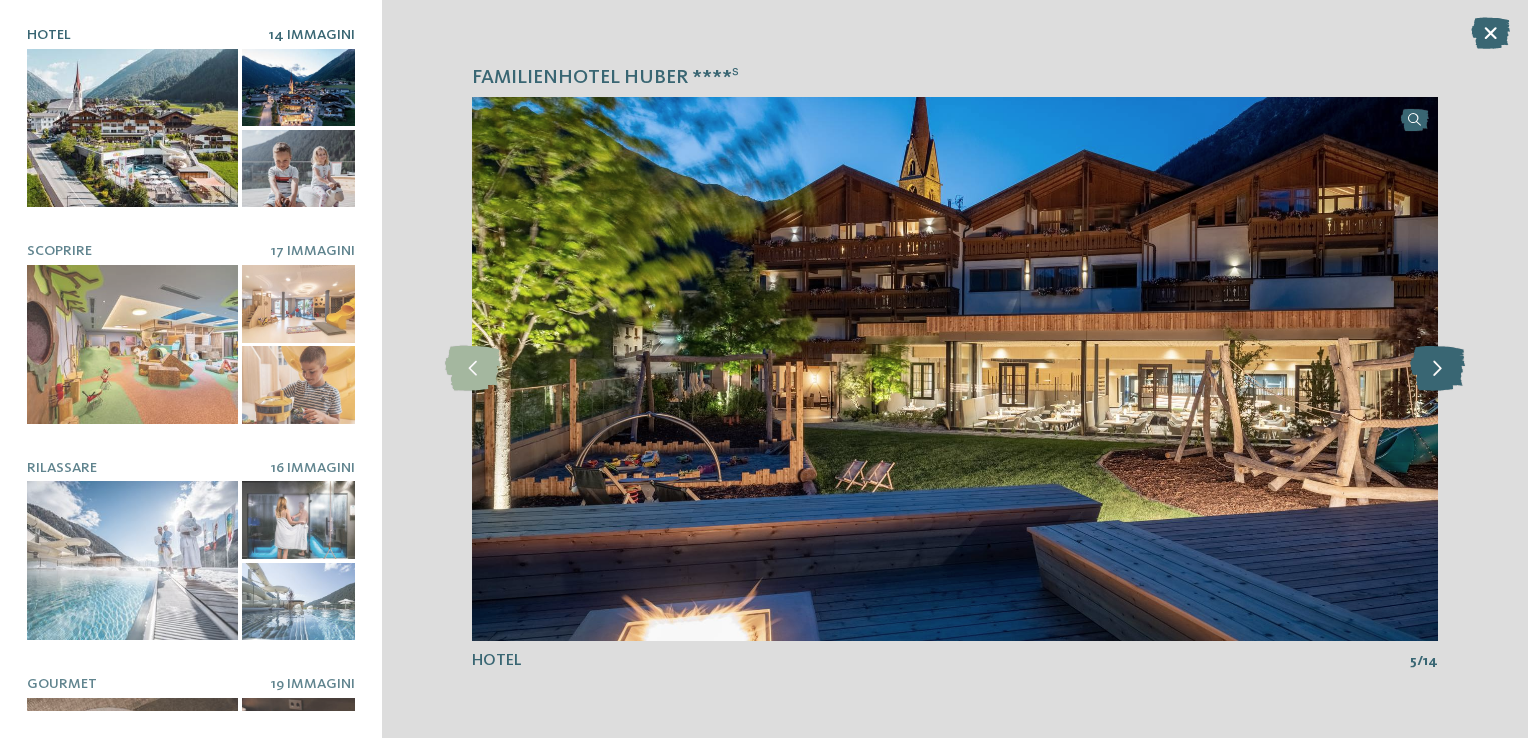 click at bounding box center [1437, 368] 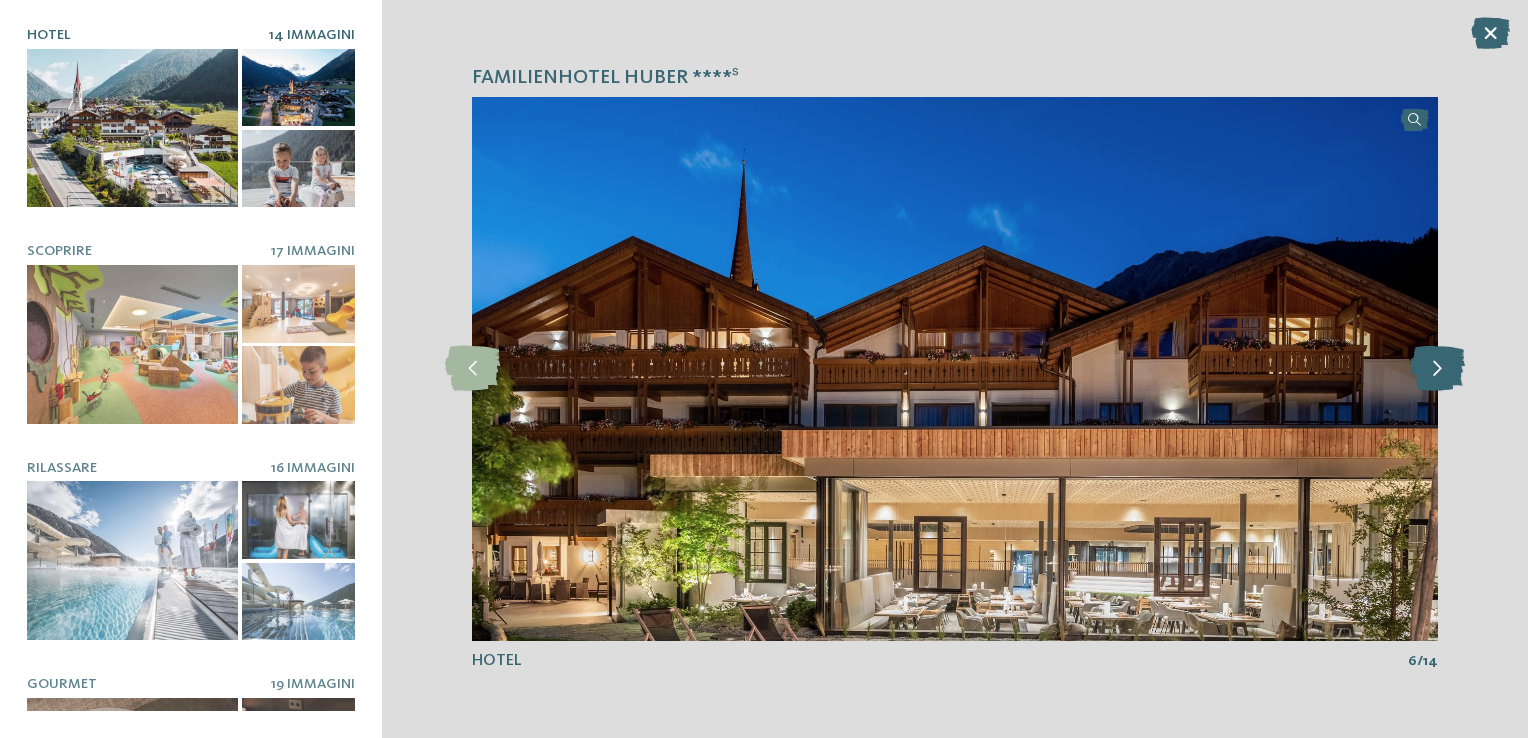 click at bounding box center (1437, 368) 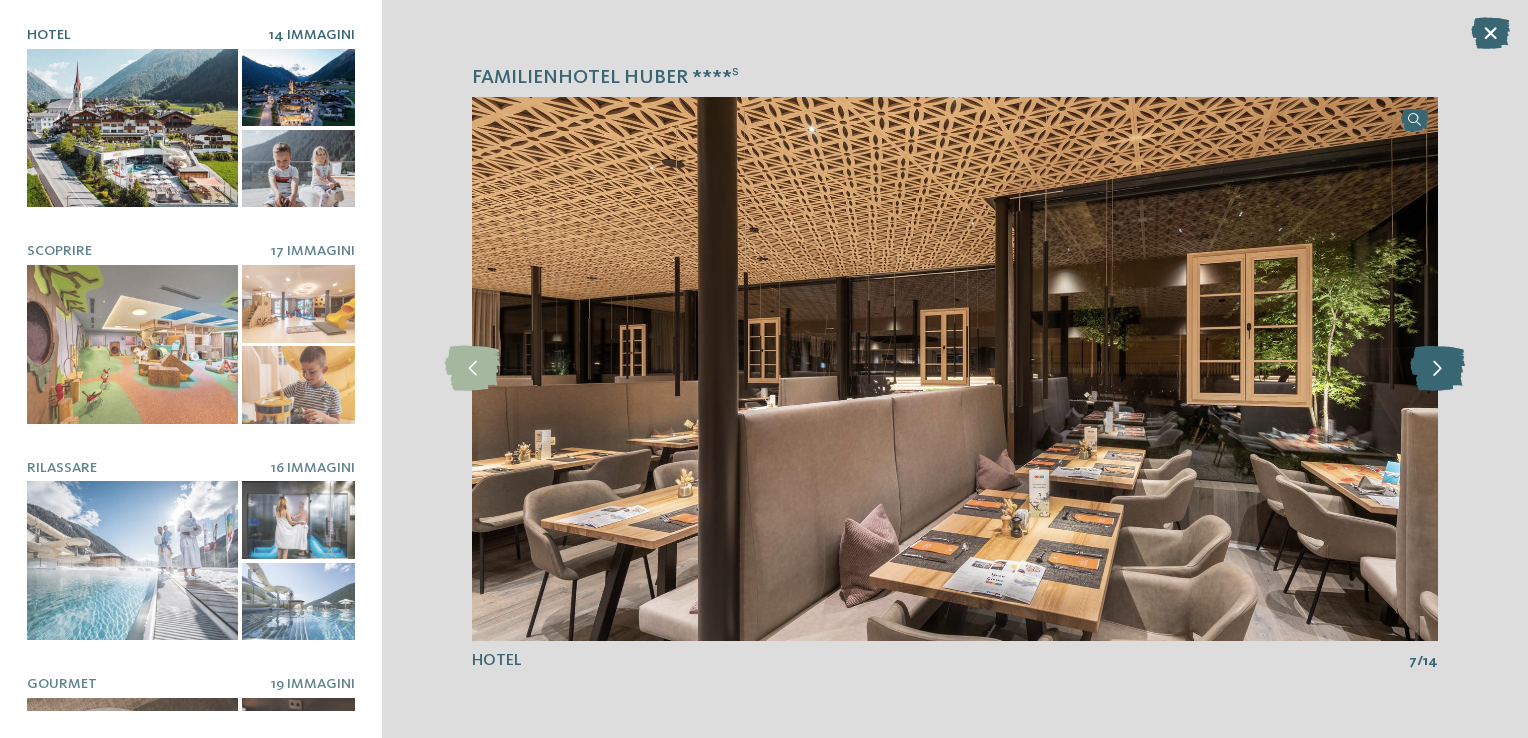 click at bounding box center [1437, 368] 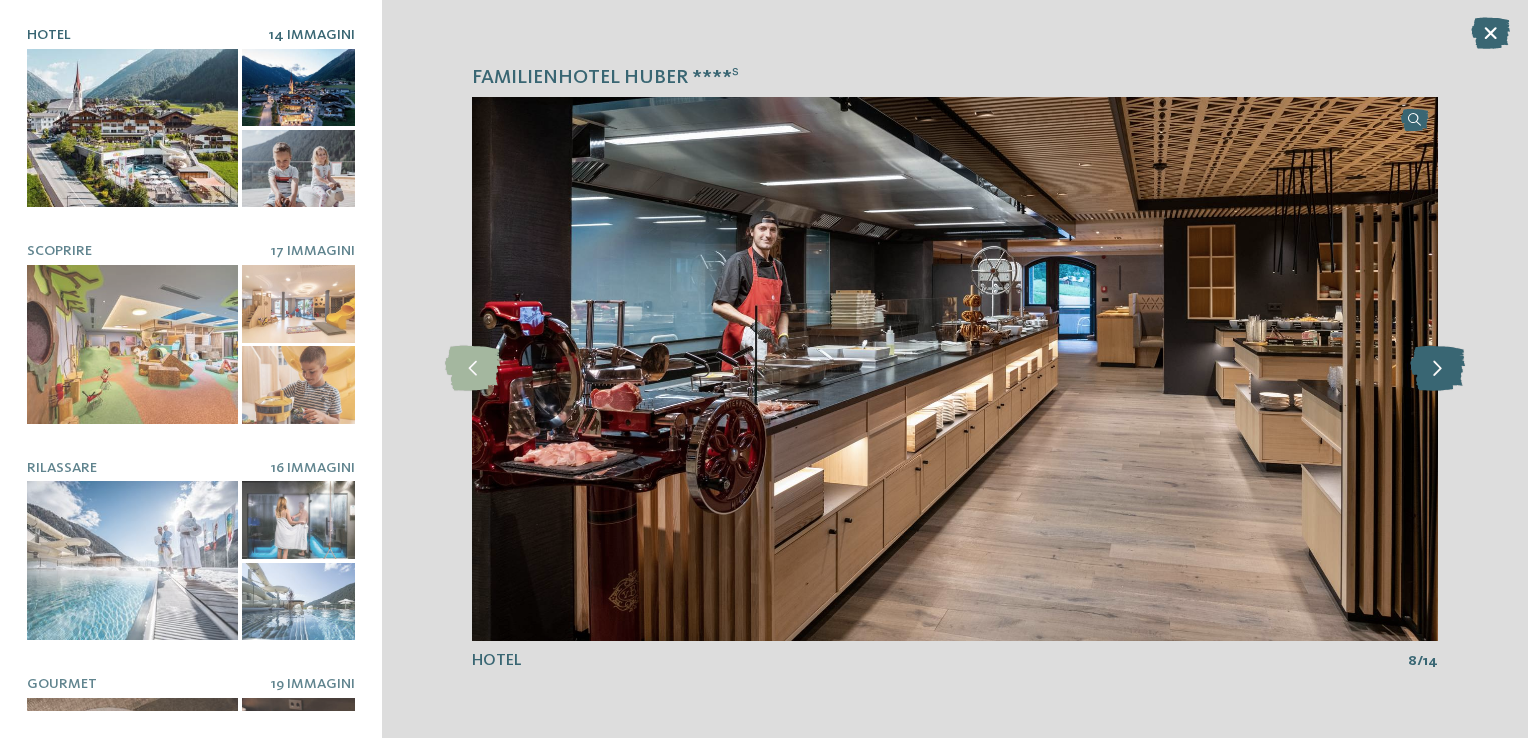 click at bounding box center [1437, 368] 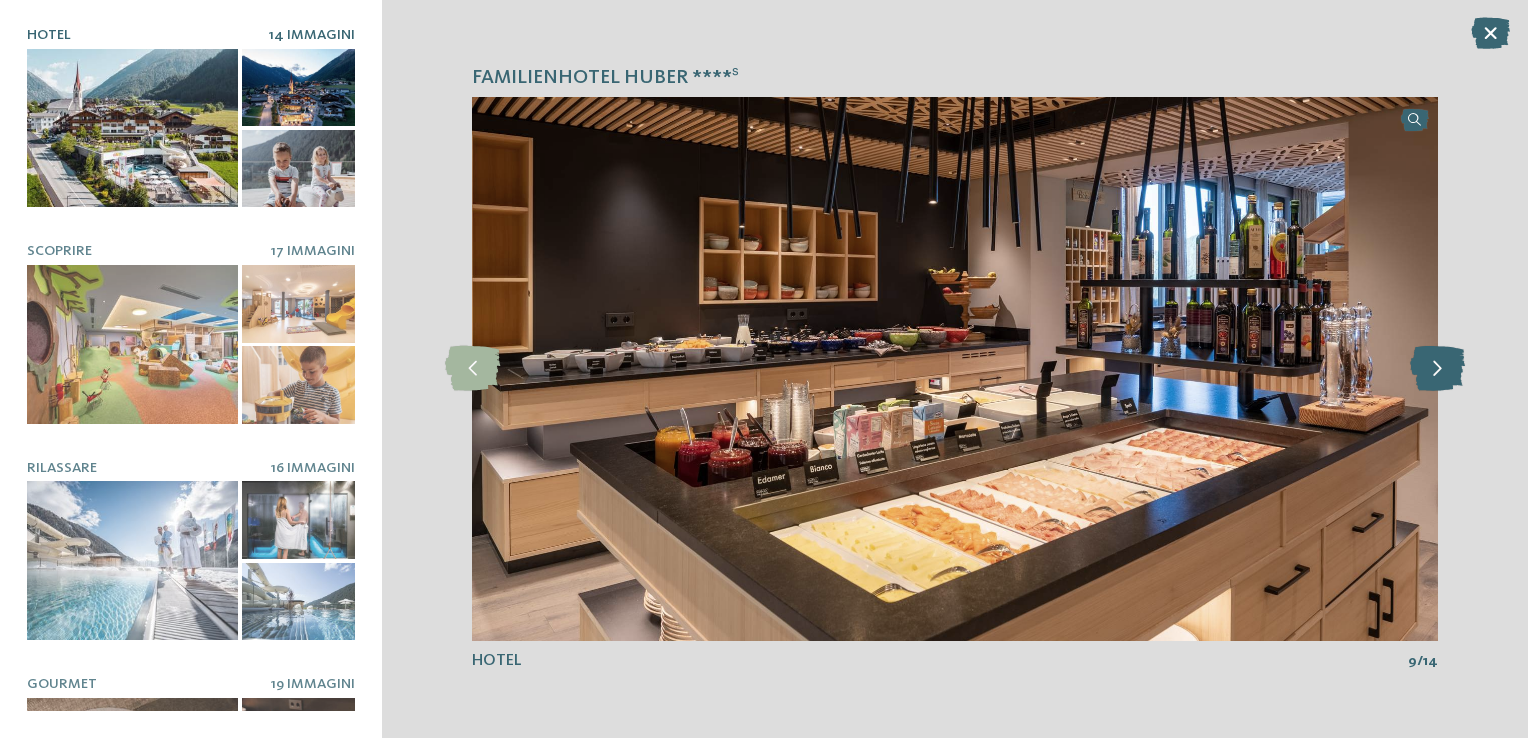 click at bounding box center [1437, 368] 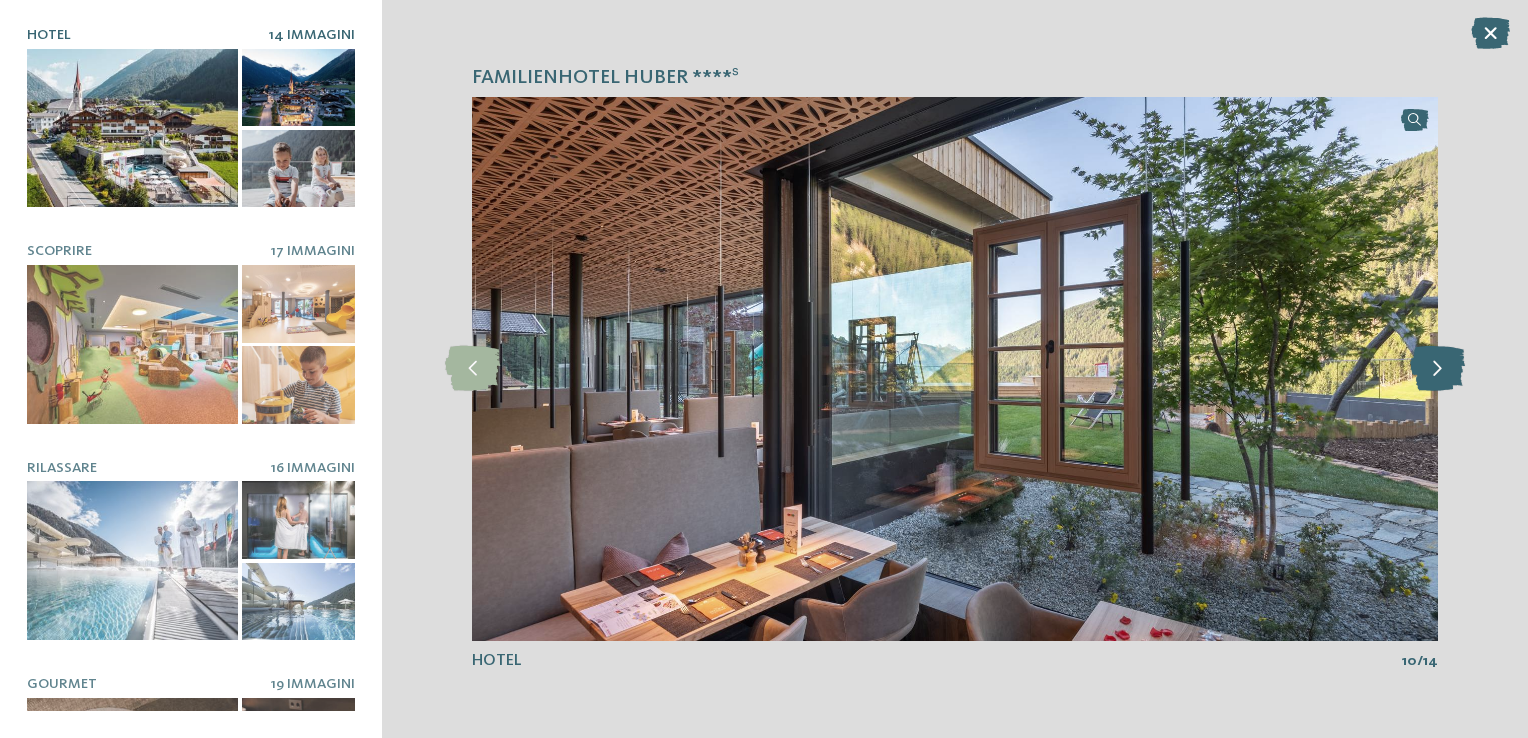 click at bounding box center [1437, 368] 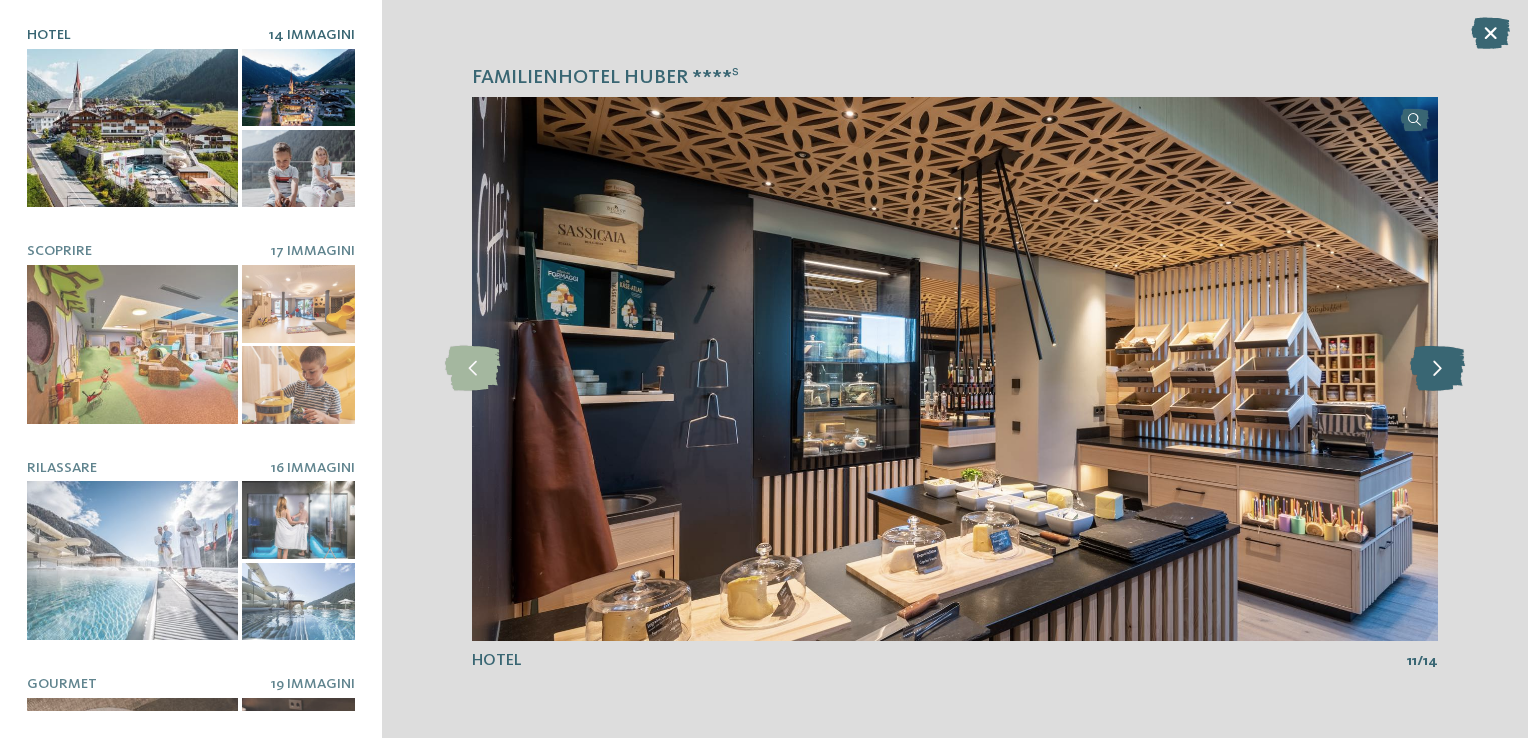 click at bounding box center (1437, 368) 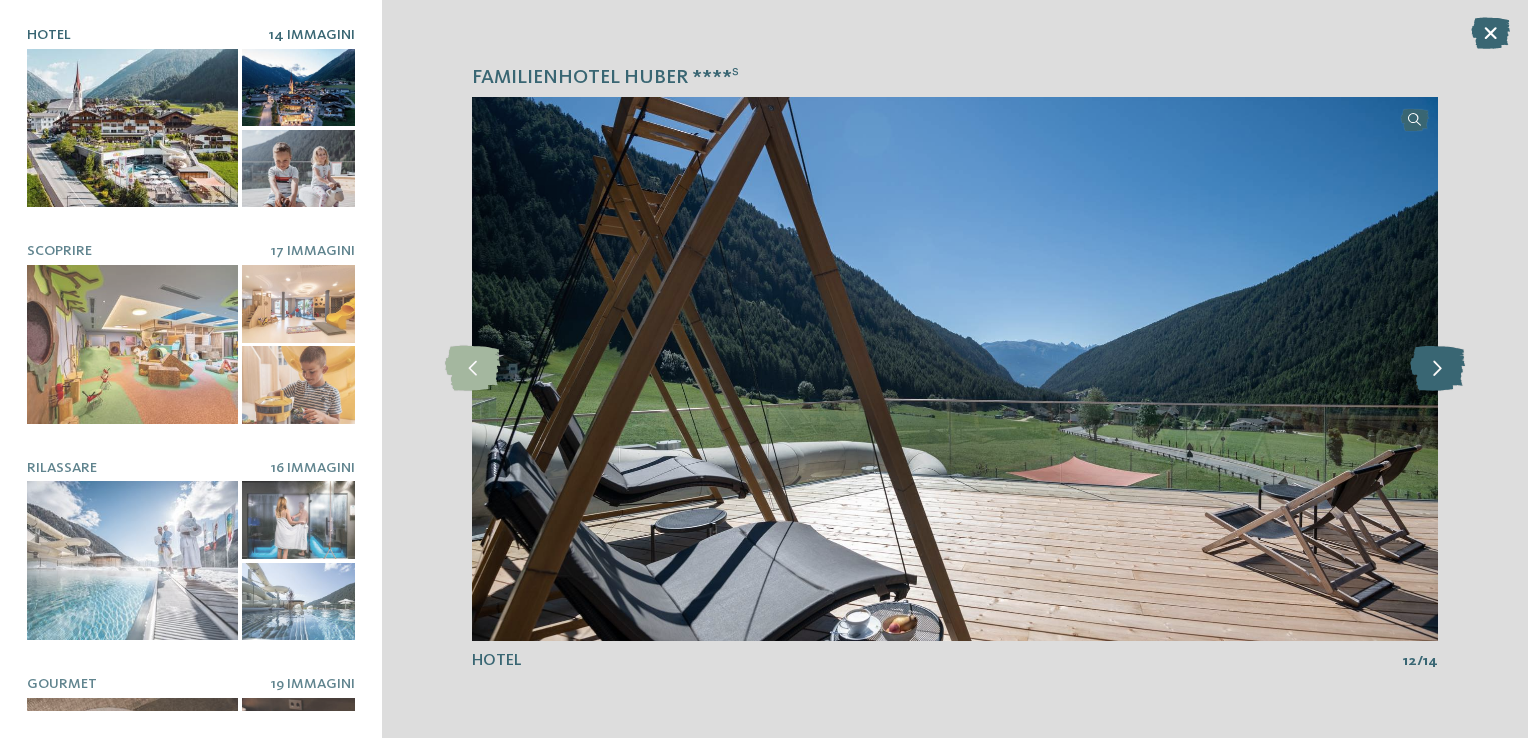 click at bounding box center [1437, 368] 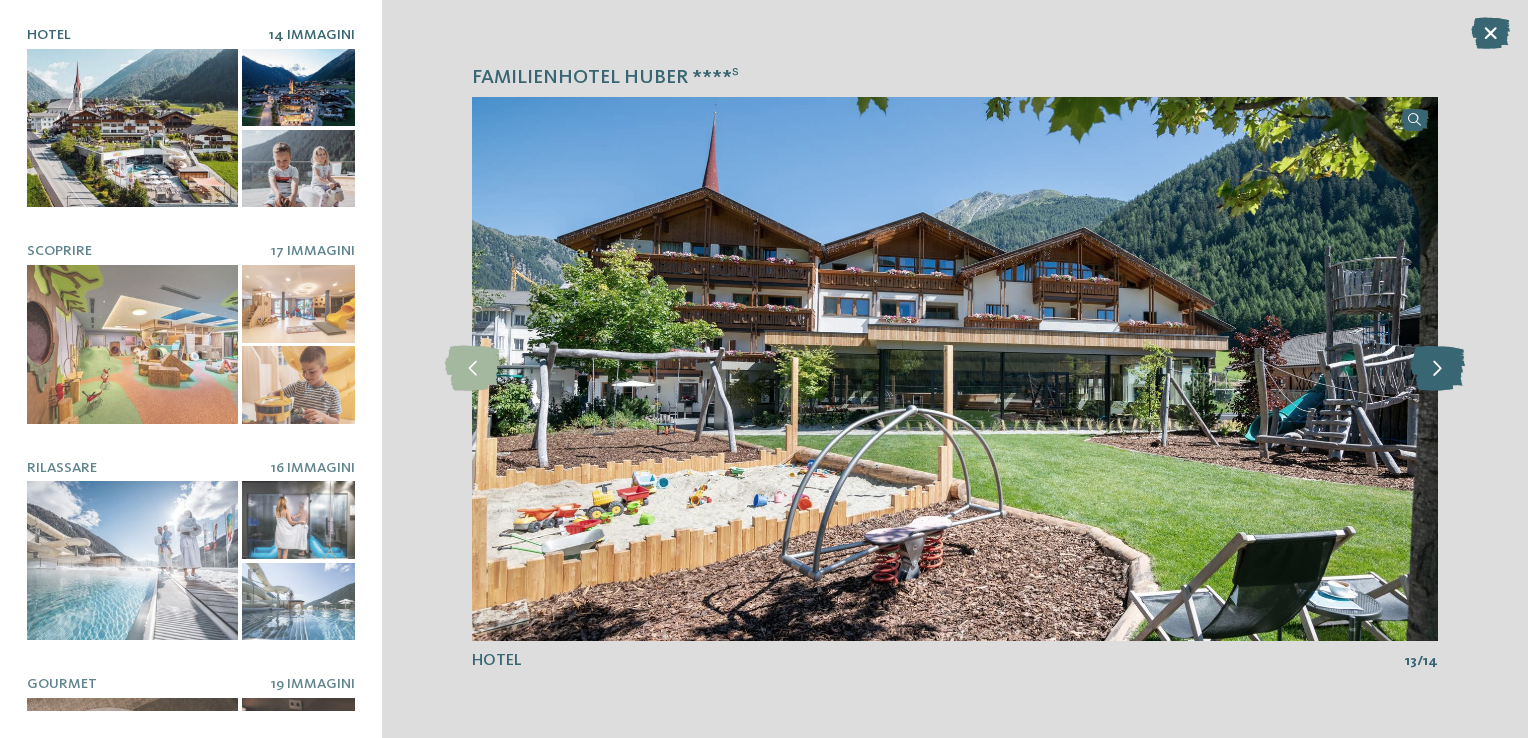 click at bounding box center (1437, 368) 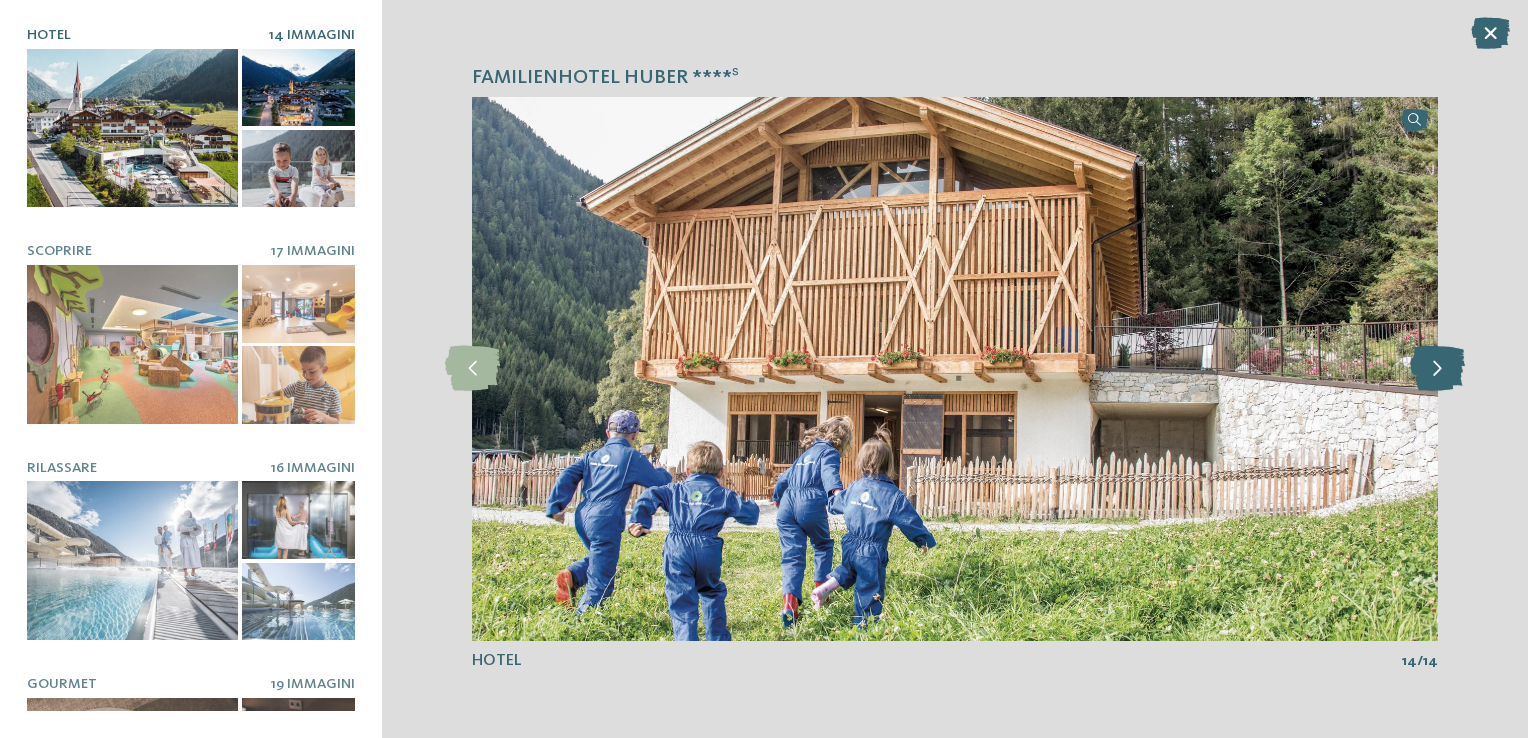 click at bounding box center (1437, 368) 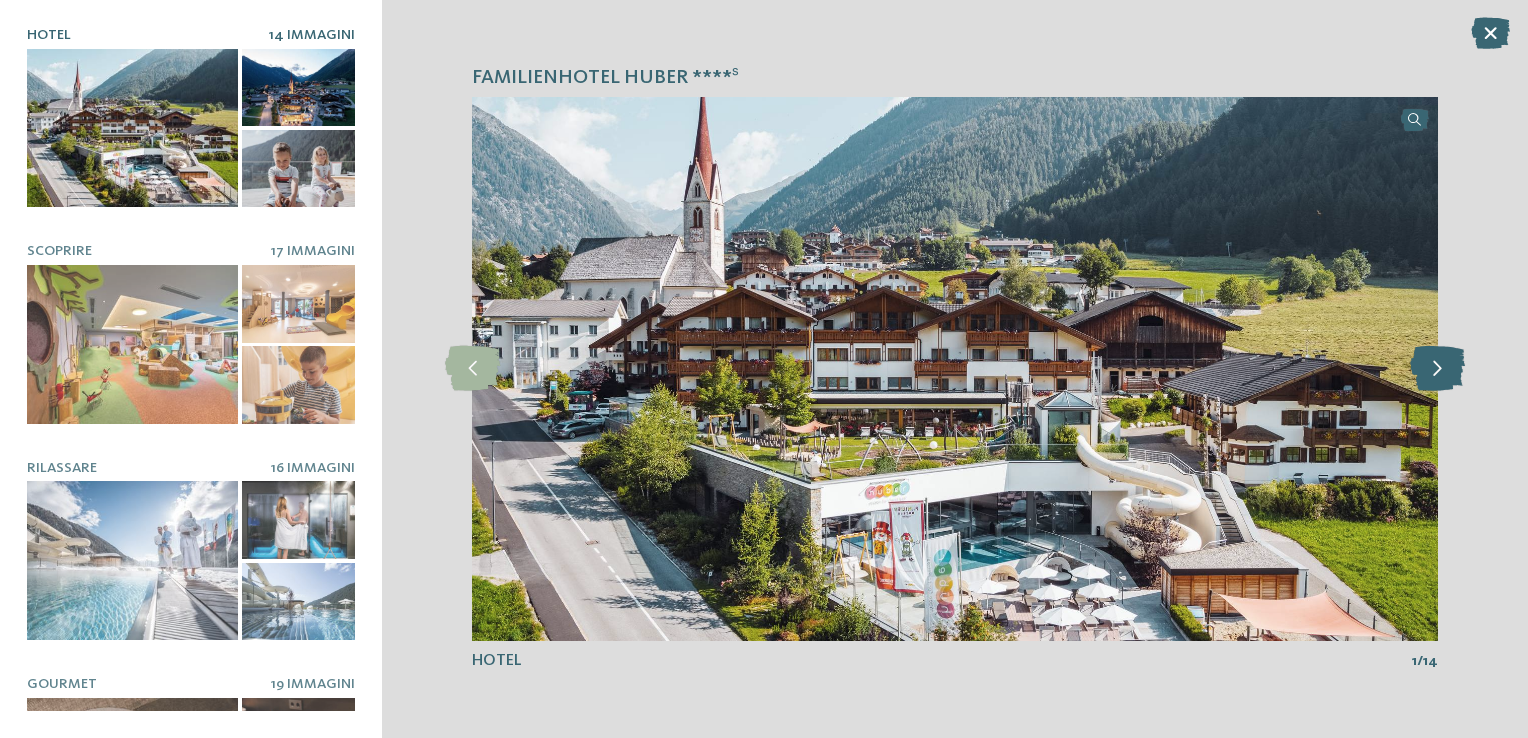 click at bounding box center [1437, 368] 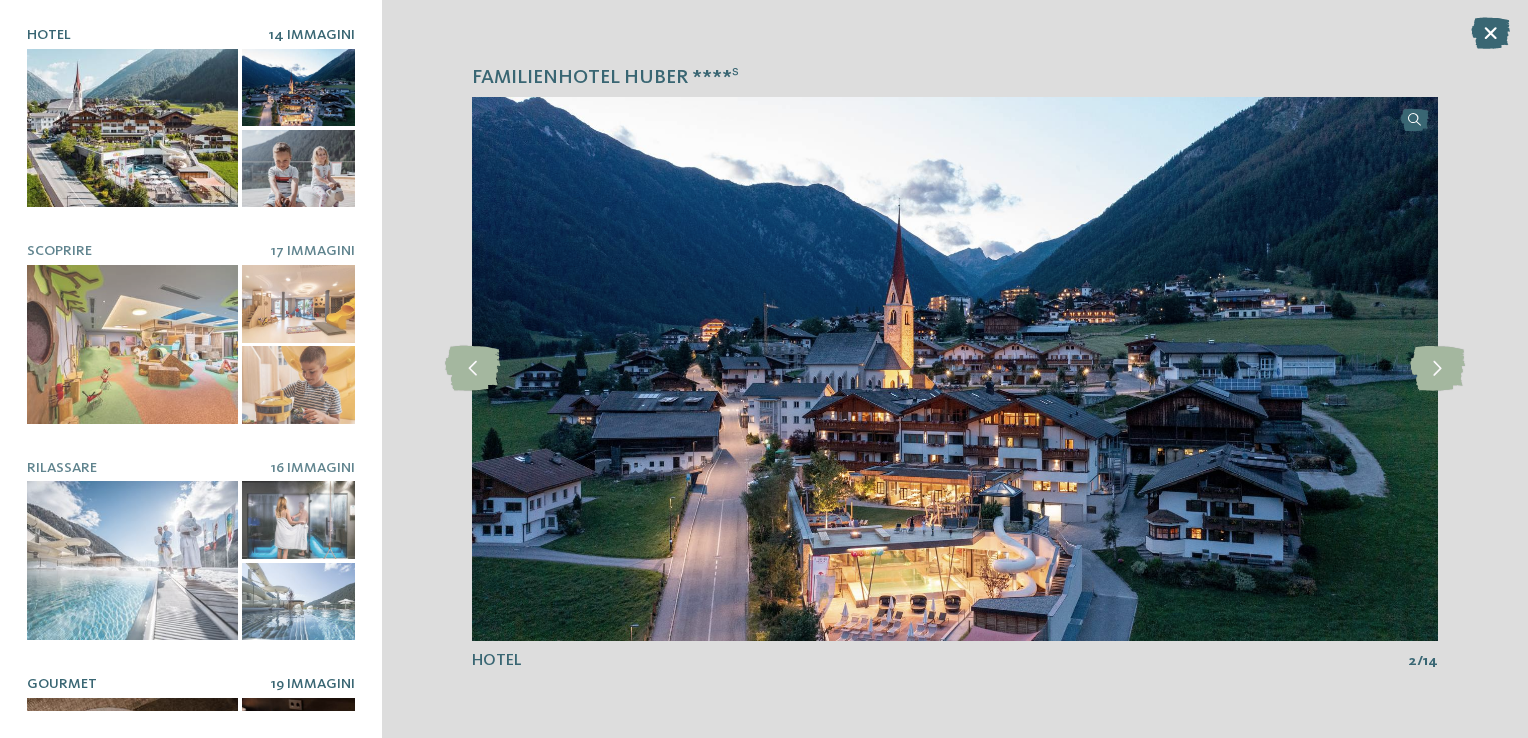 click on "Gourmet" at bounding box center (149, 684) 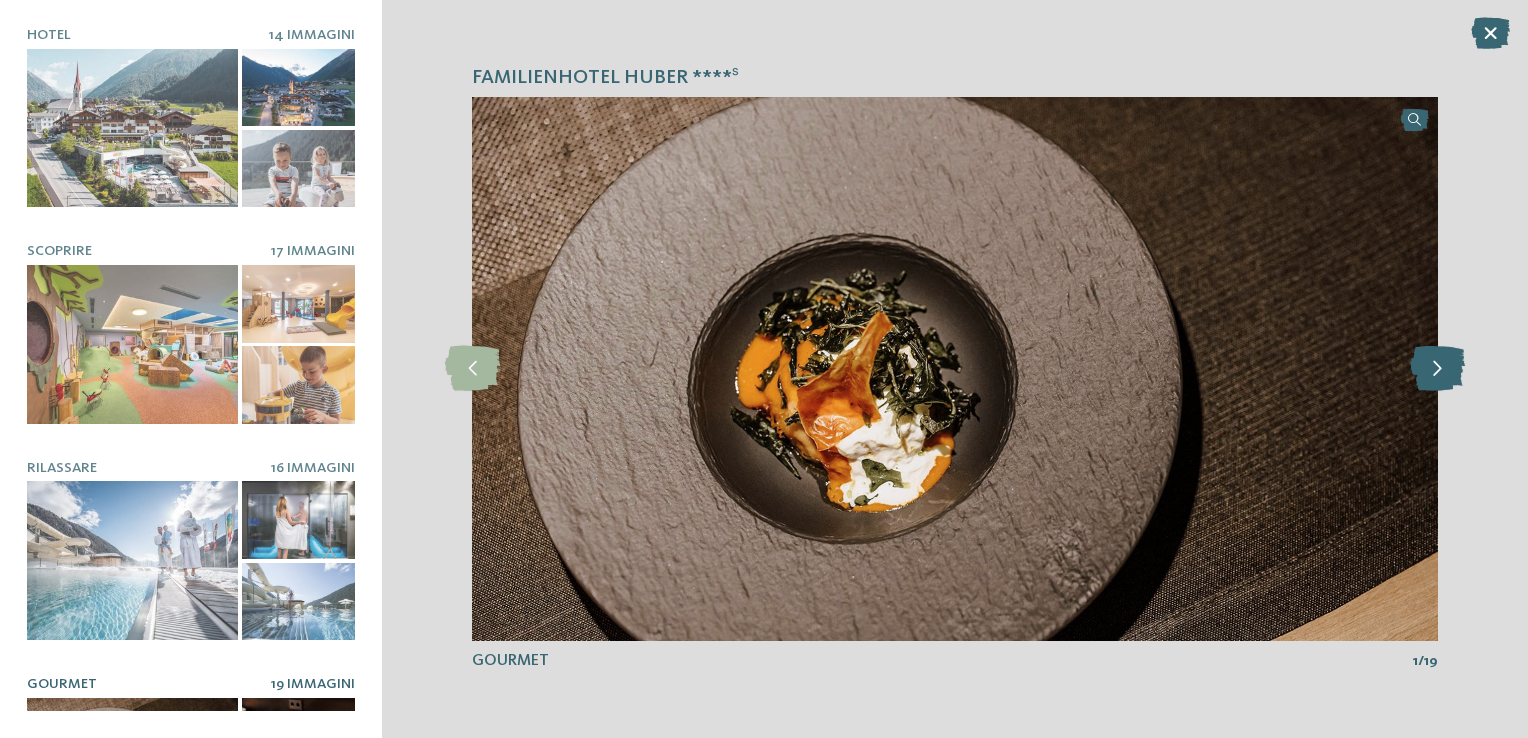 click at bounding box center [1437, 368] 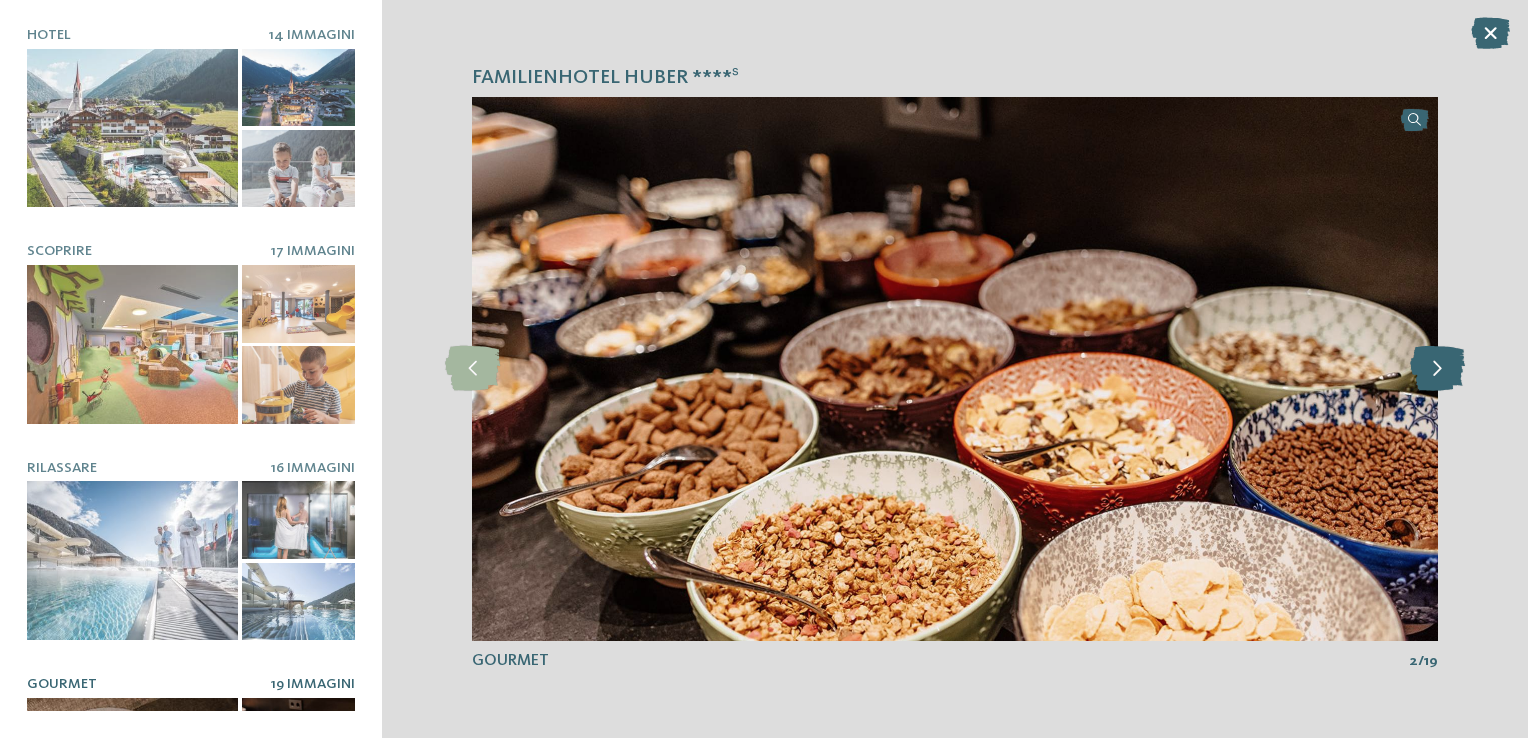 click at bounding box center (1437, 368) 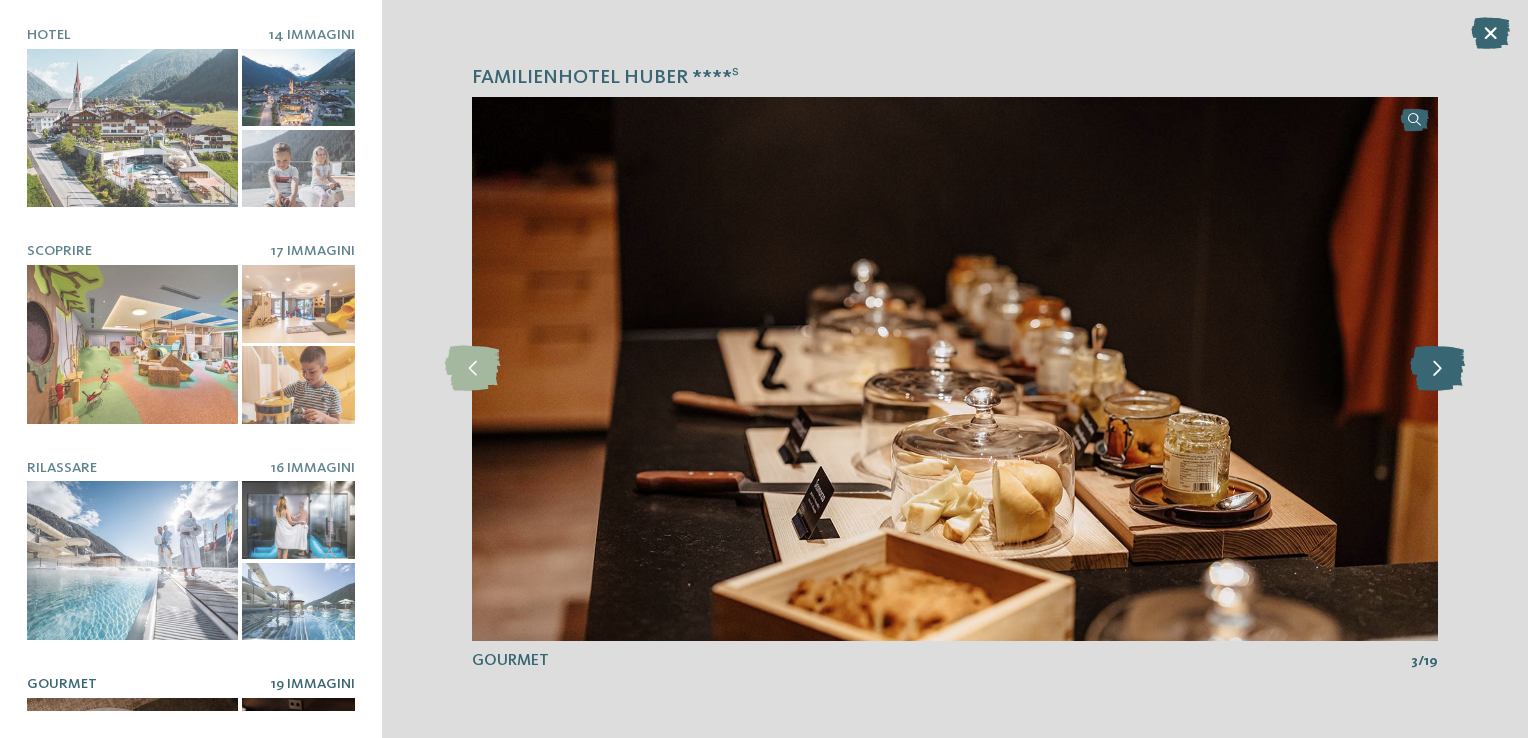 click at bounding box center (1437, 368) 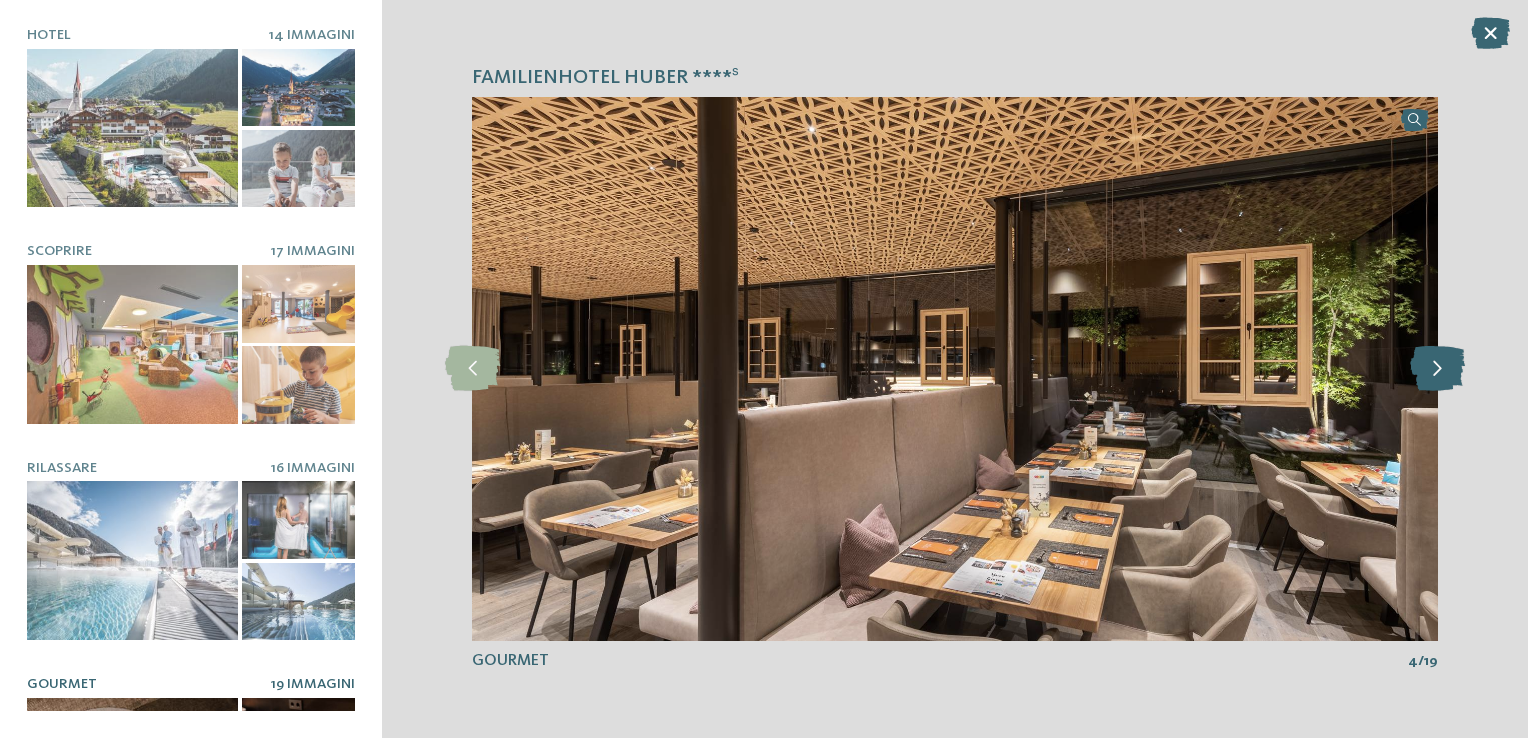 click at bounding box center (1437, 368) 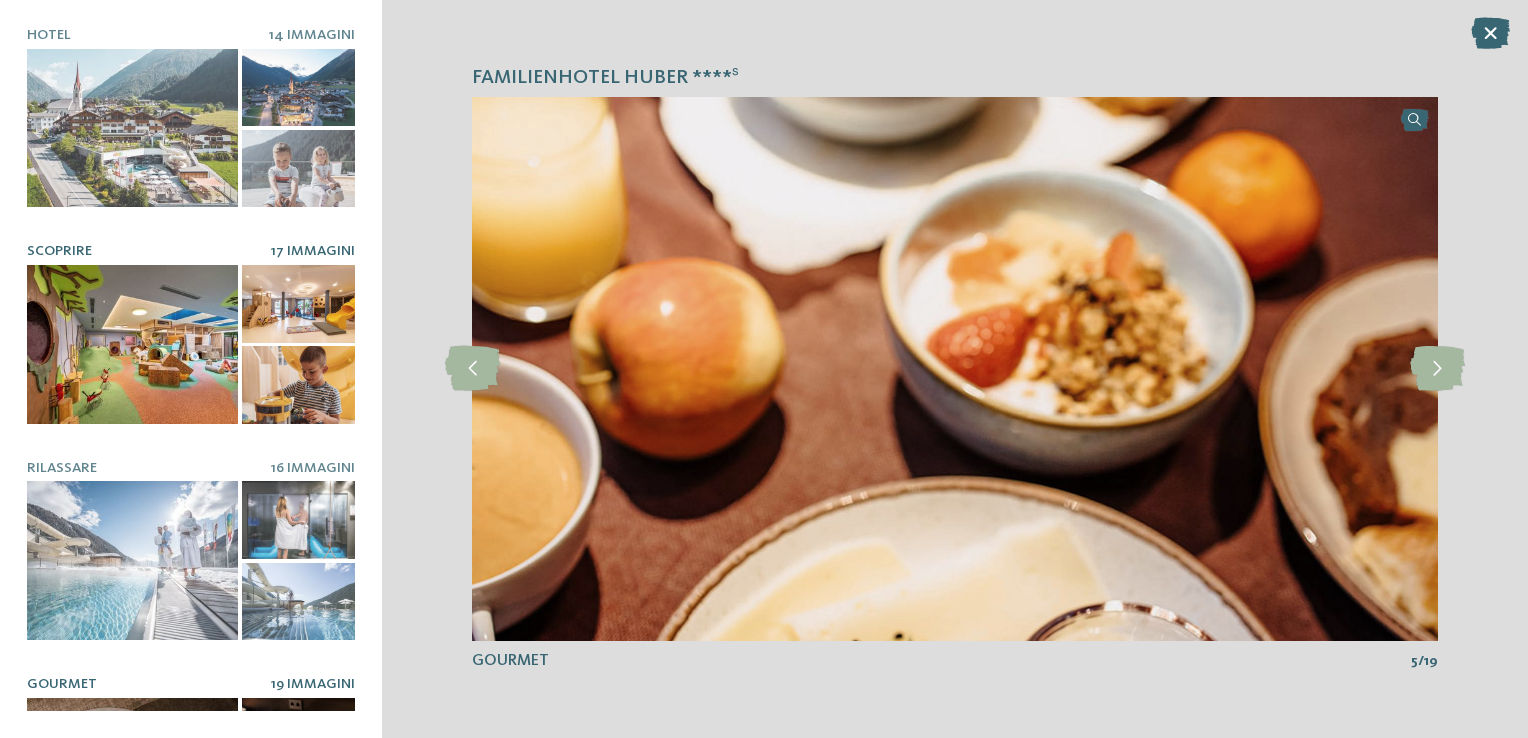 click at bounding box center (132, 344) 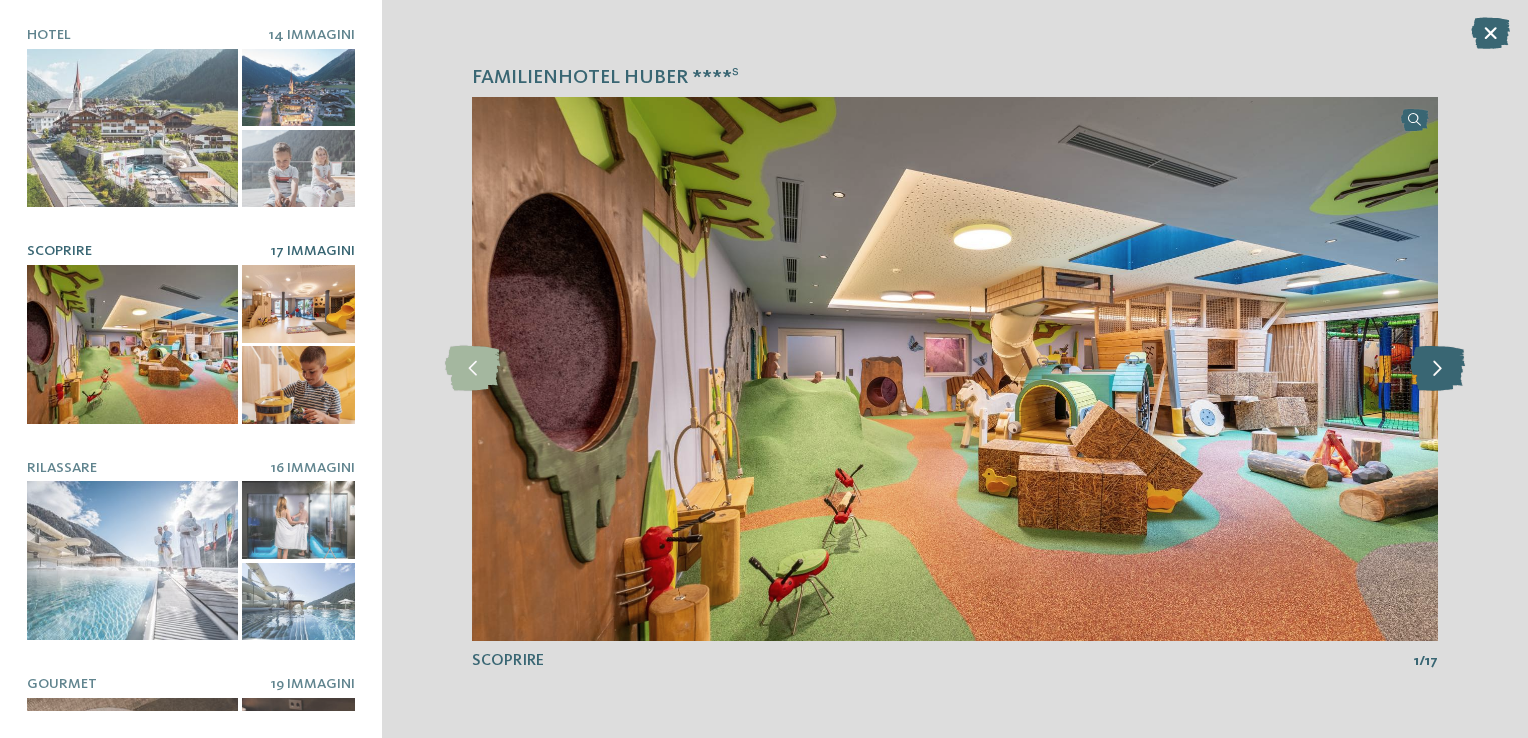 click at bounding box center [1437, 368] 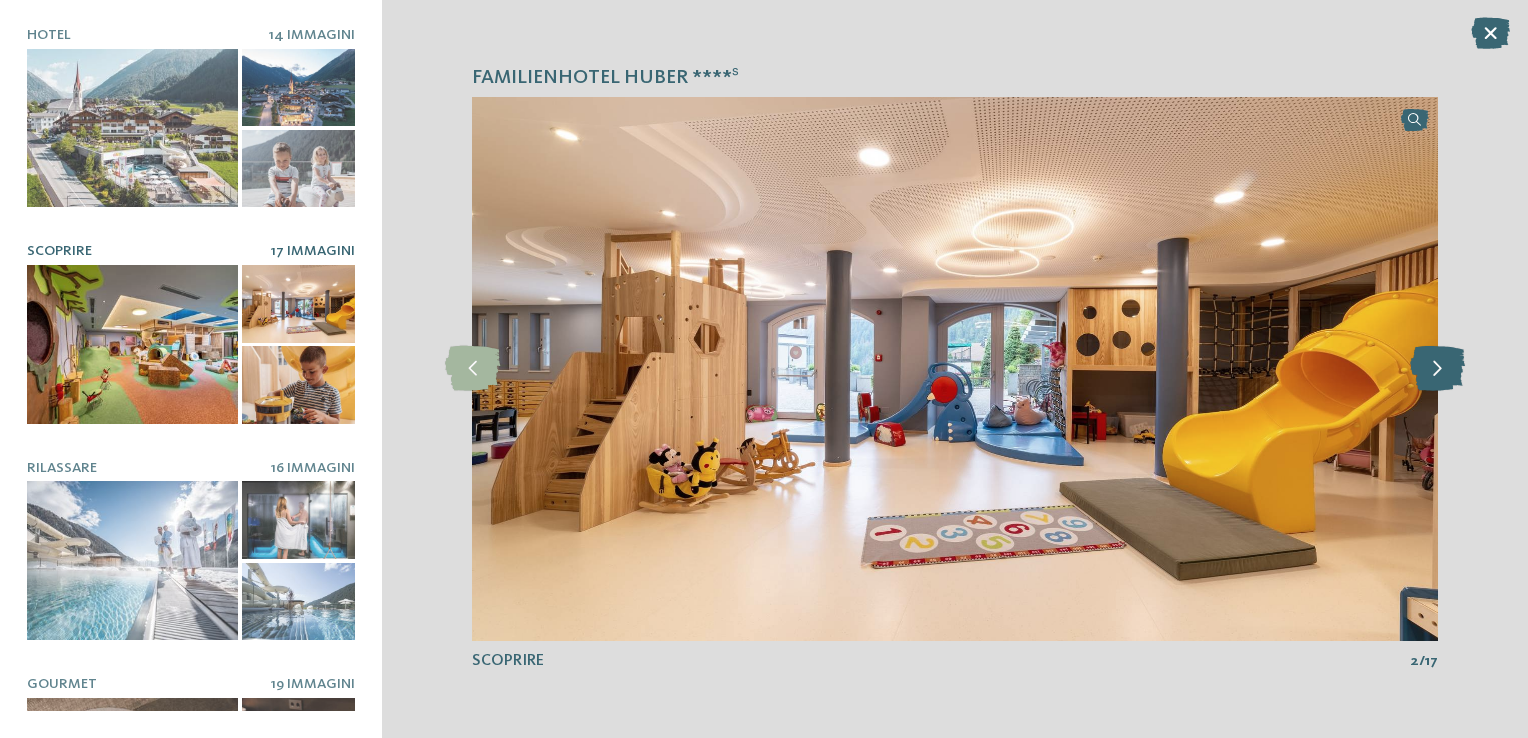 click at bounding box center (1437, 368) 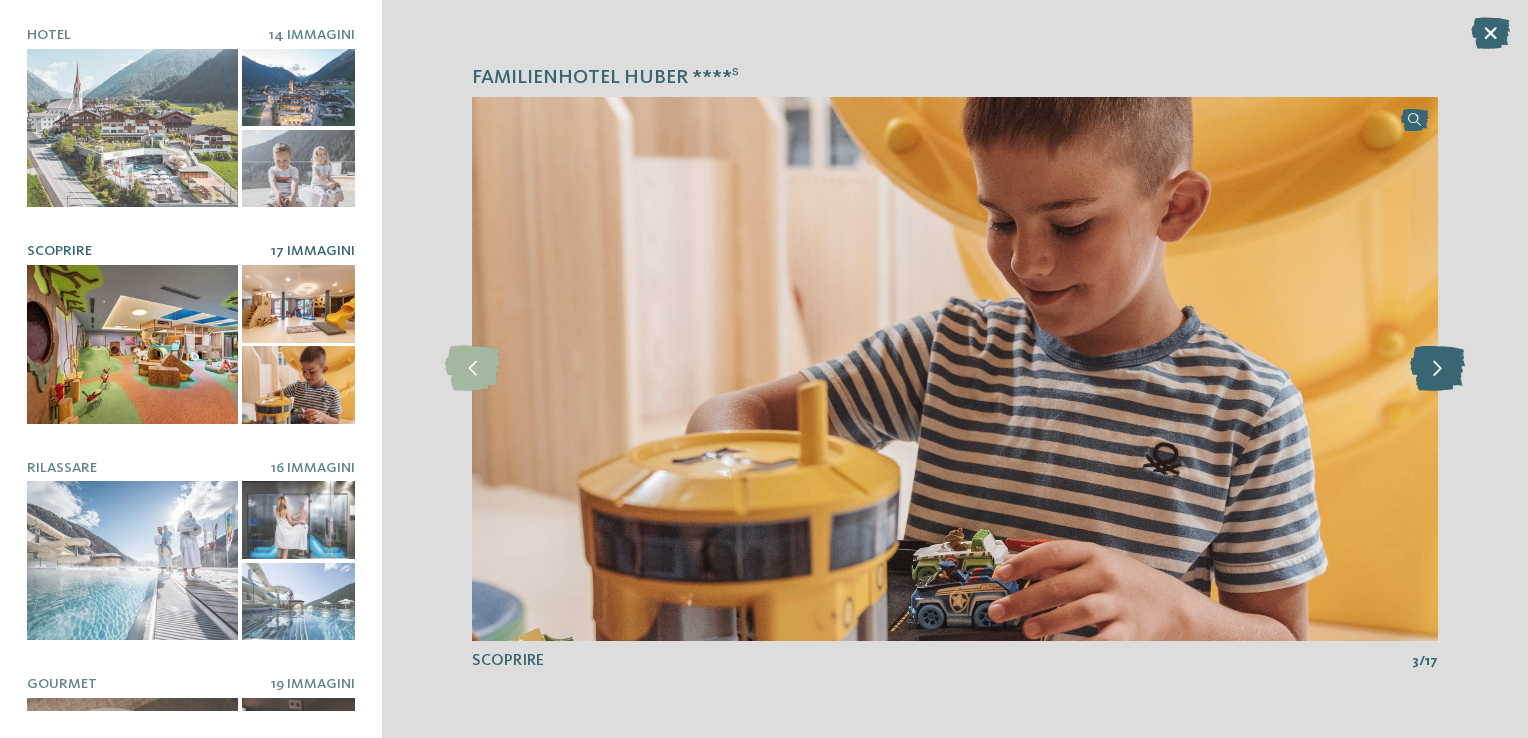 click at bounding box center (1437, 368) 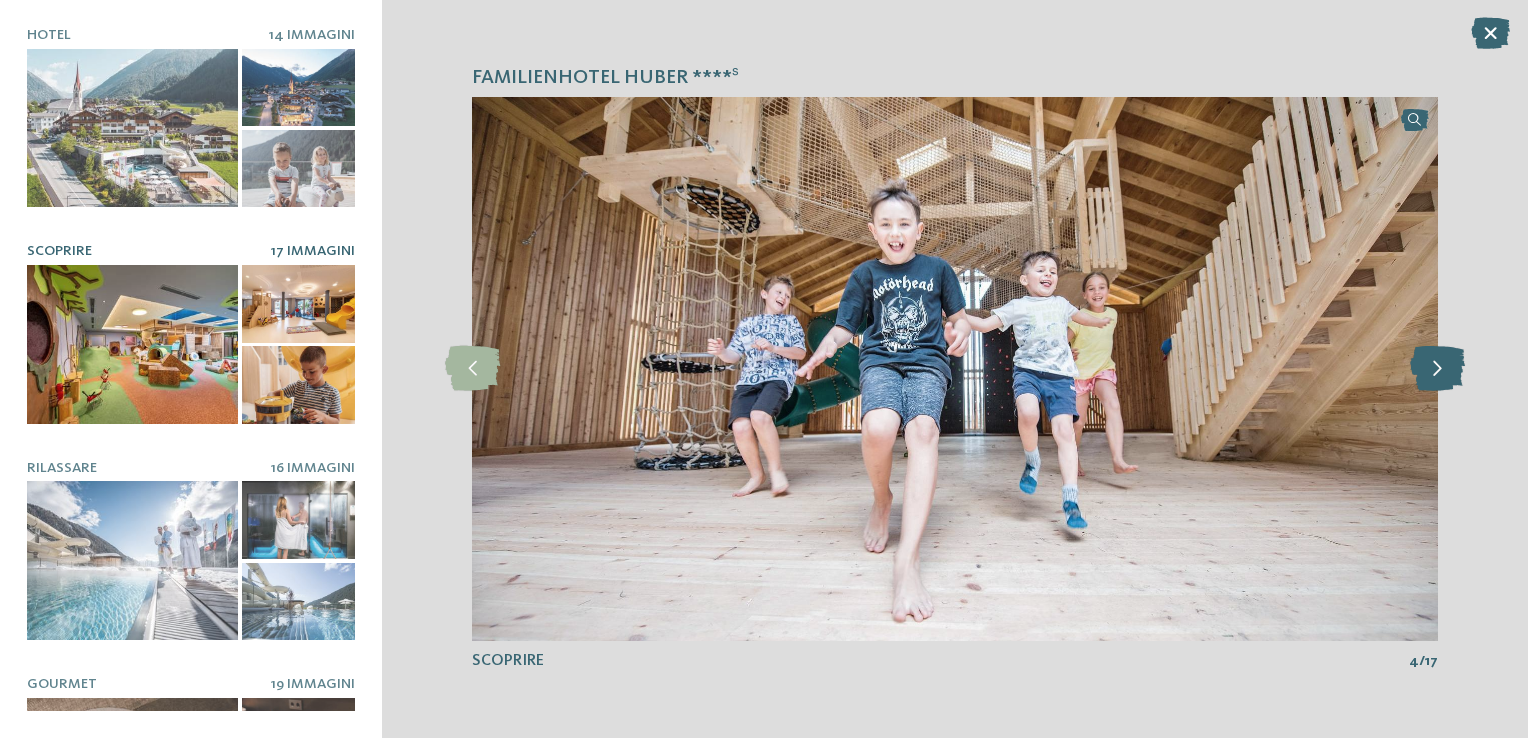 click at bounding box center [1437, 368] 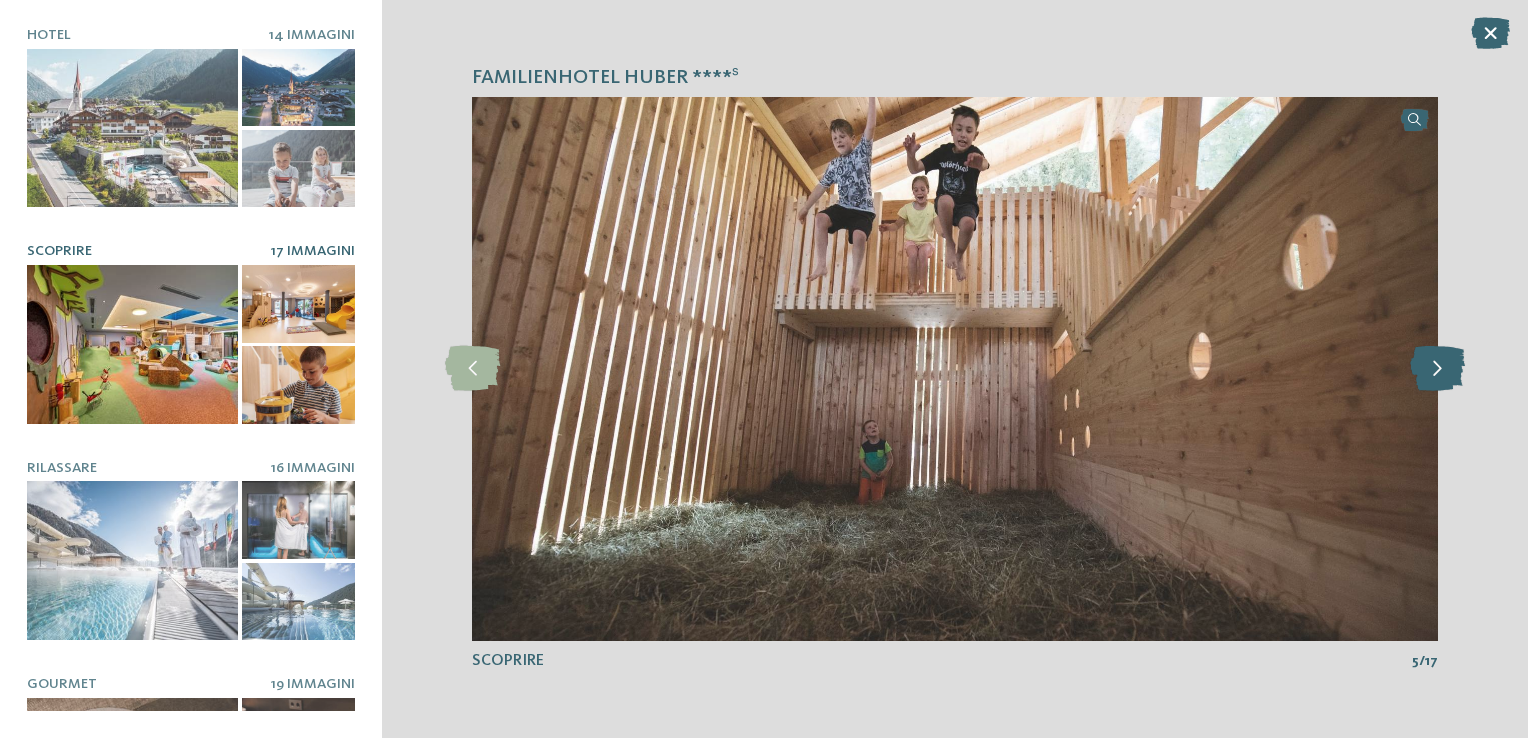 click at bounding box center [1437, 368] 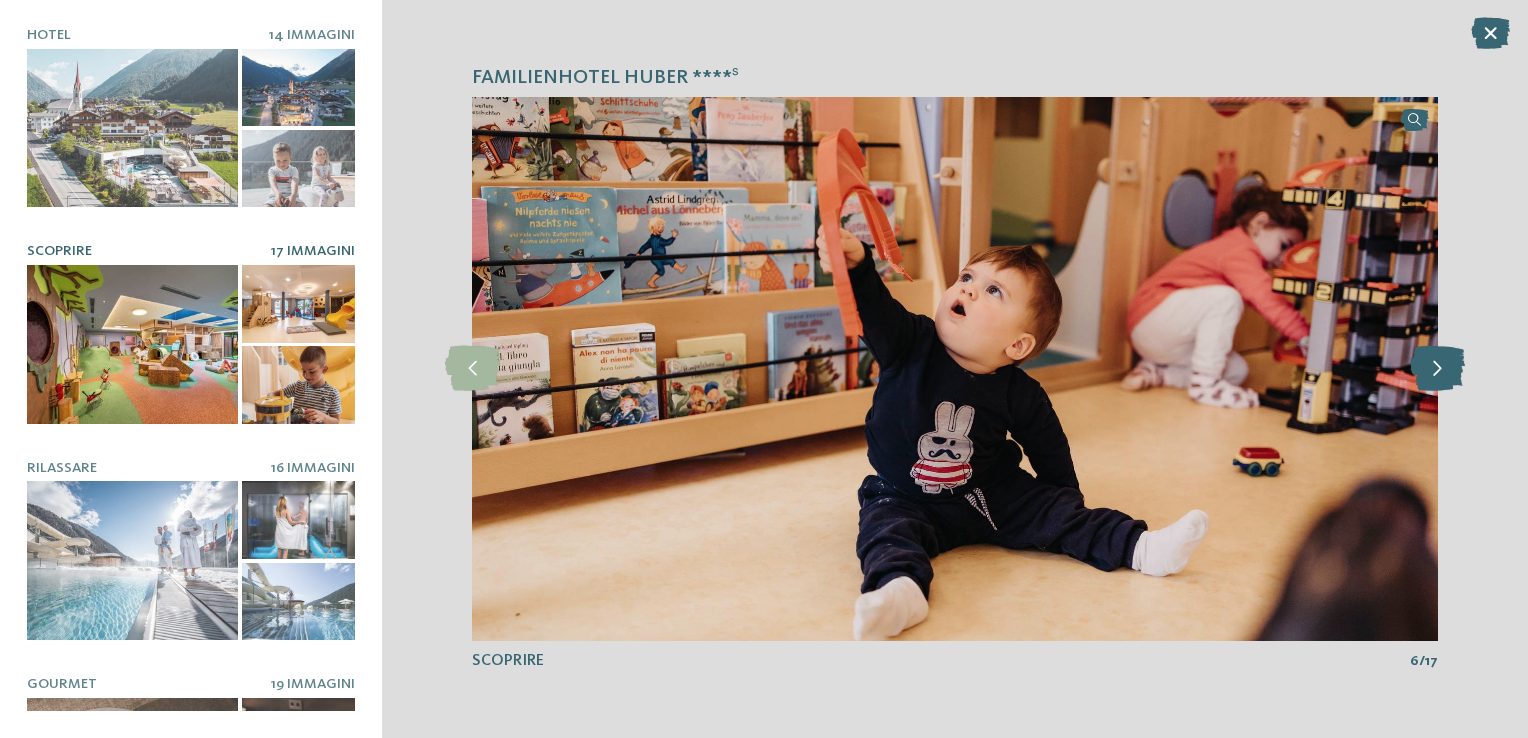 click at bounding box center (1437, 368) 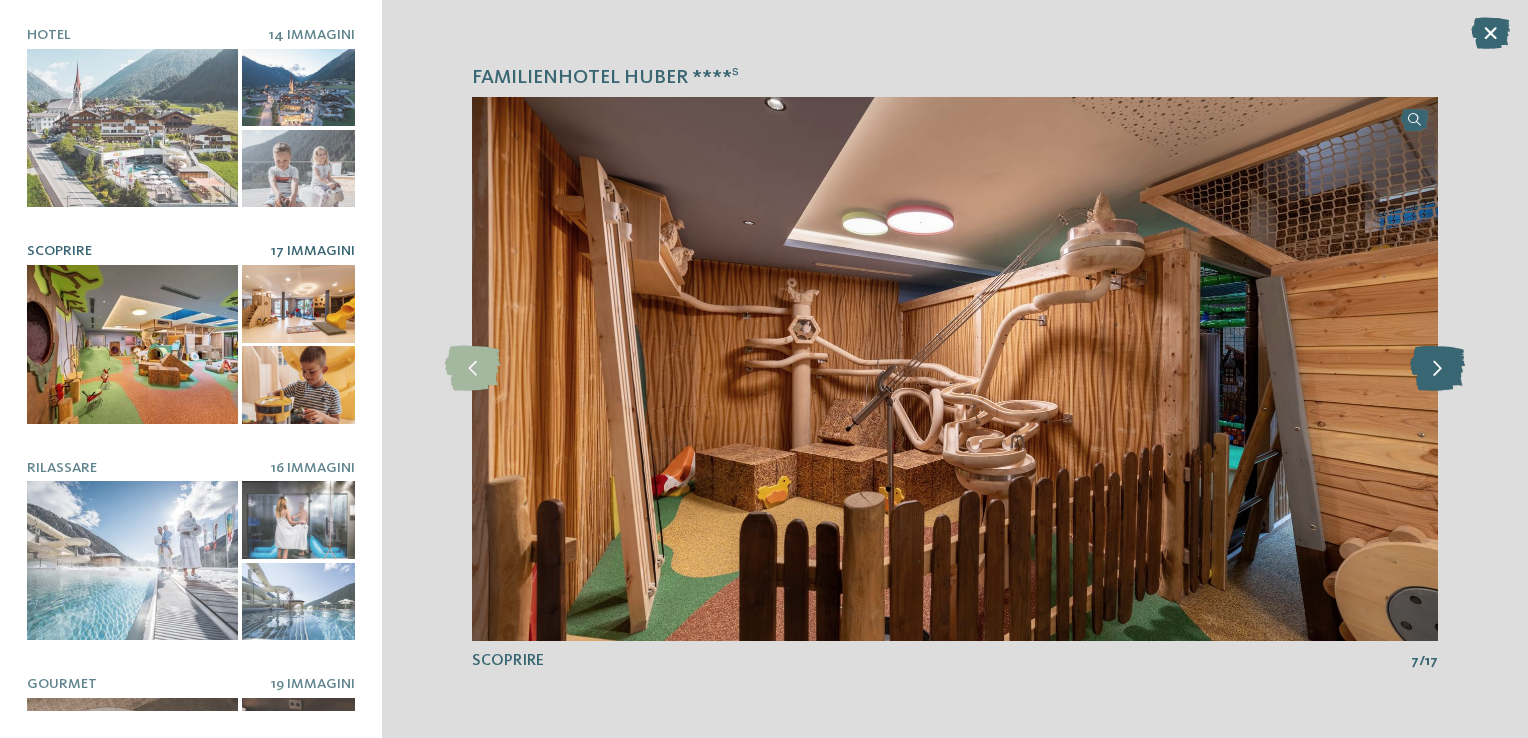 click at bounding box center [1437, 368] 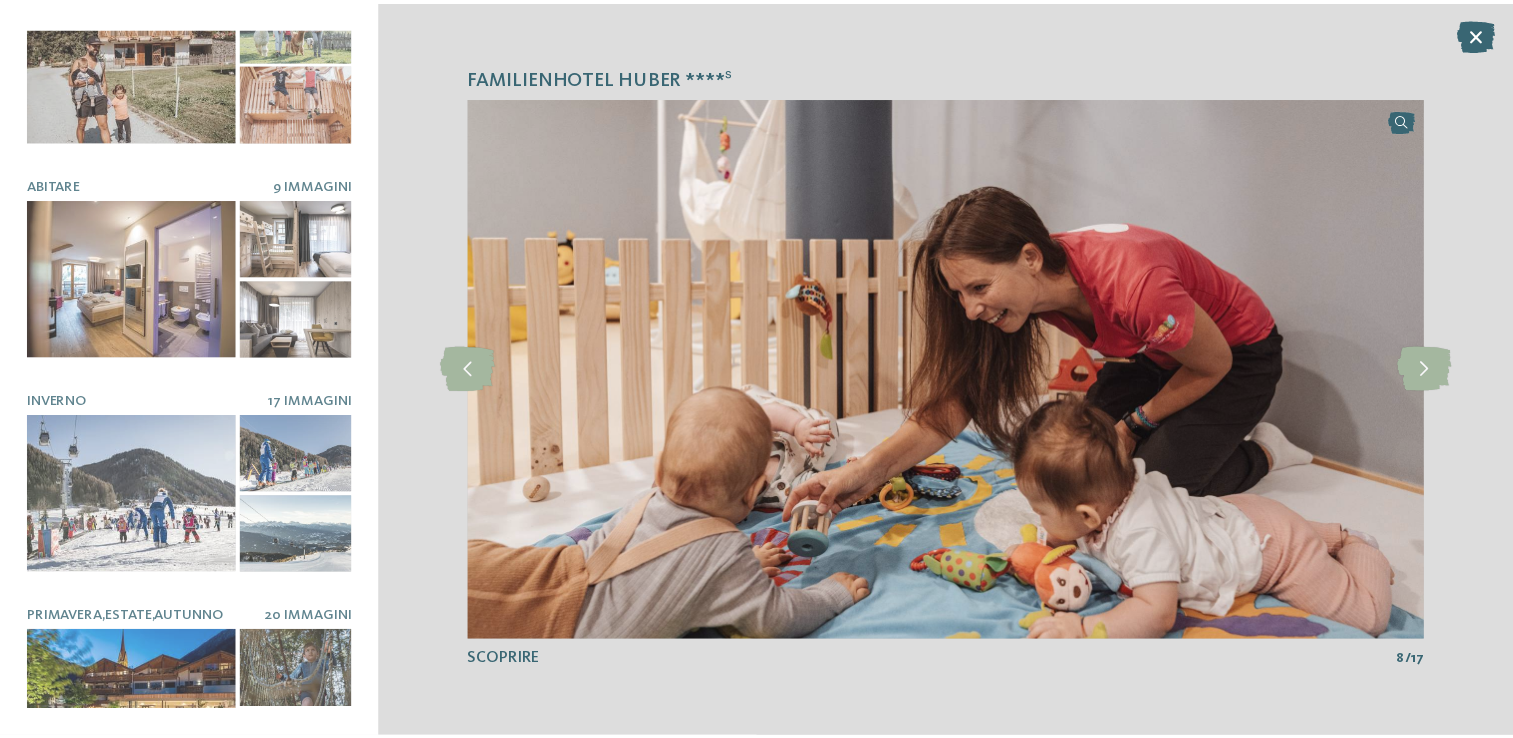 scroll, scrollTop: 938, scrollLeft: 0, axis: vertical 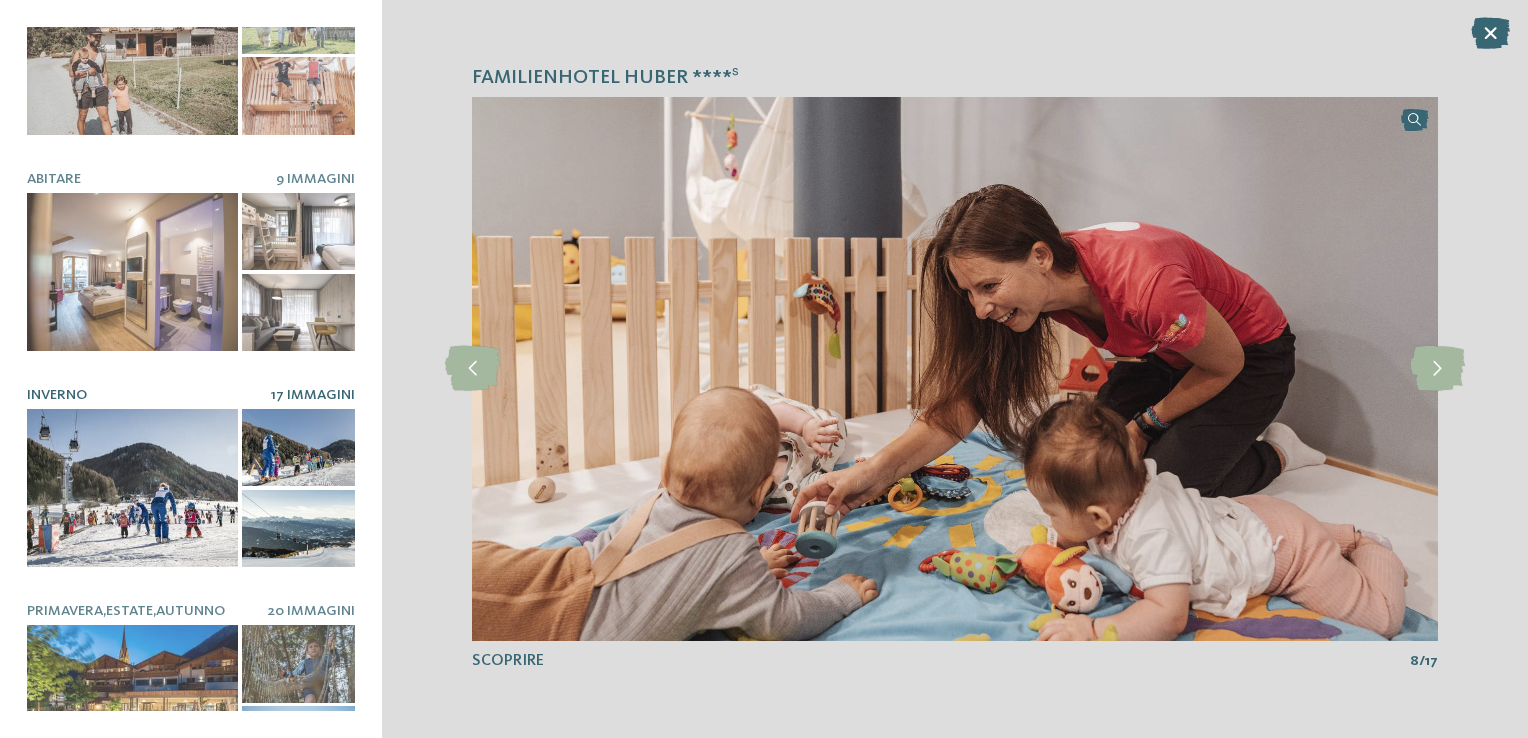 click at bounding box center [132, 488] 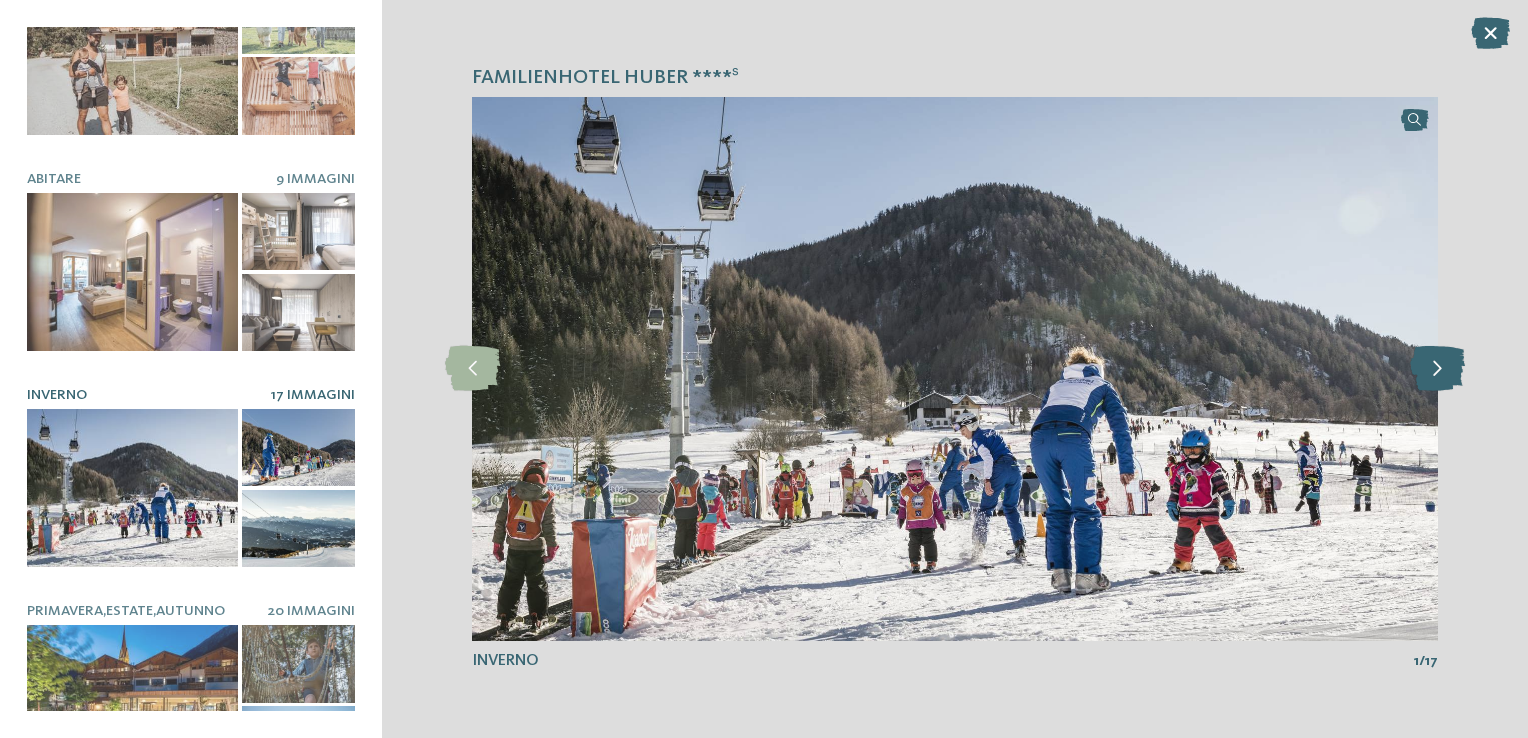 click at bounding box center (1437, 368) 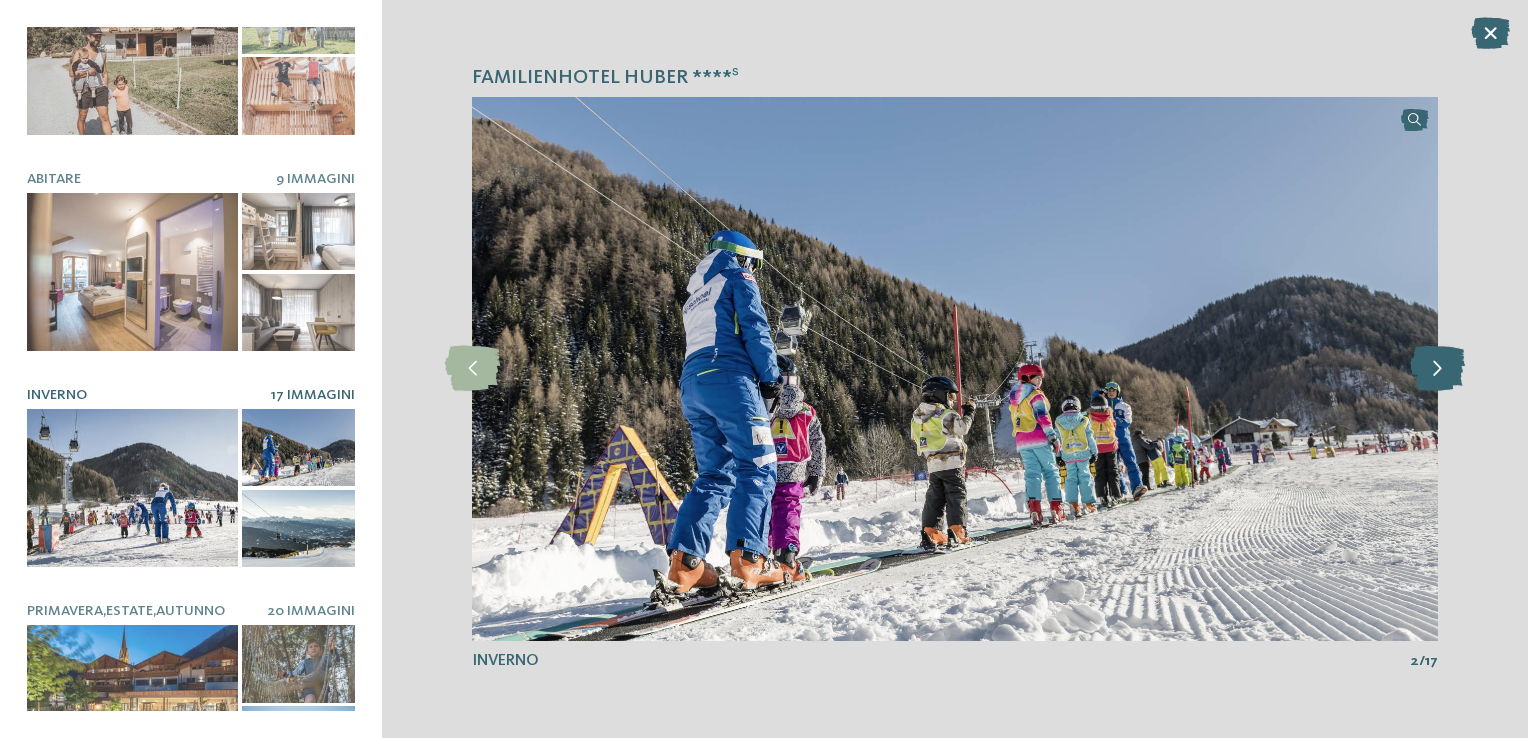 click at bounding box center [1437, 368] 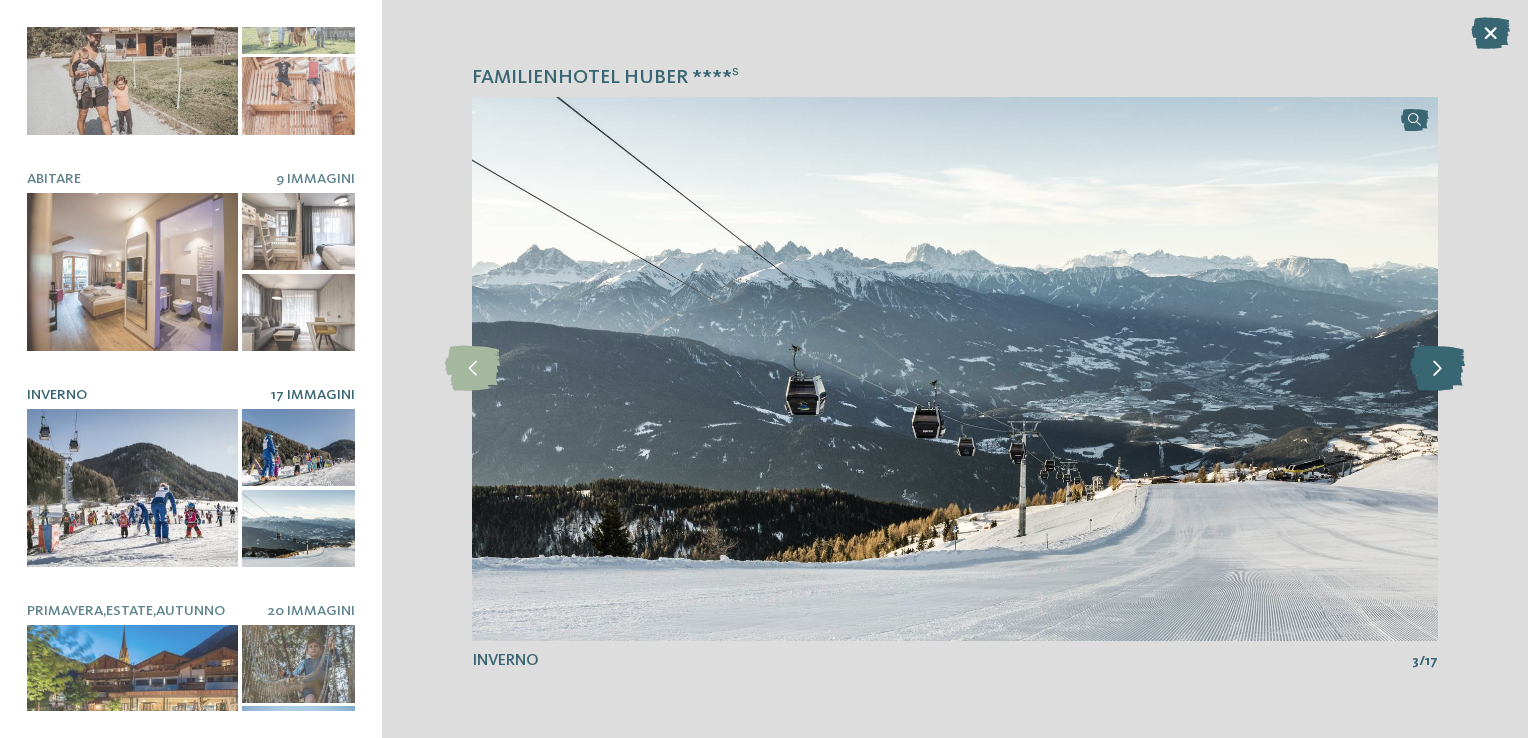 click at bounding box center [1437, 368] 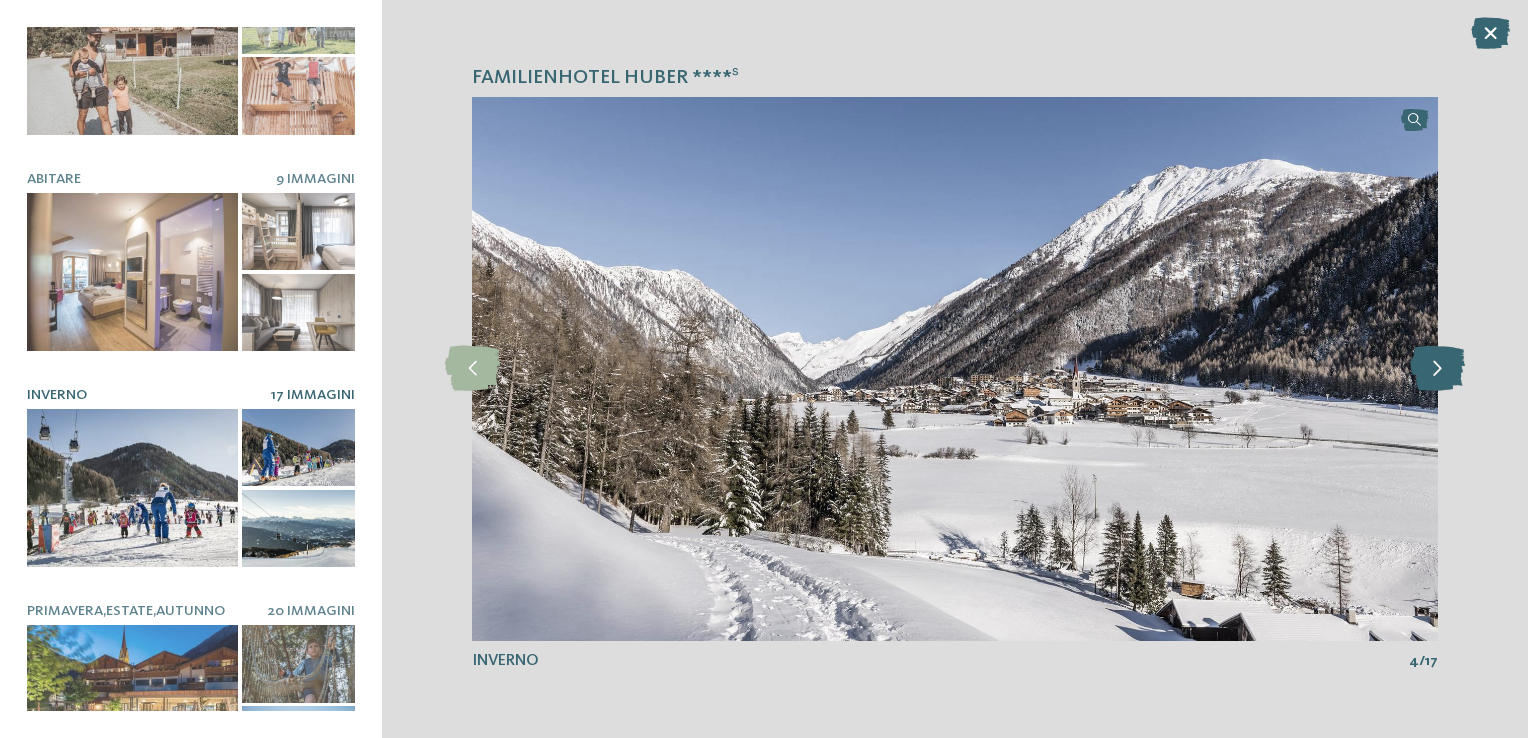 click at bounding box center (1437, 368) 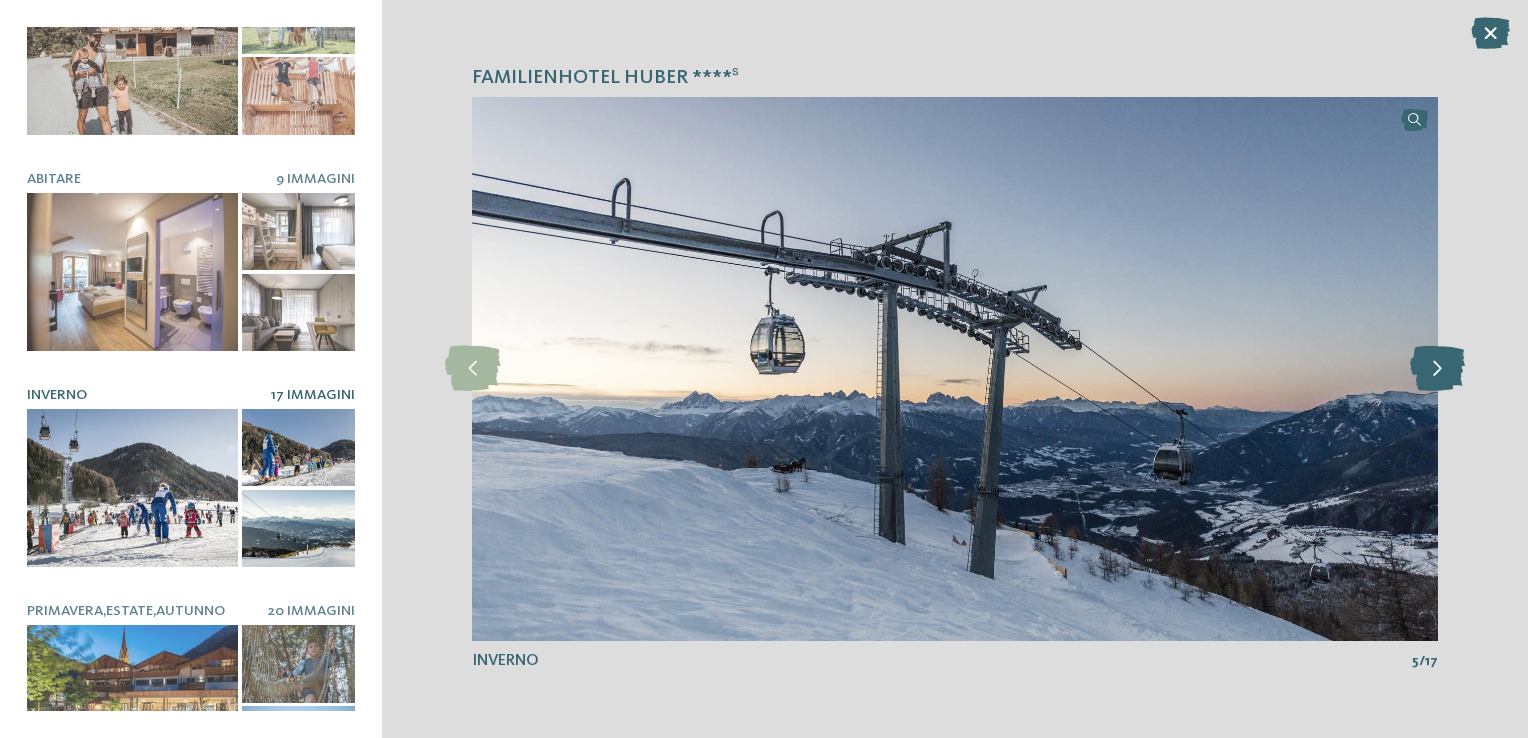 click at bounding box center (1437, 368) 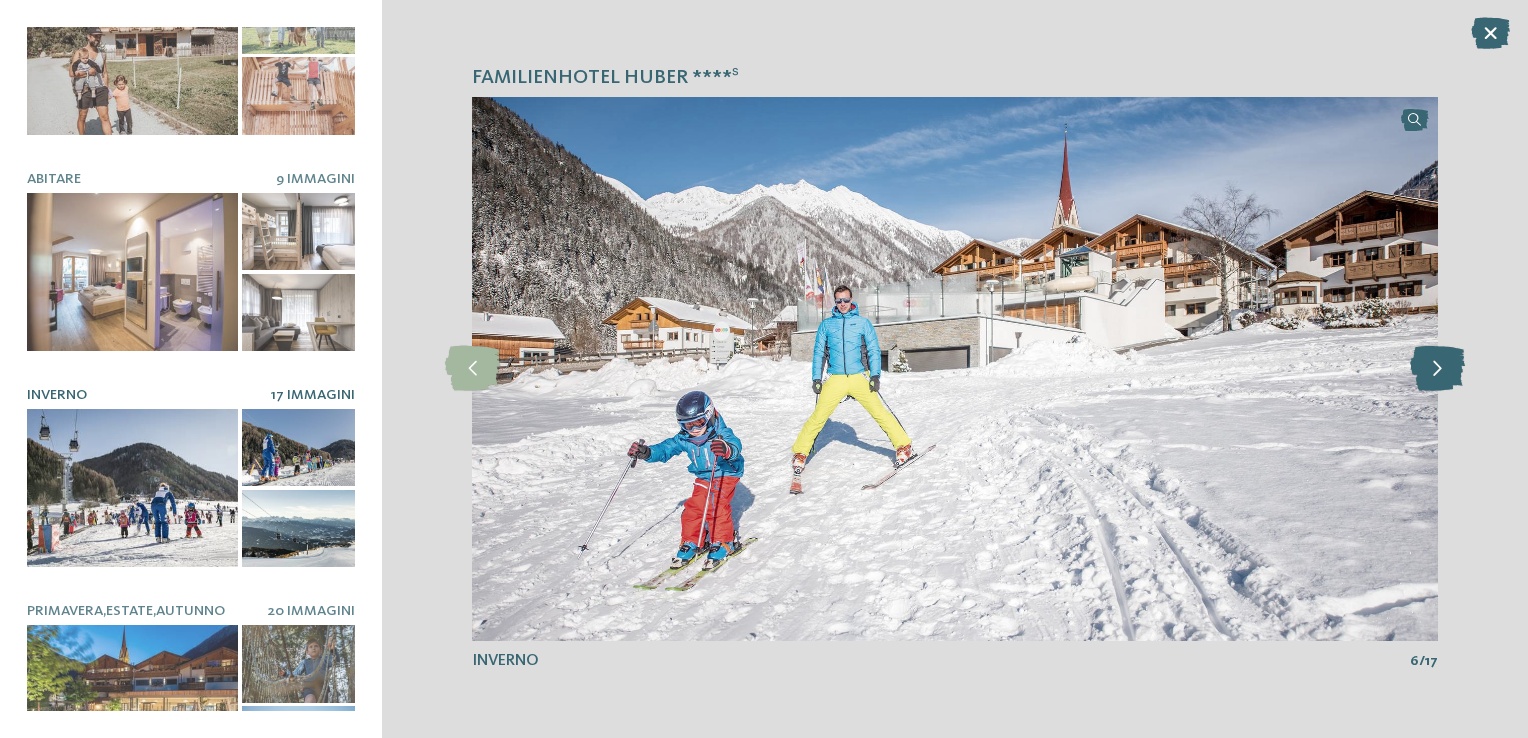 click at bounding box center (1437, 368) 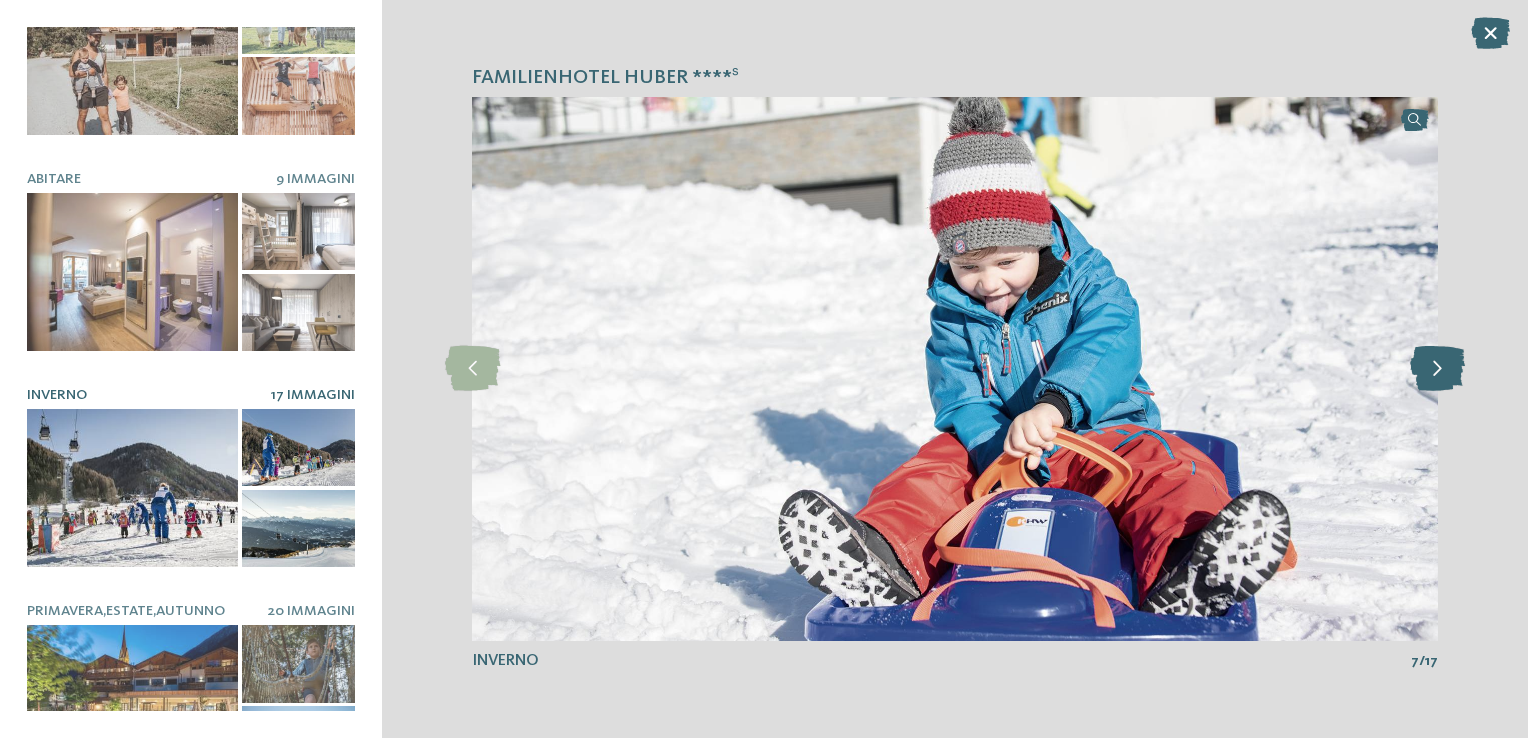 click at bounding box center (1437, 368) 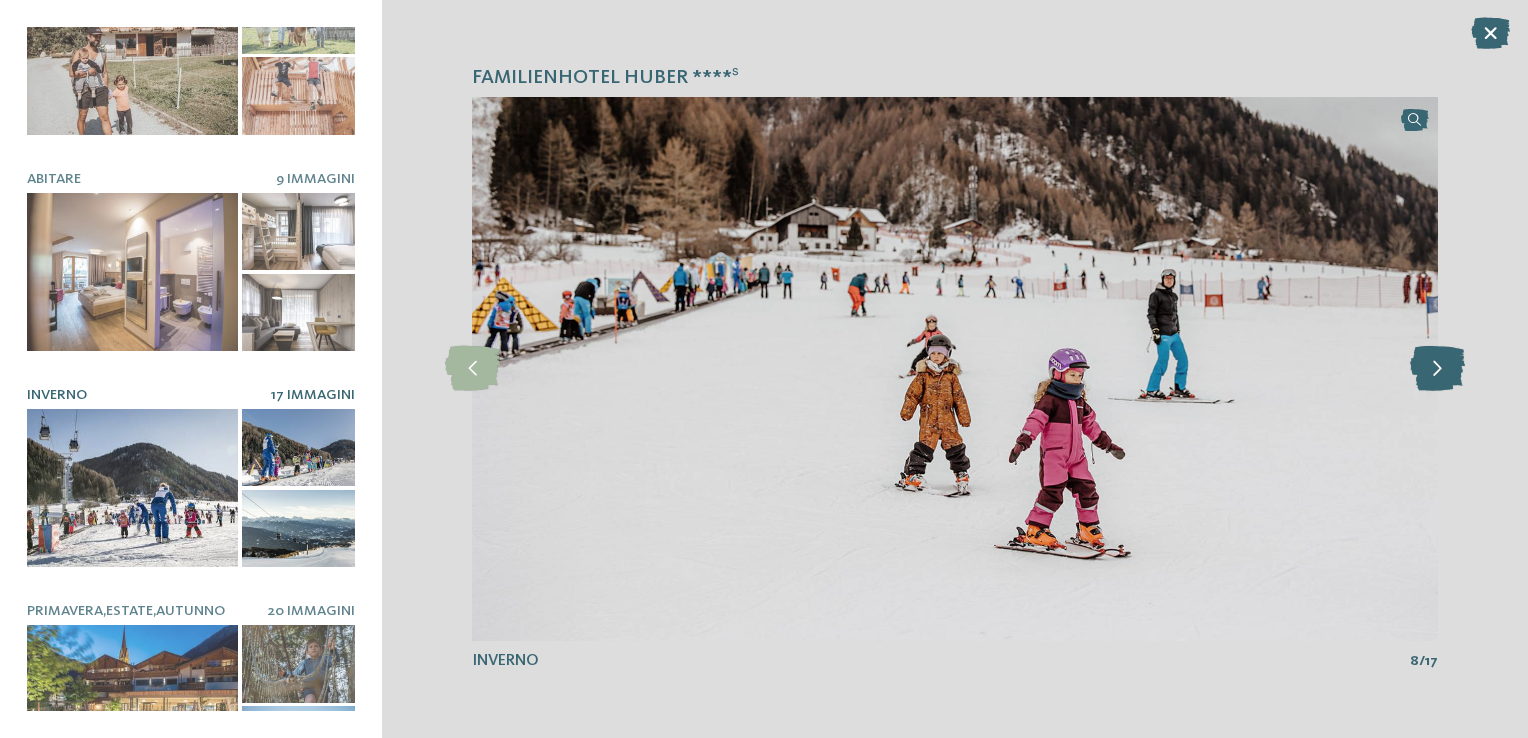 click at bounding box center (1437, 368) 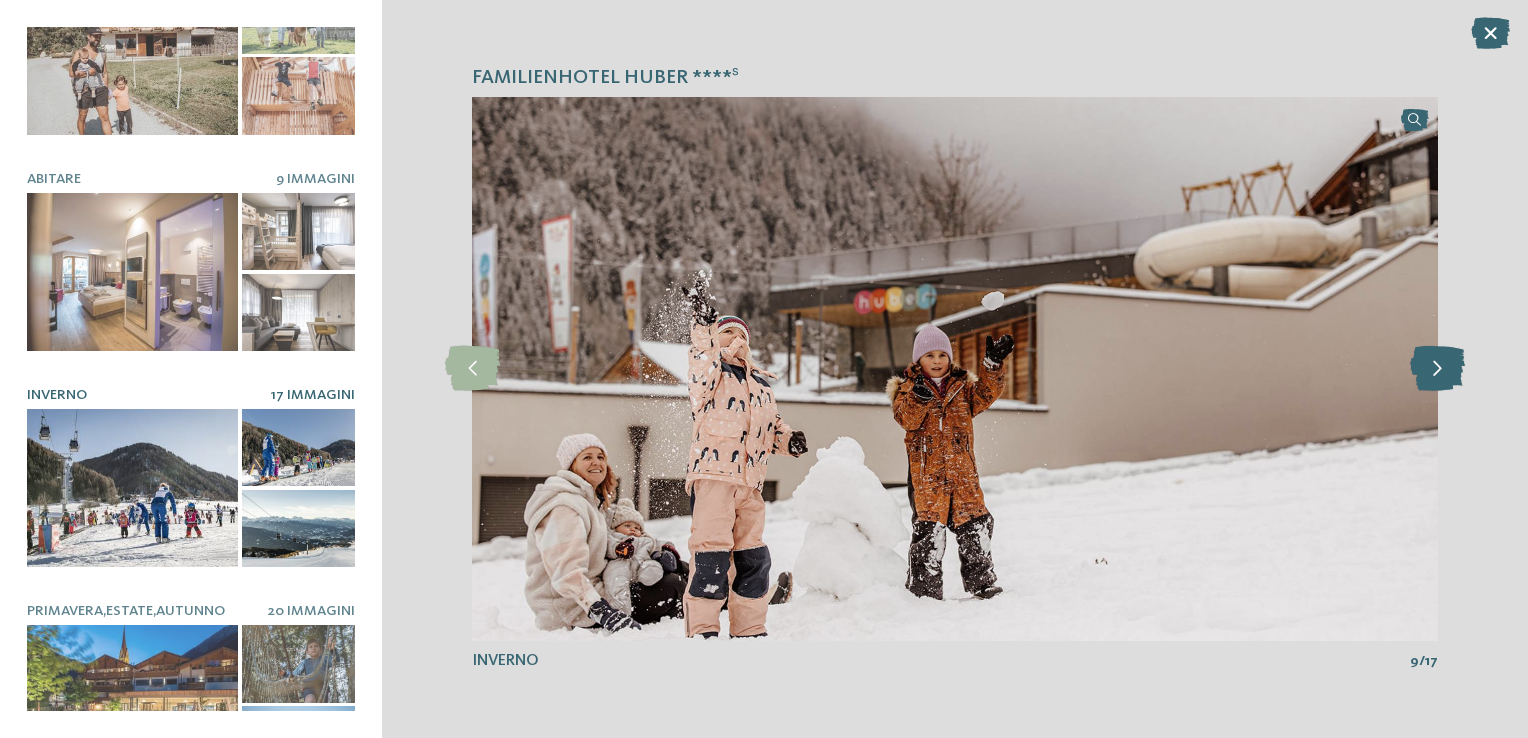 click at bounding box center [1437, 368] 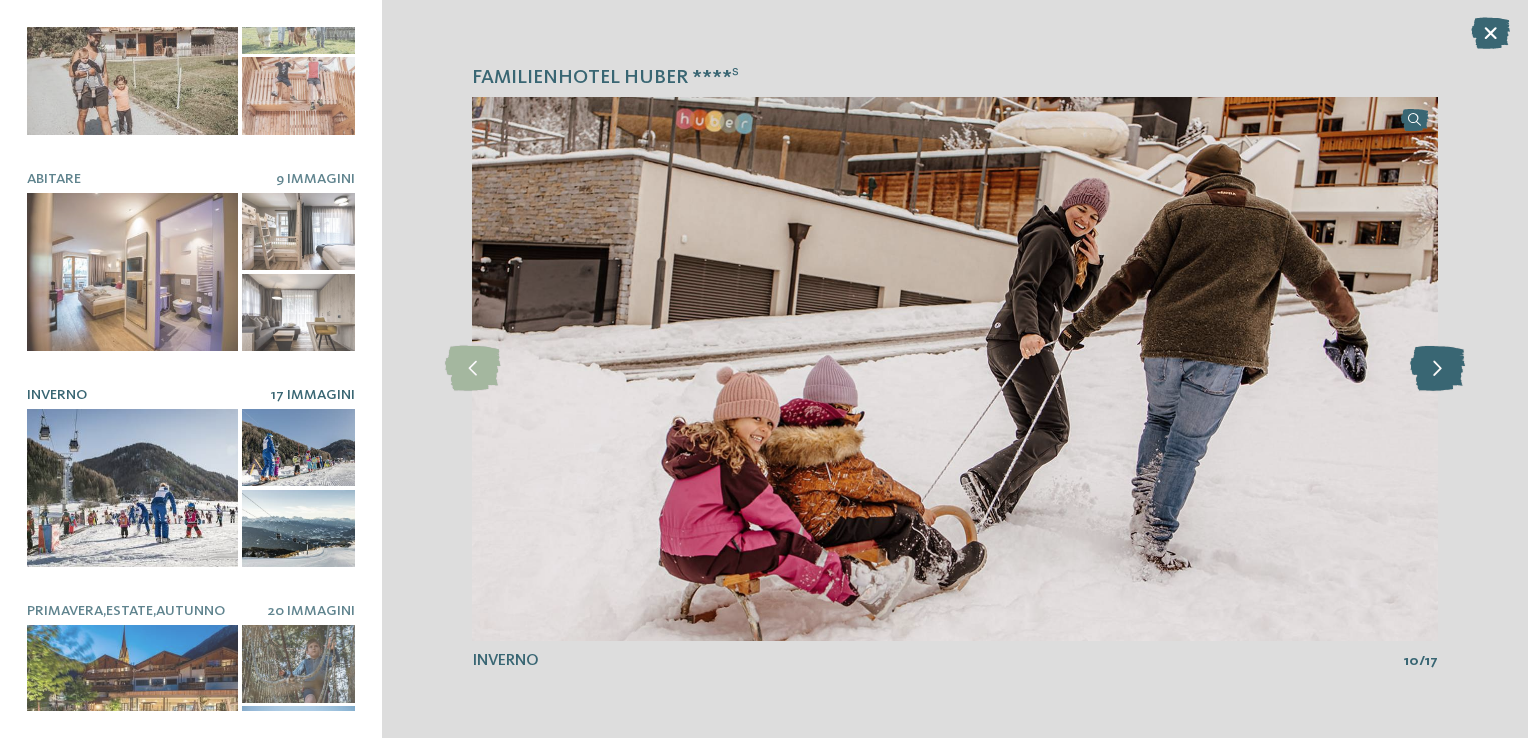 click at bounding box center [1437, 368] 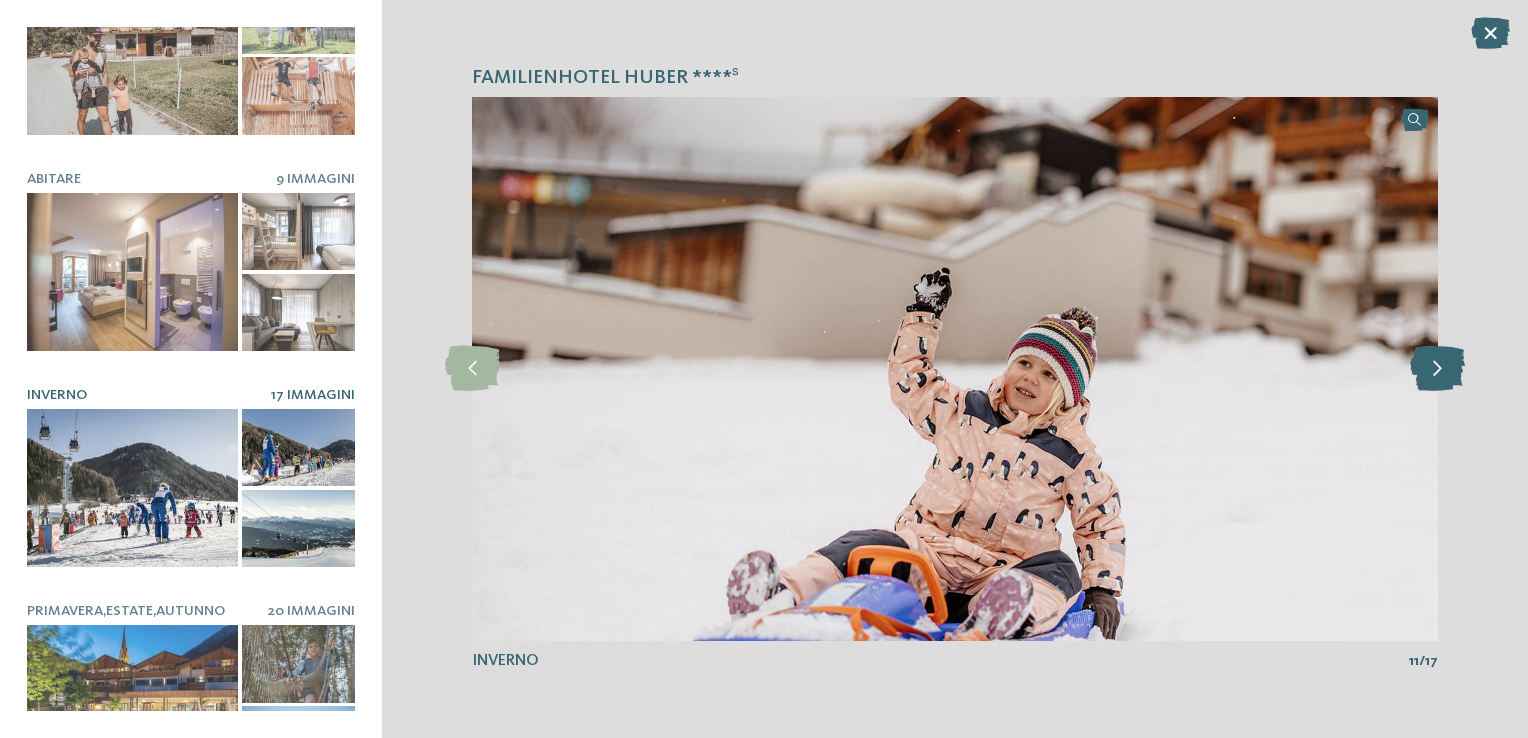 click at bounding box center (1437, 368) 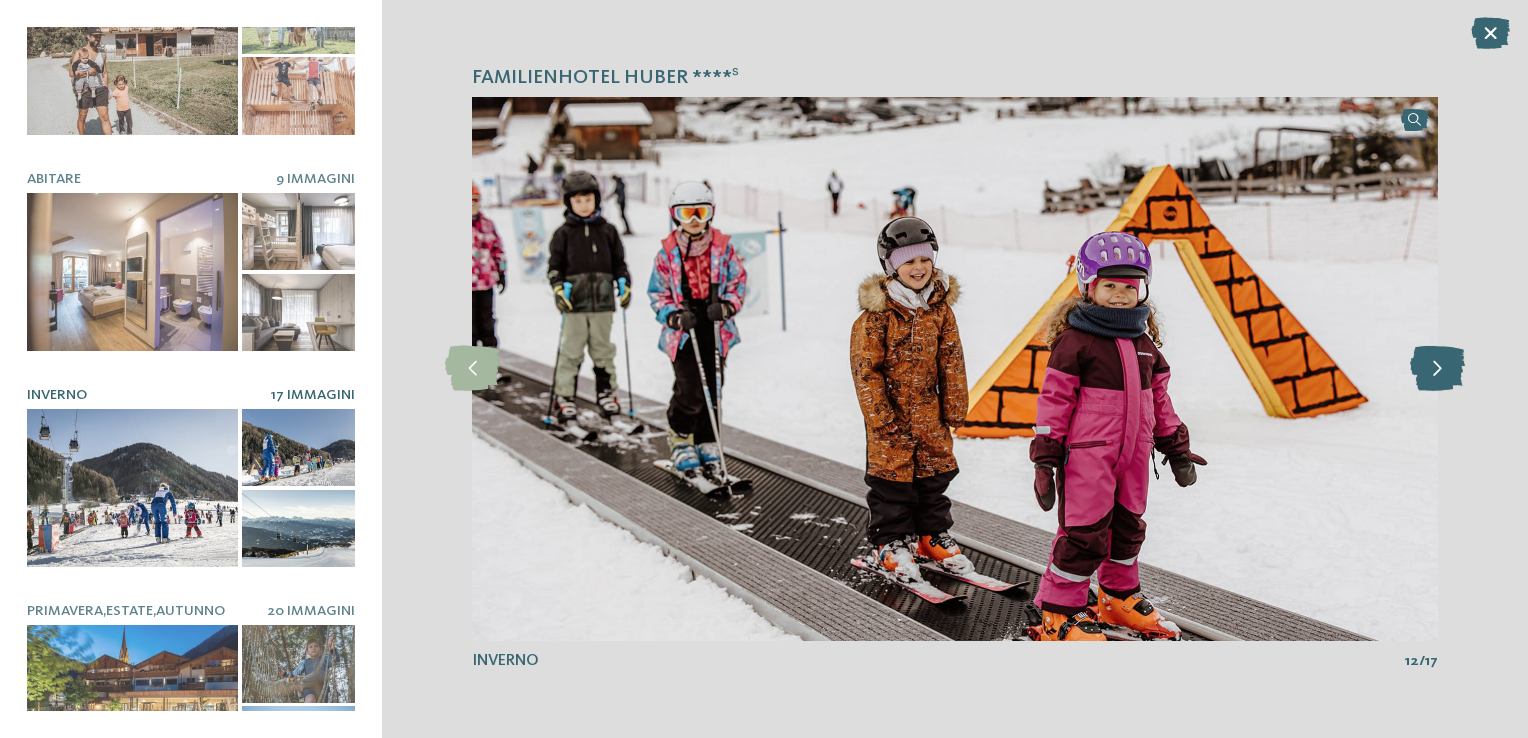click at bounding box center [1437, 368] 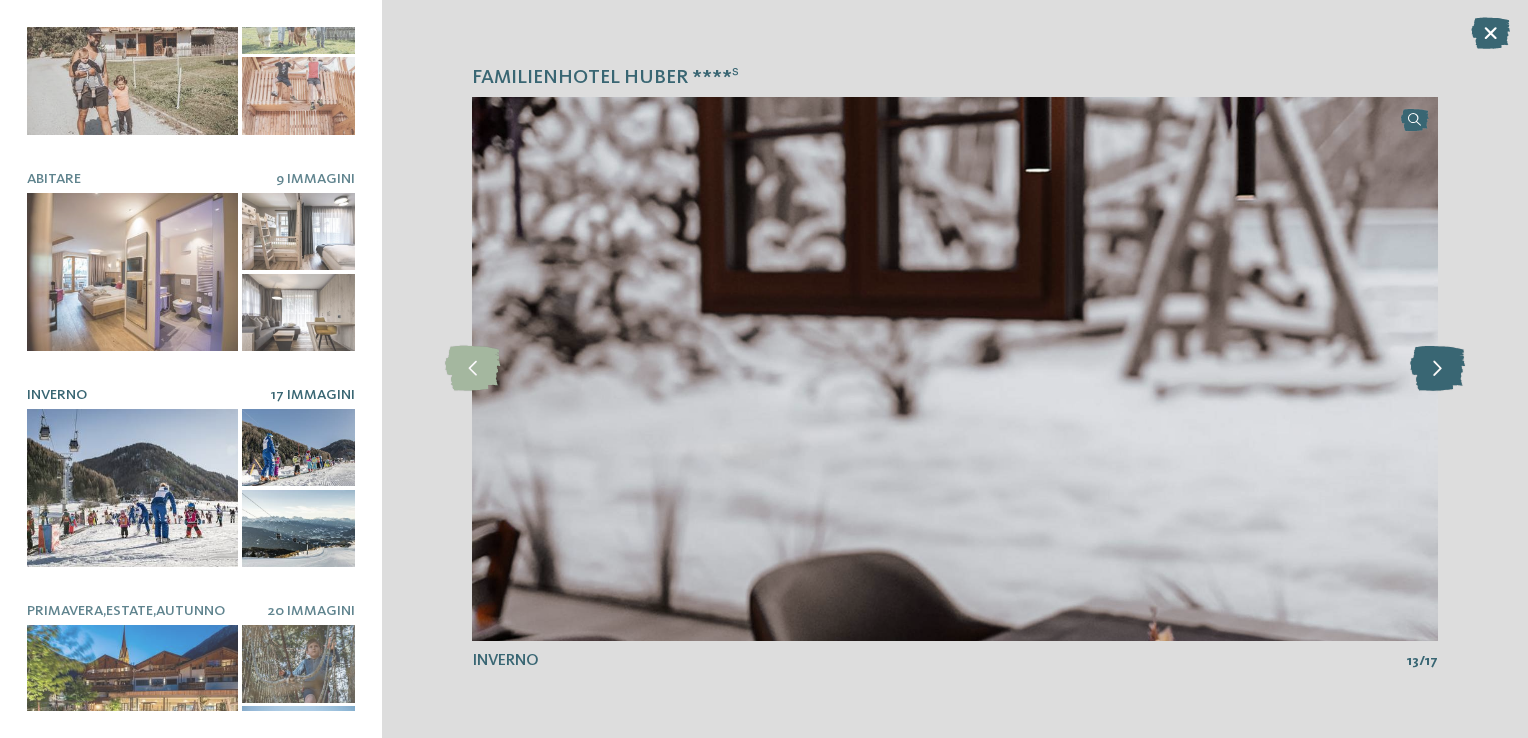 click at bounding box center [1437, 368] 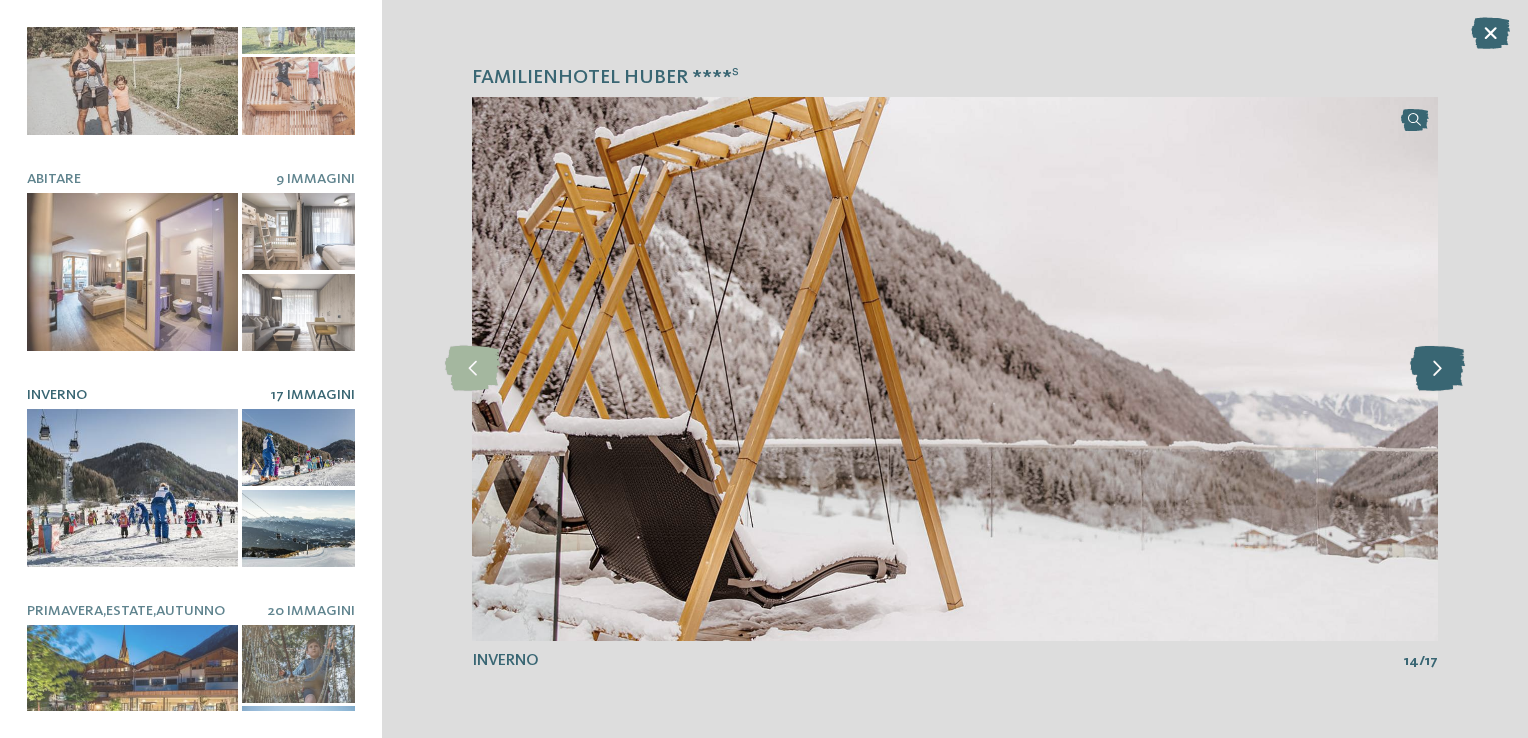 click at bounding box center (1437, 368) 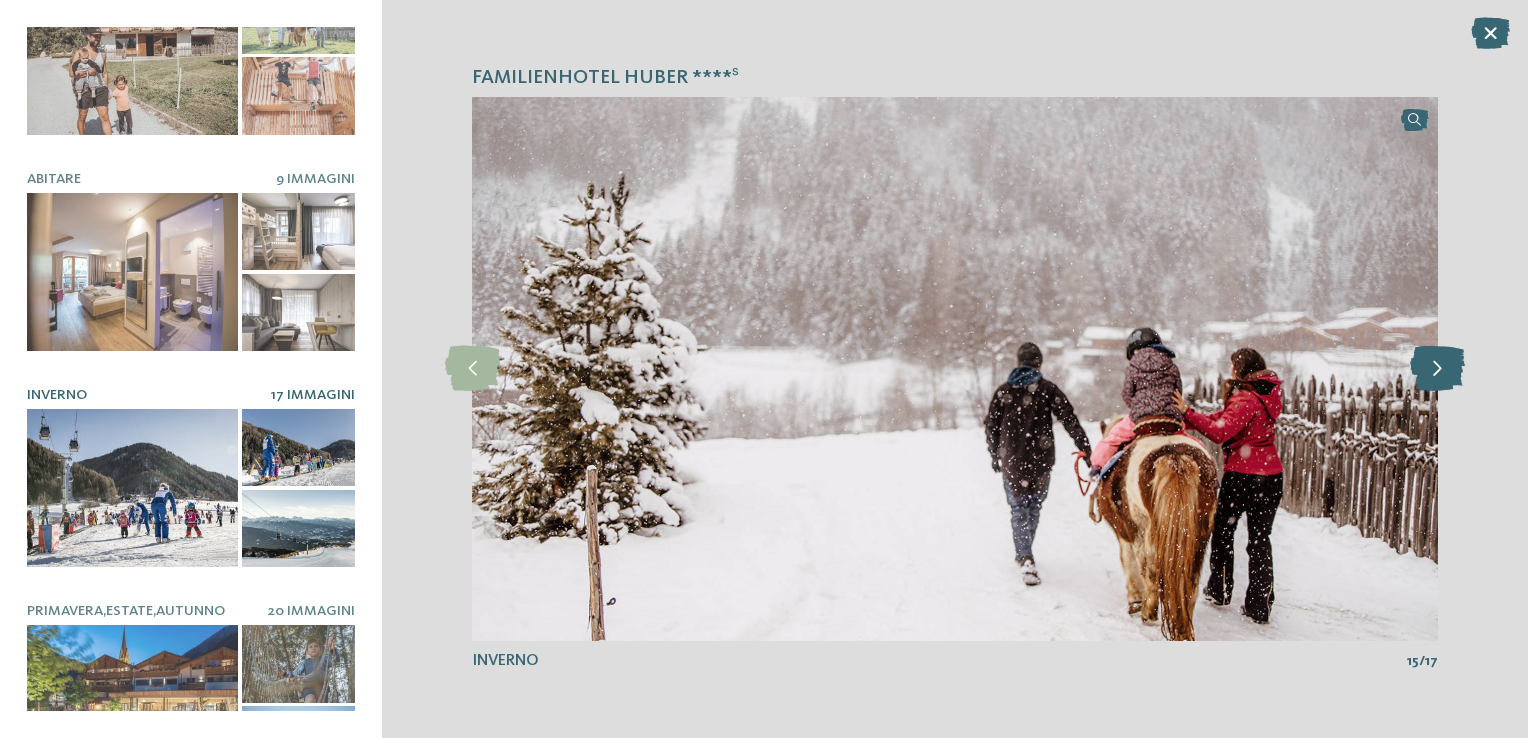 click at bounding box center (1437, 368) 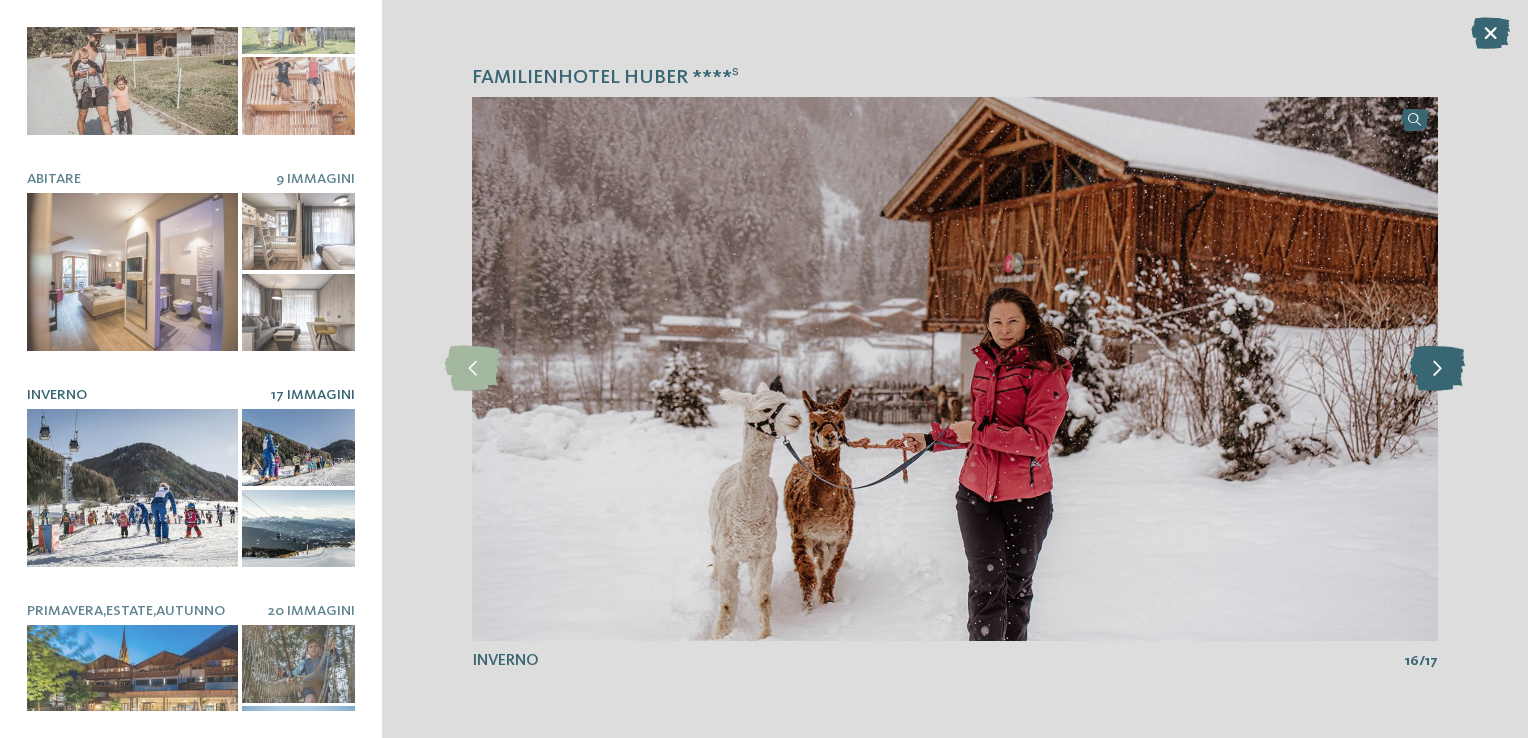click at bounding box center (1437, 368) 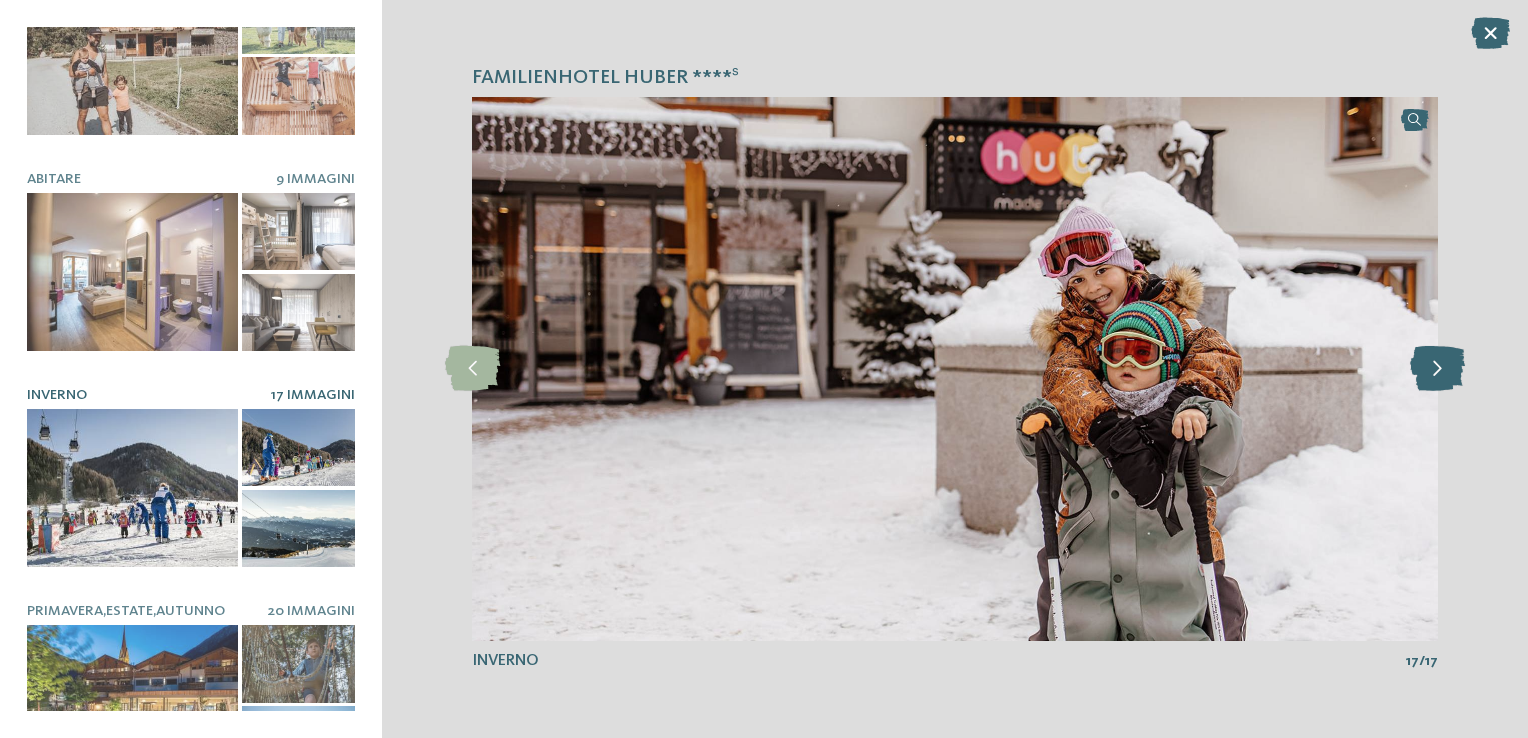 click at bounding box center [1437, 368] 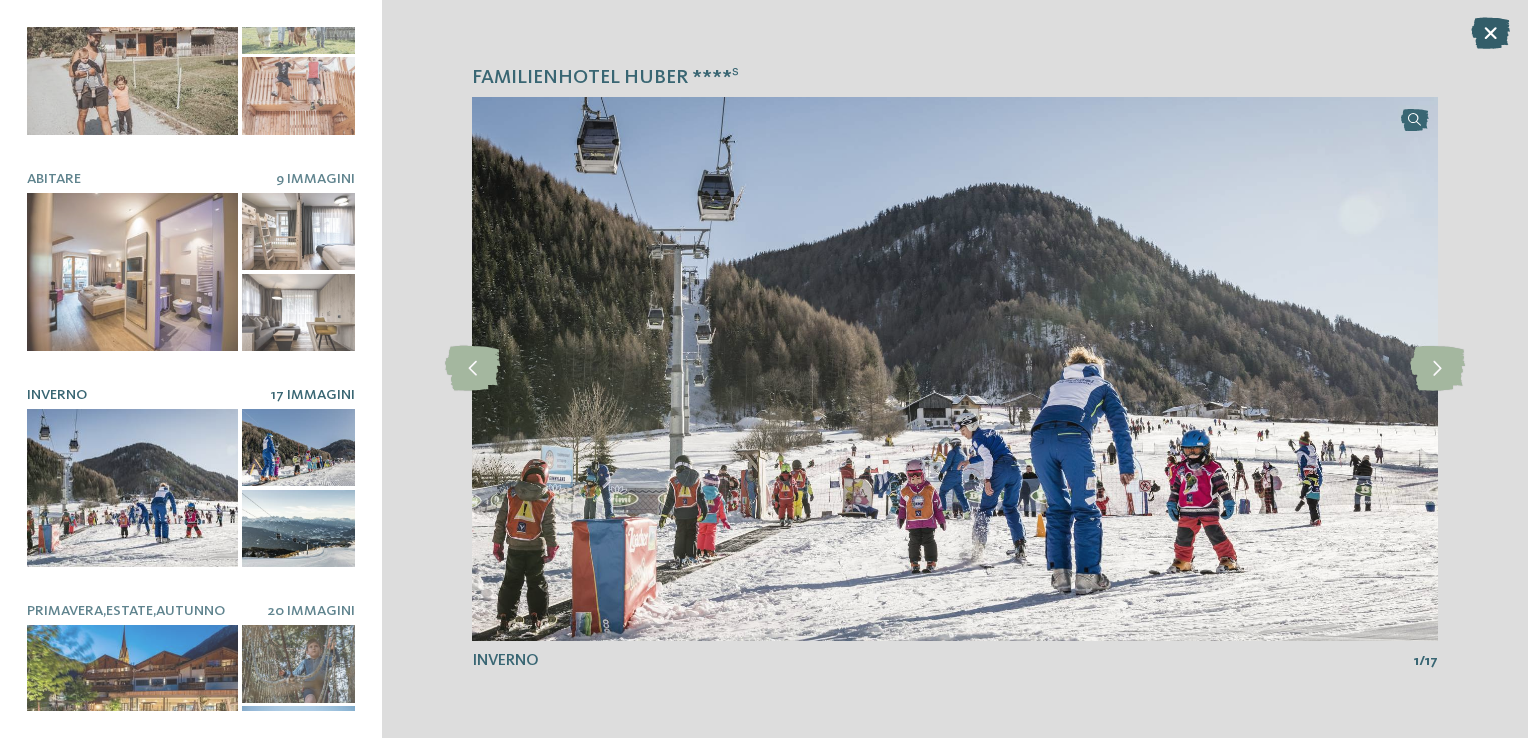 click at bounding box center [1490, 33] 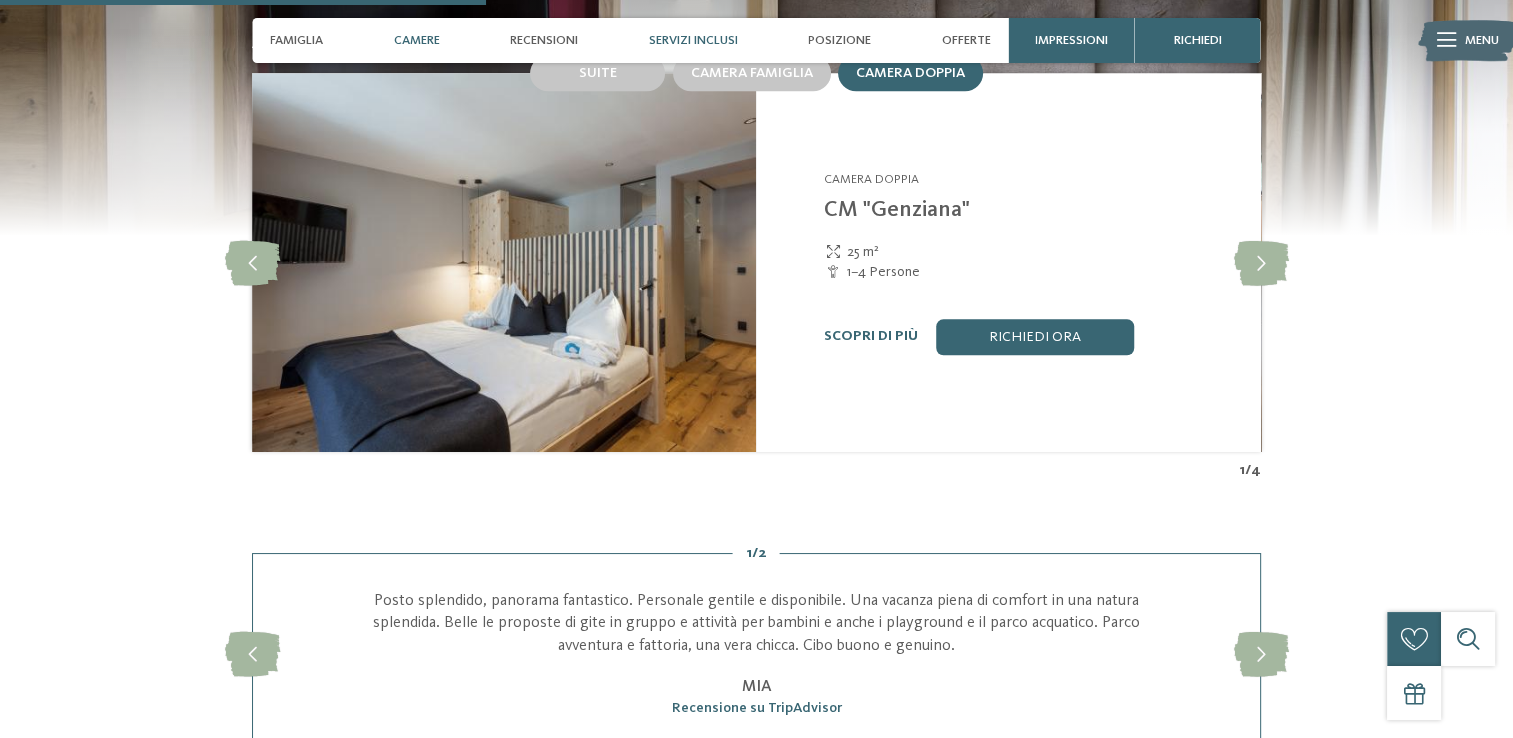 click on "Servizi inclusi" at bounding box center (693, 40) 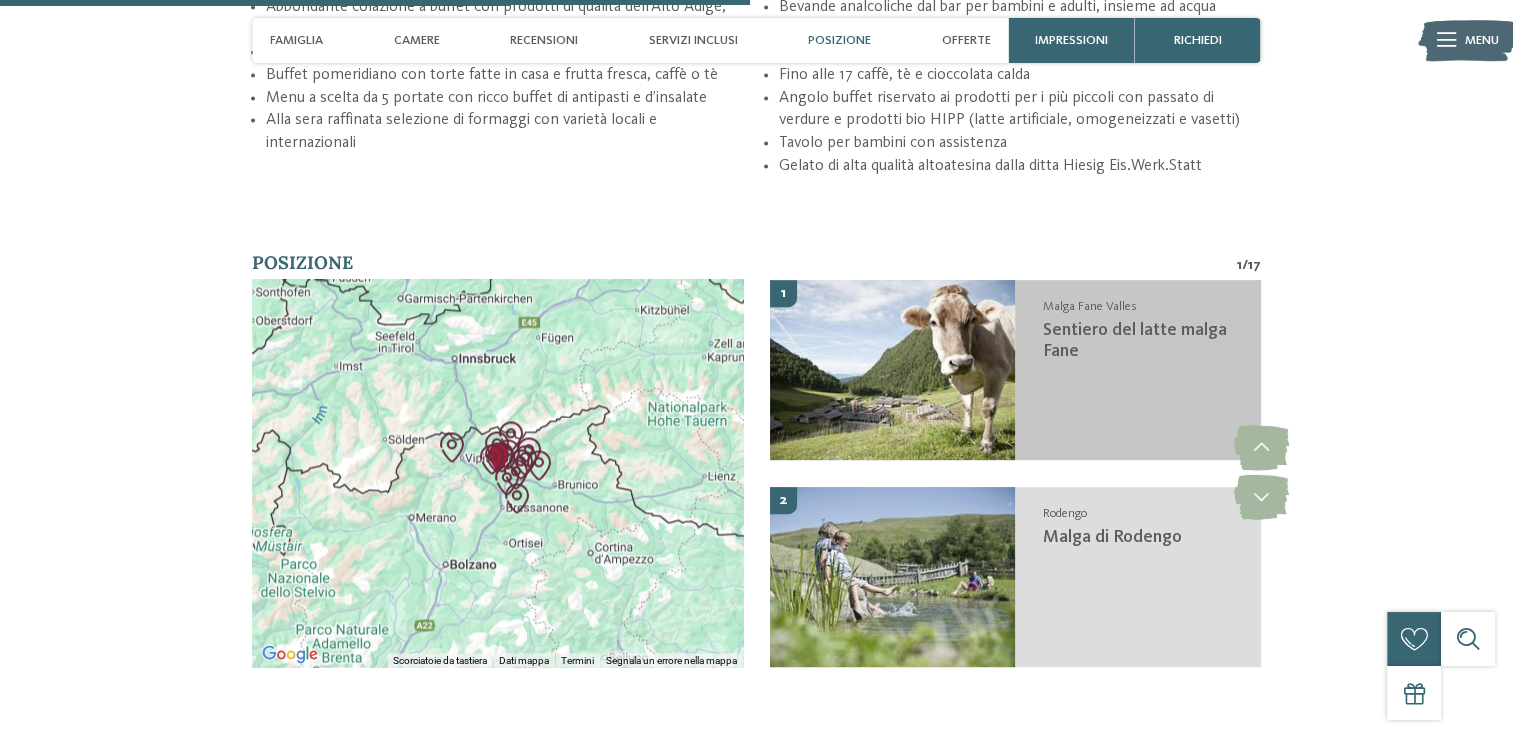 scroll, scrollTop: 3181, scrollLeft: 0, axis: vertical 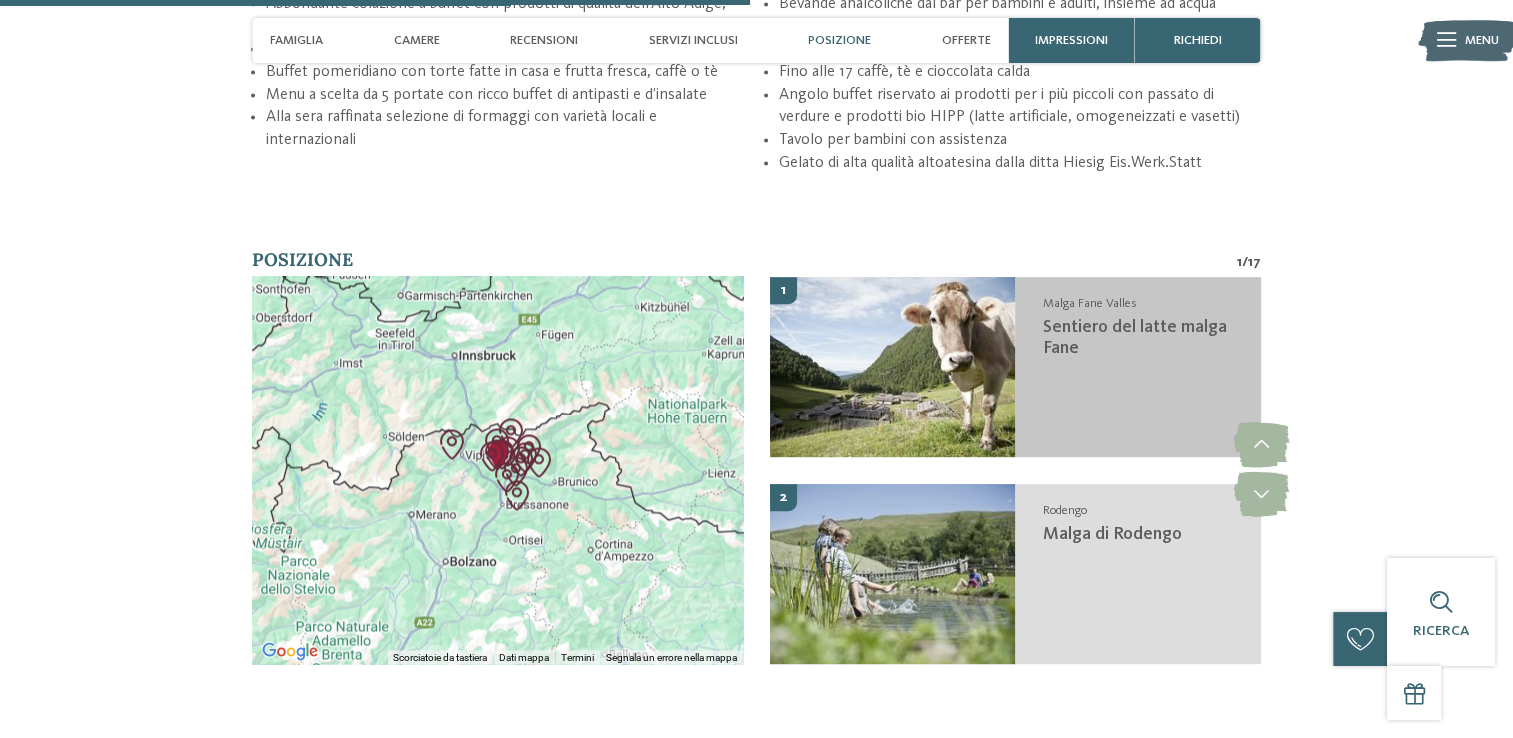 click on "Sentiero del latte malga Fane" at bounding box center [1134, 338] 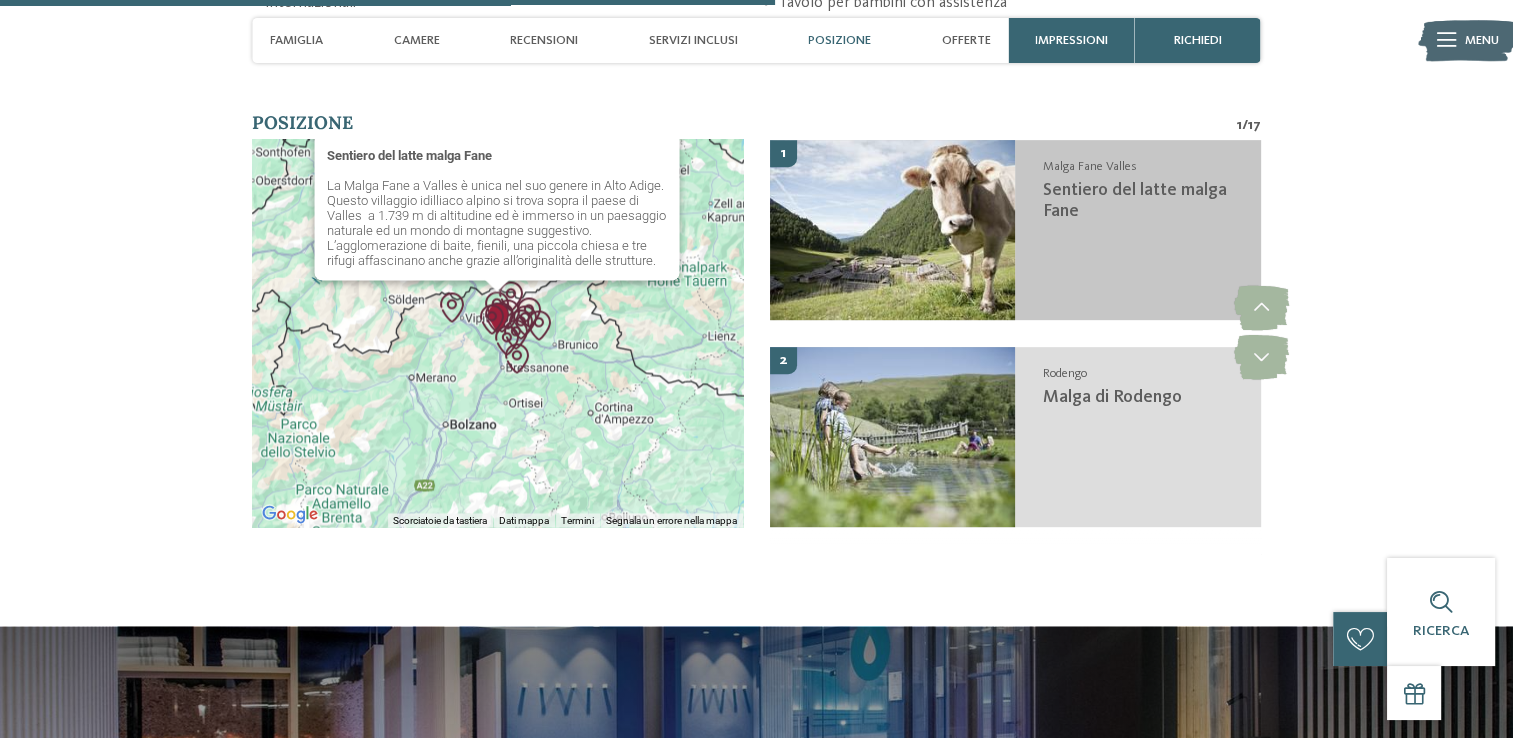 scroll, scrollTop: 3319, scrollLeft: 0, axis: vertical 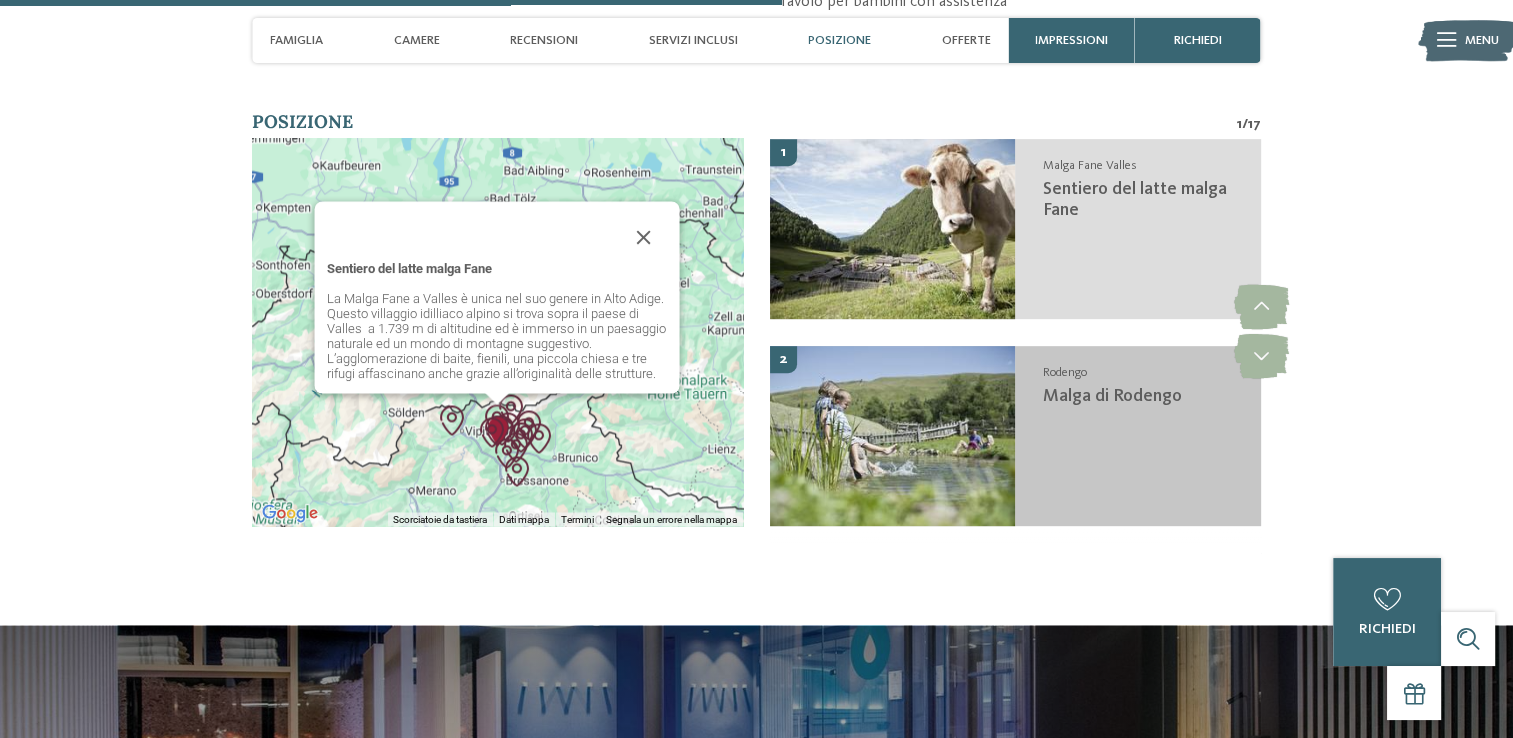 click on "Malga di Rodengo" at bounding box center (1111, 396) 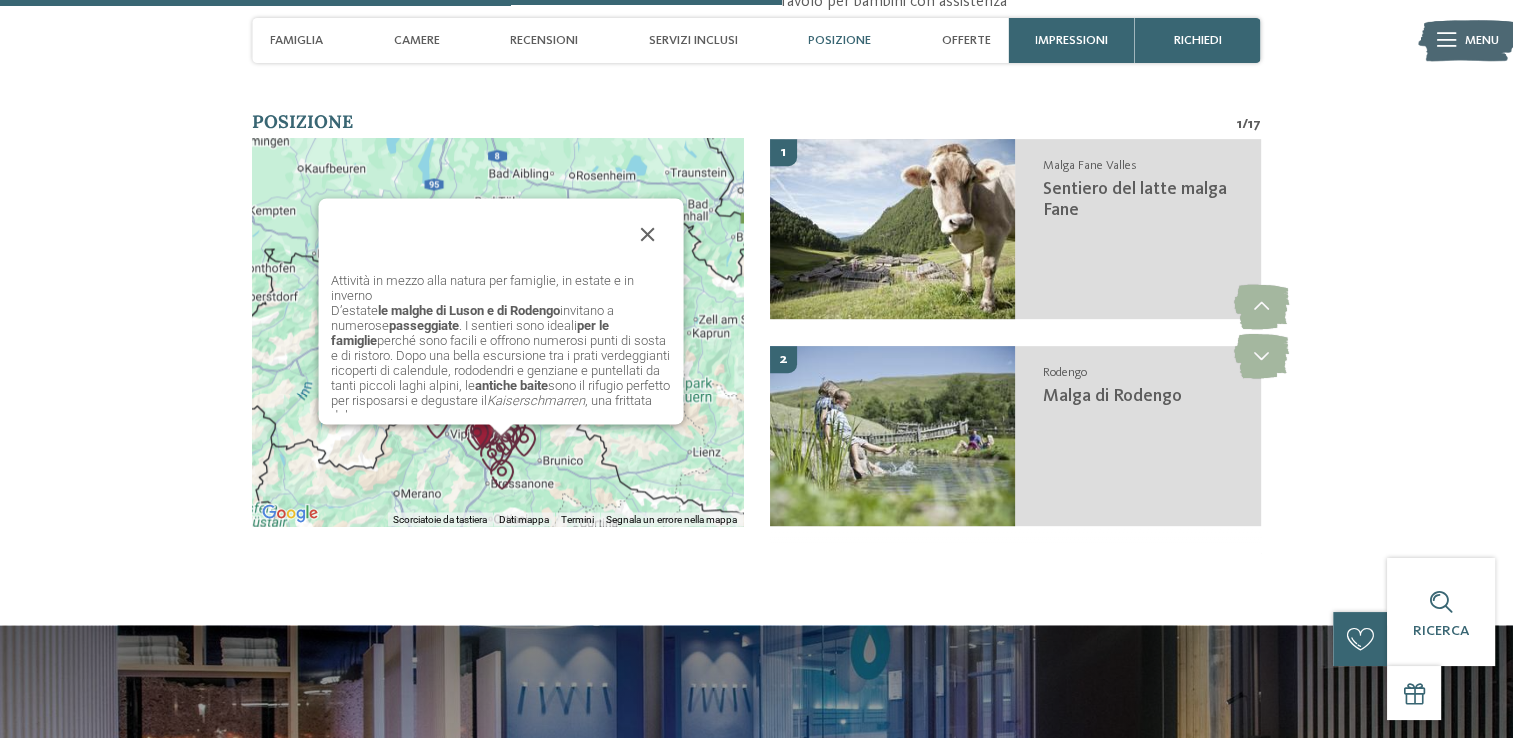 scroll, scrollTop: 28, scrollLeft: 0, axis: vertical 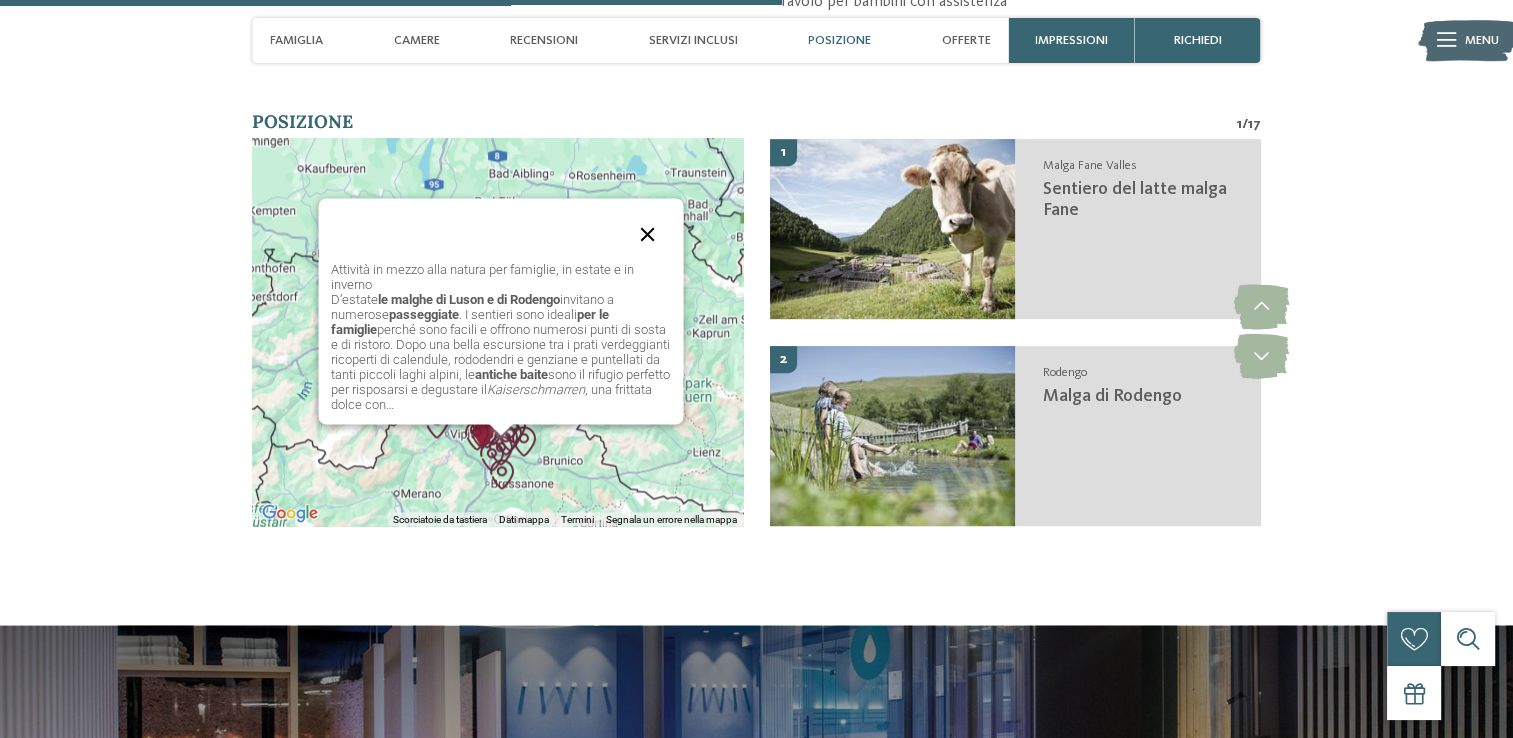 click at bounding box center [647, 234] 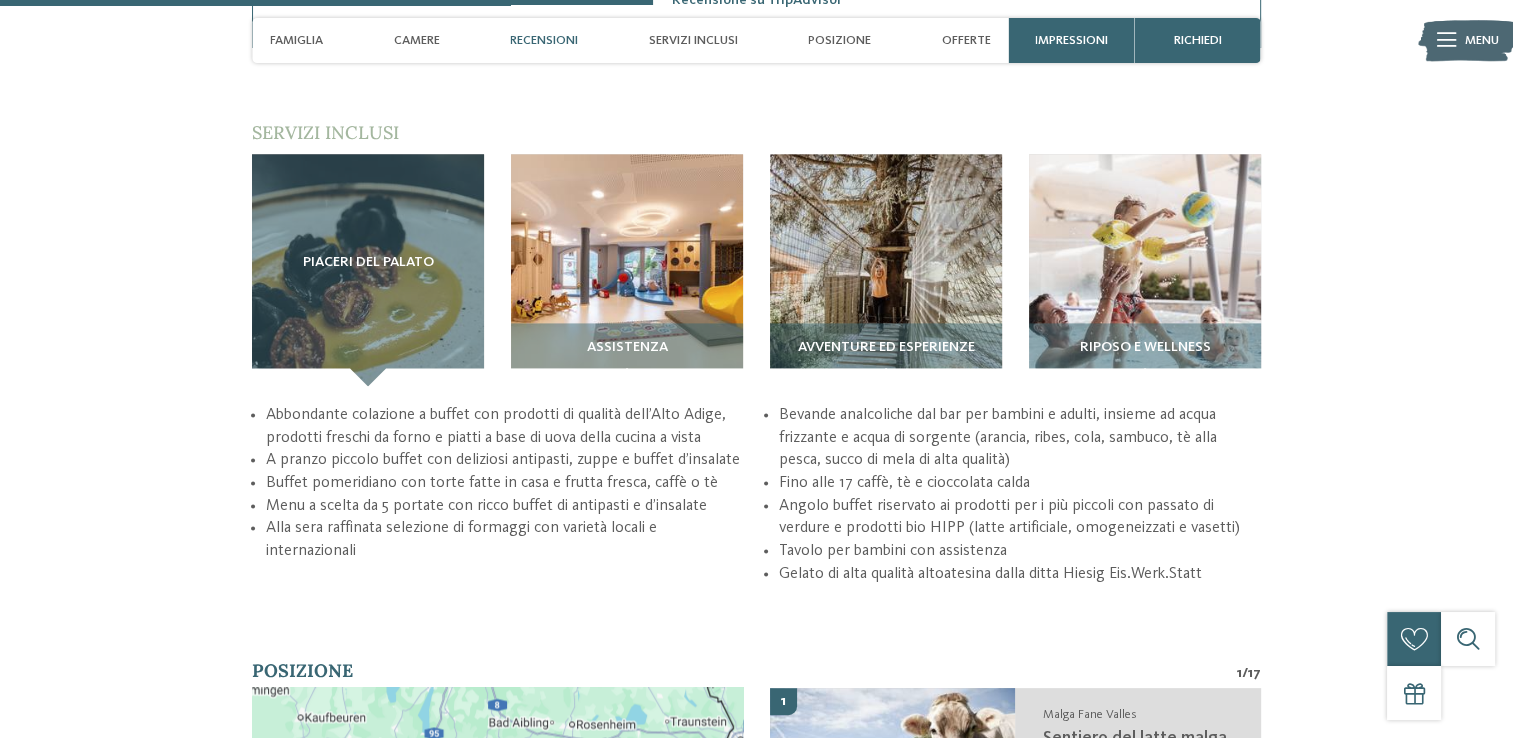 scroll, scrollTop: 2759, scrollLeft: 0, axis: vertical 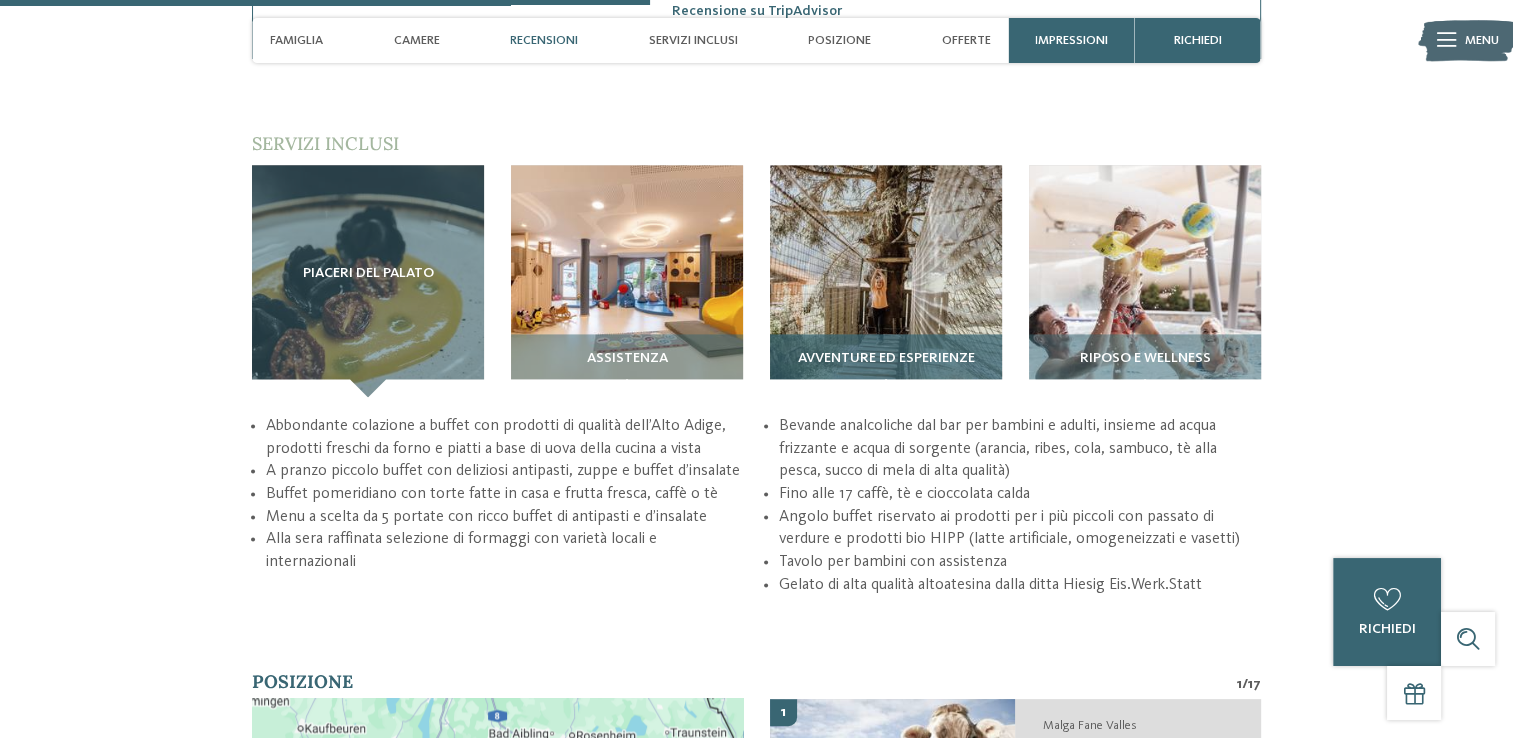 click at bounding box center [886, 281] 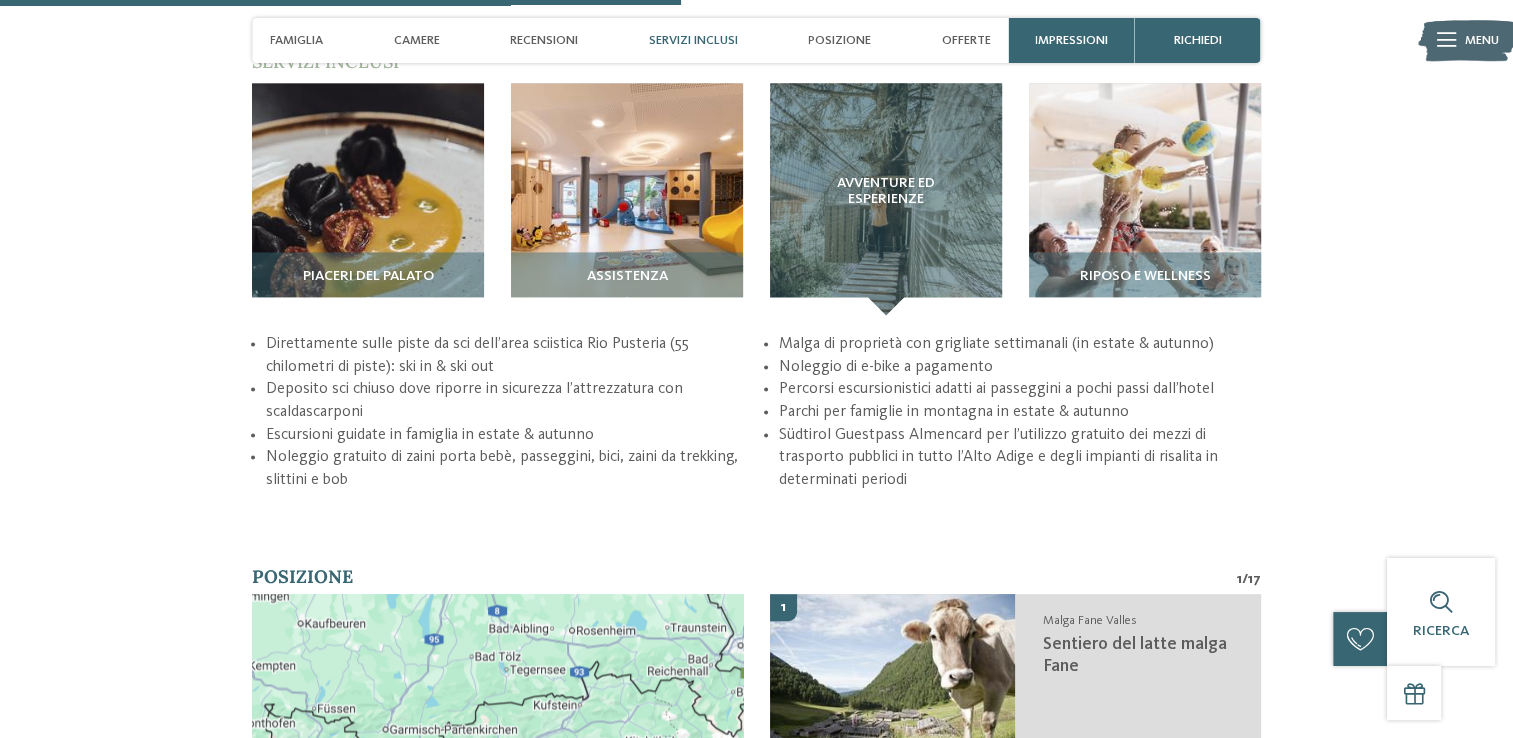 scroll, scrollTop: 2839, scrollLeft: 0, axis: vertical 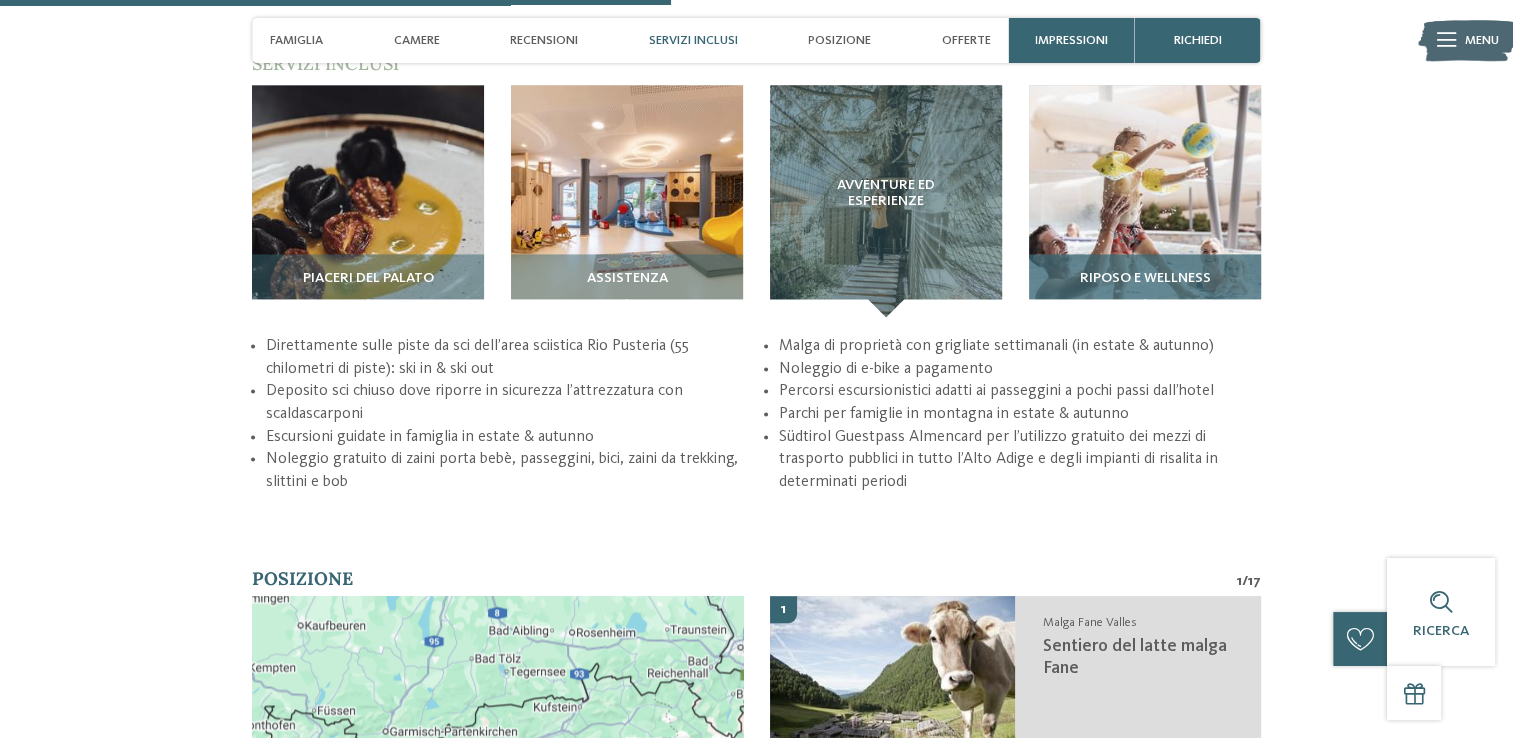 click at bounding box center (1145, 201) 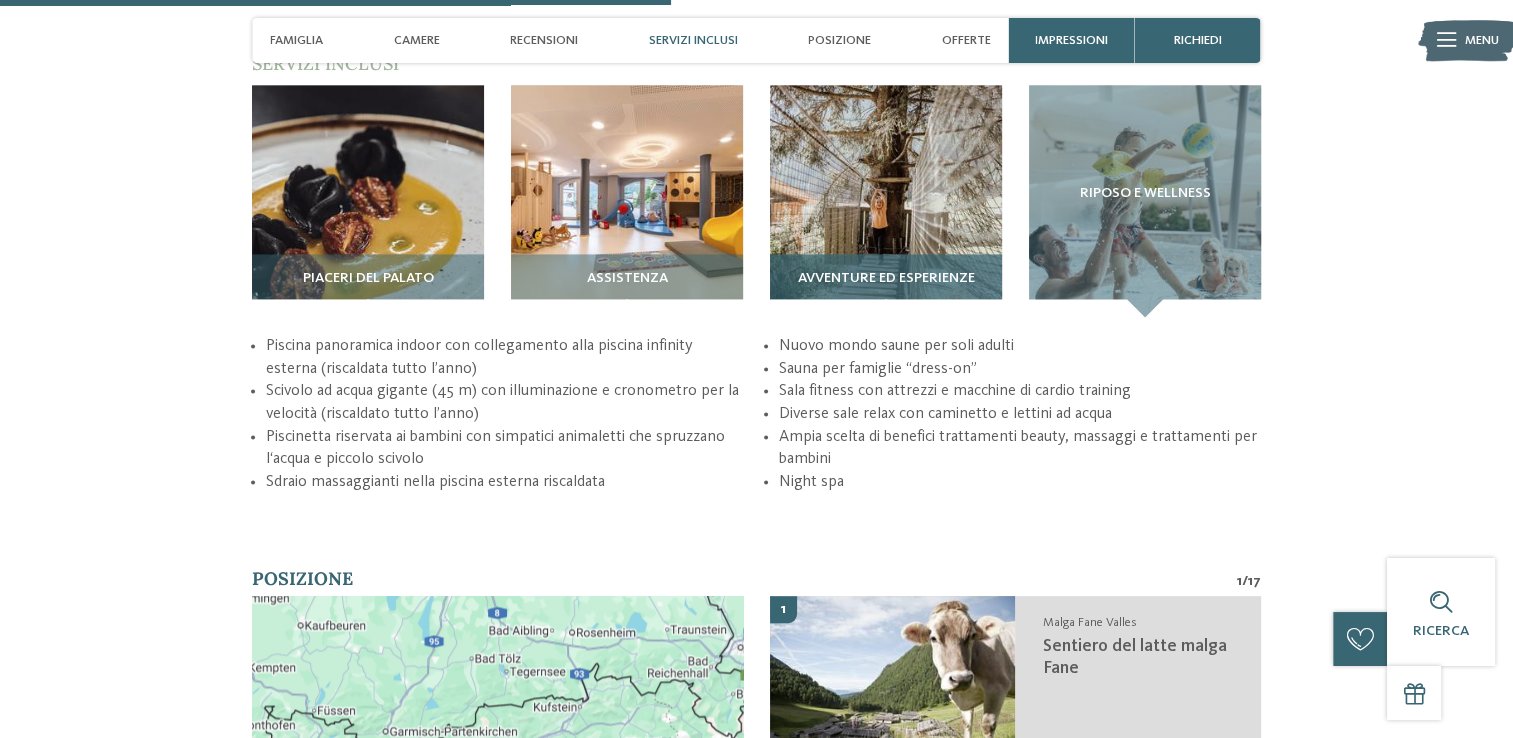 click at bounding box center (886, 201) 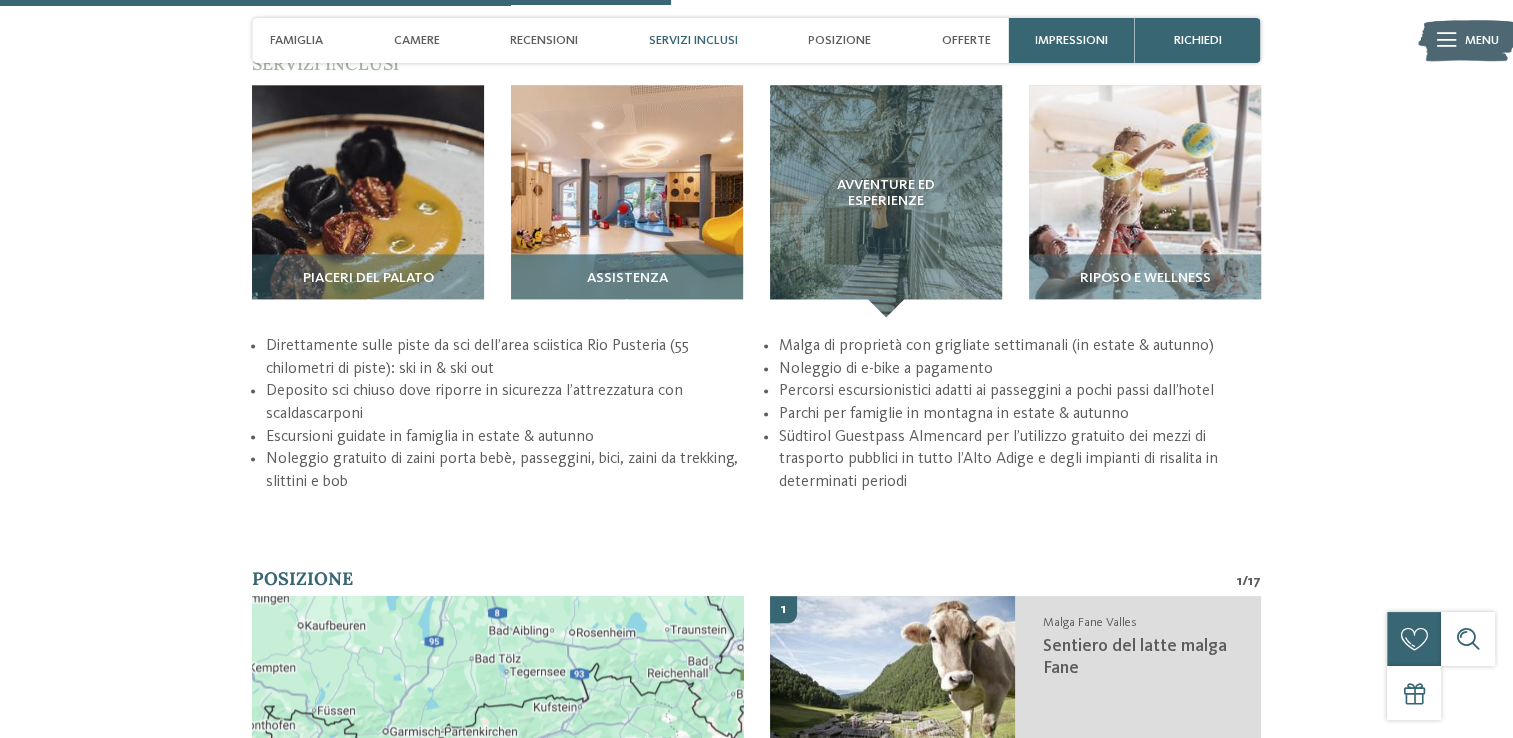 click at bounding box center [627, 201] 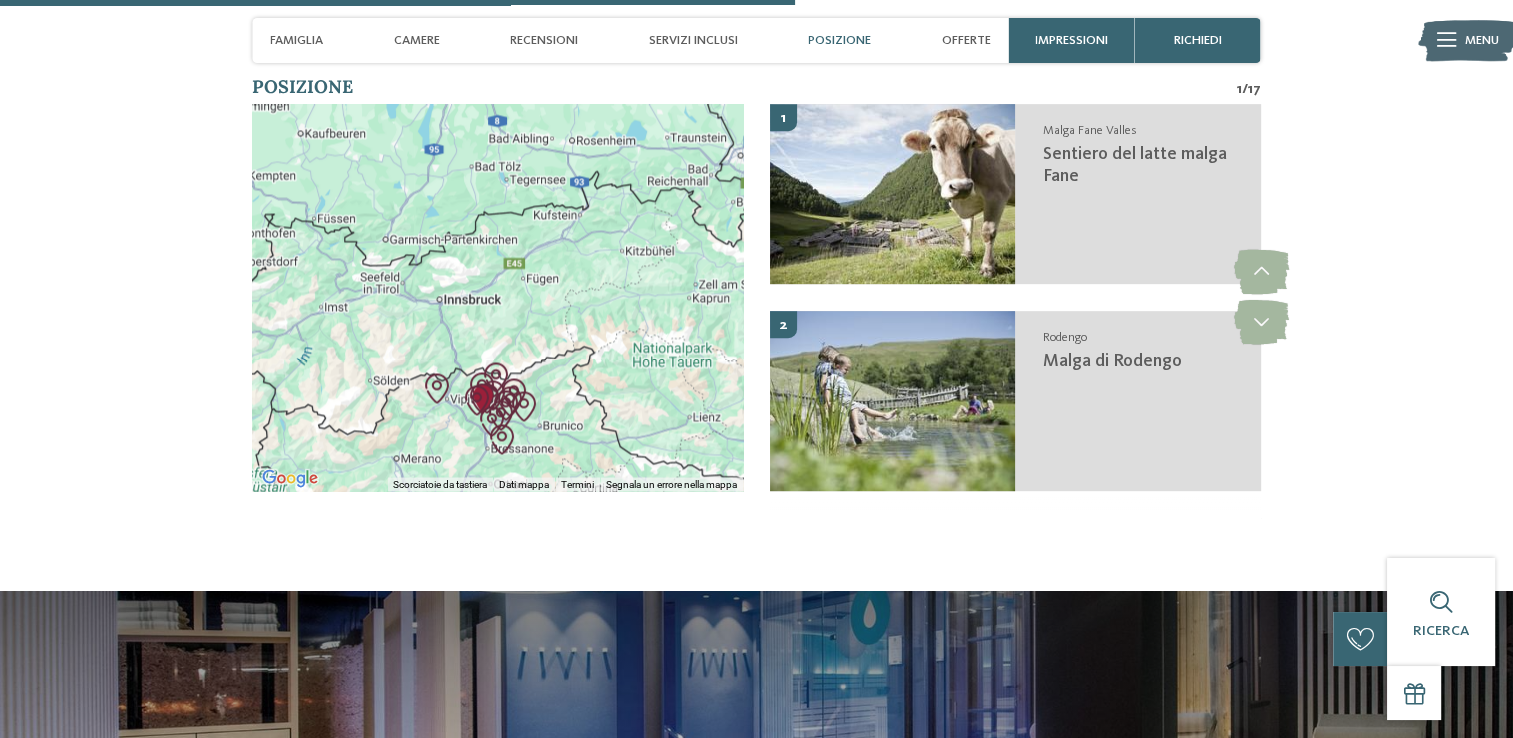 scroll, scrollTop: 3439, scrollLeft: 0, axis: vertical 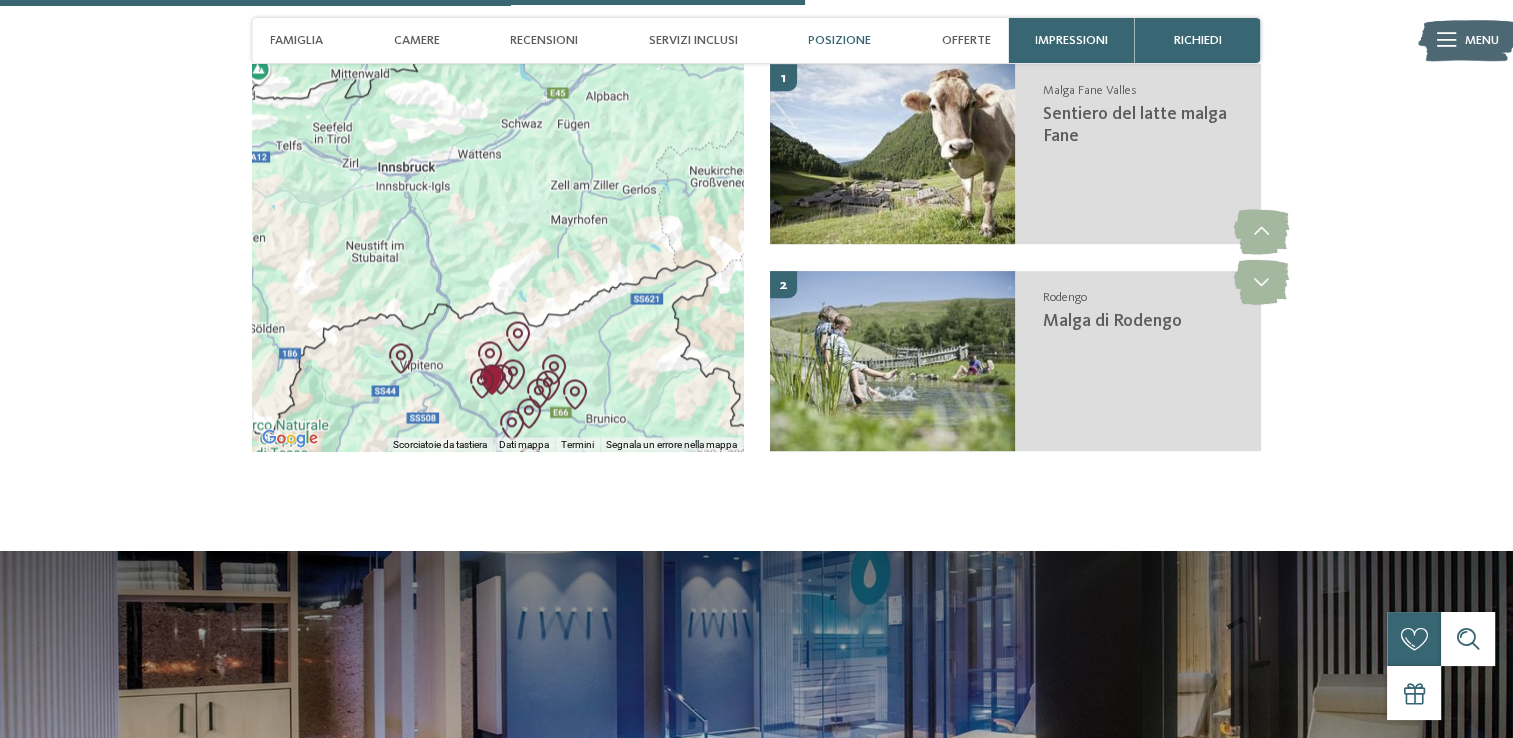 click at bounding box center (512, 425) 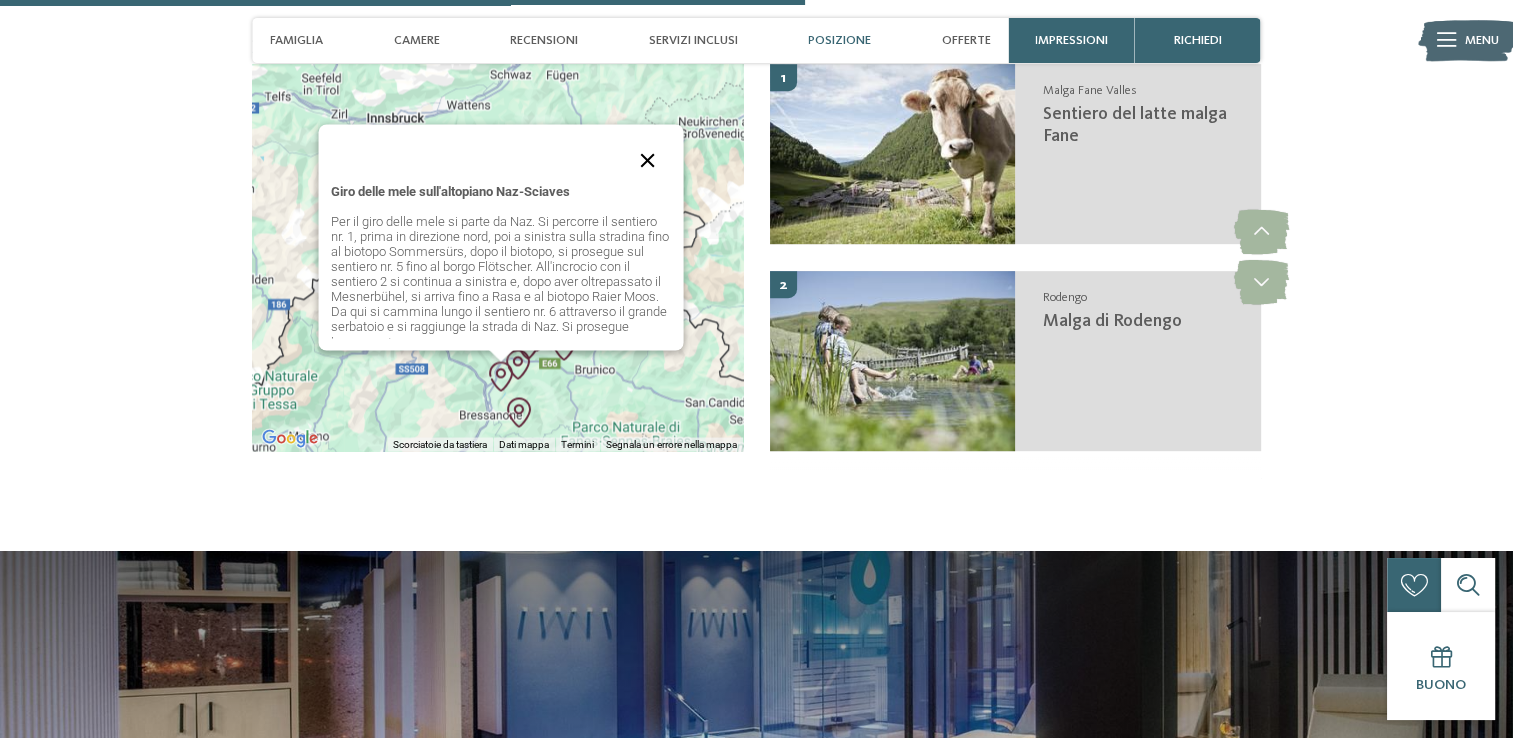 click at bounding box center [647, 160] 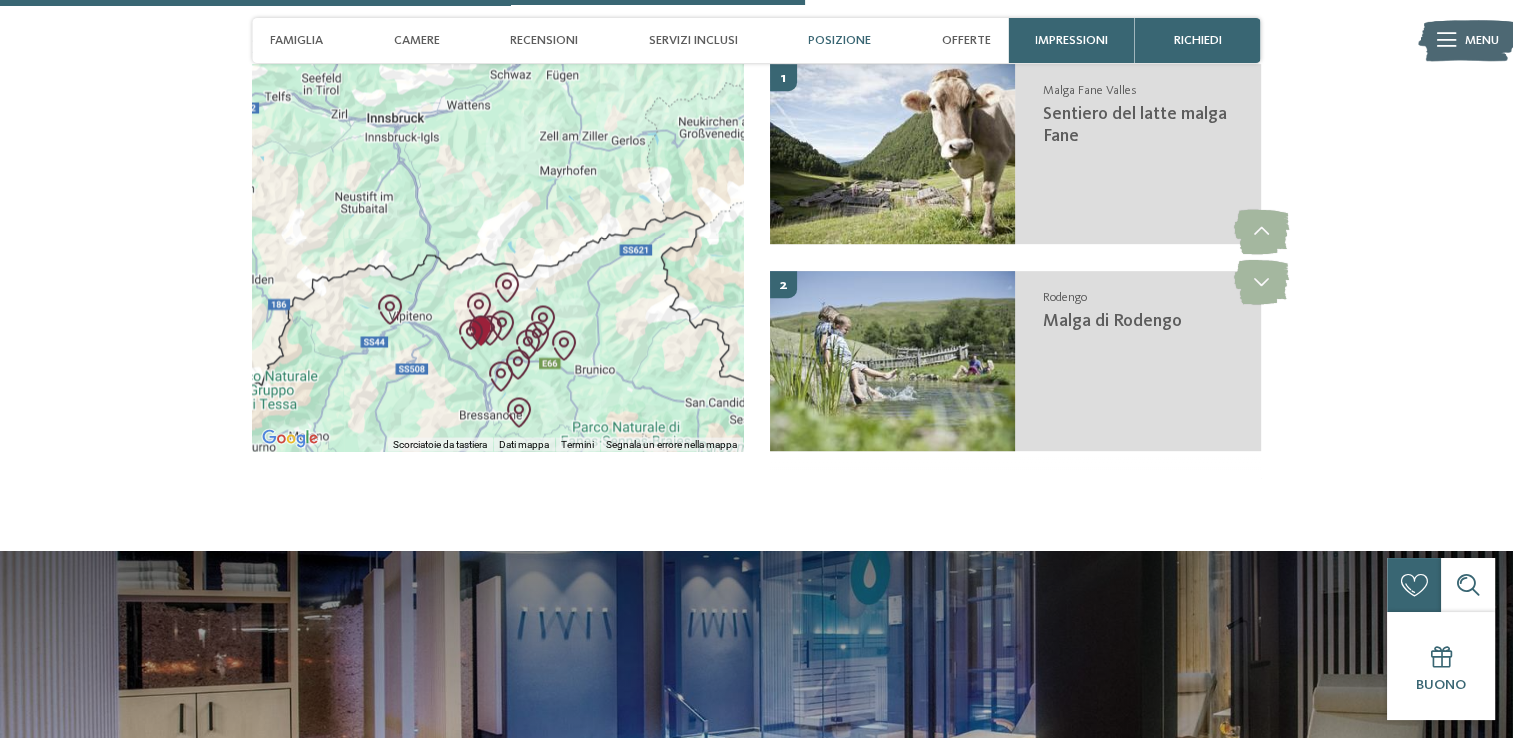 click at bounding box center [490, 330] 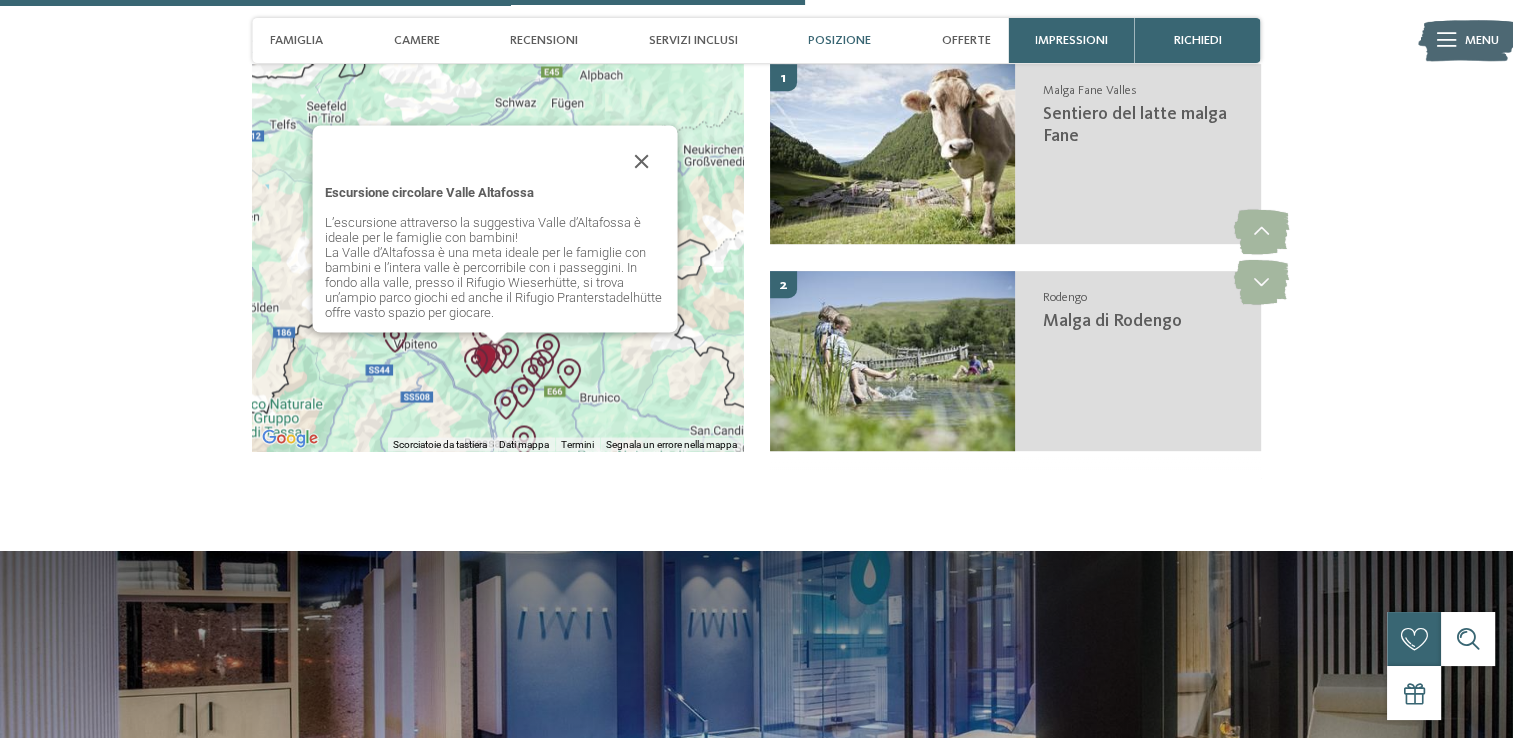 click at bounding box center (486, 359) 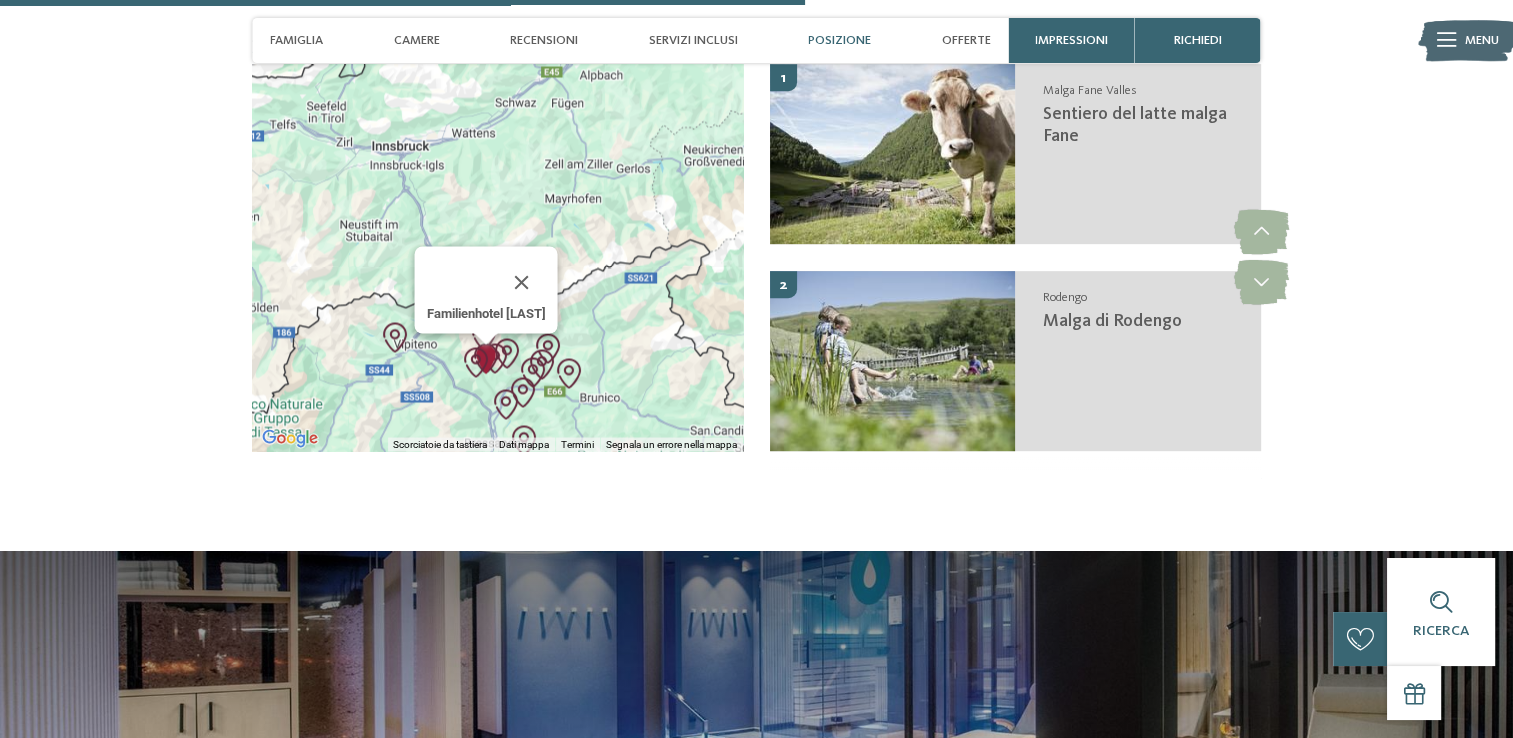 click at bounding box center [476, 362] 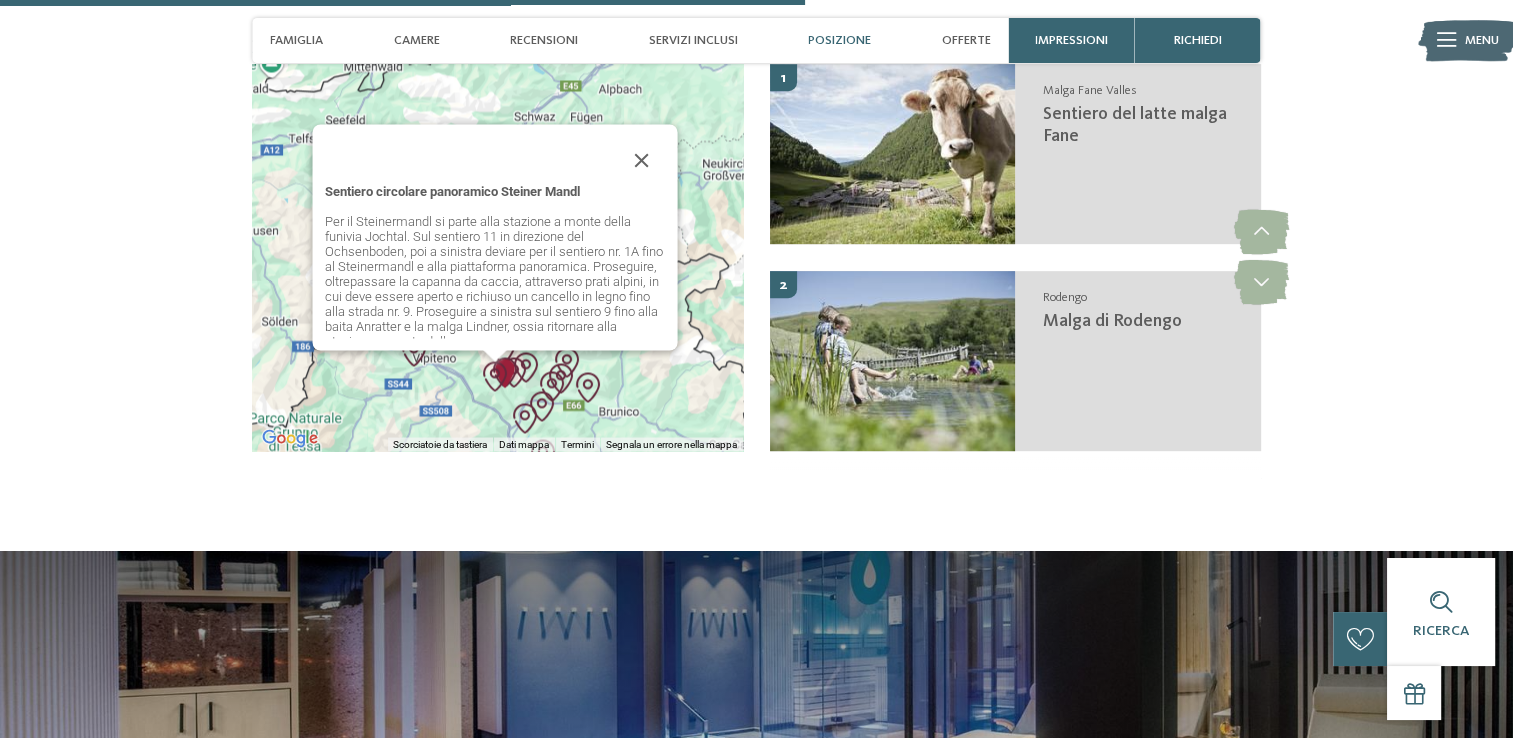click on "Sentiero circolare panoramico Steiner Mandl
Per il Steinermandl si parte alla stazione a monte della funivia Jochtal. Sul sentiero 11 in direzione del Ochsenboden, poi a sinistra deviare per il sentiero nr. 1A fino al Steinermandl e alla piattaforma panoramica. Proseguire, oltrepassare la capanna da caccia, attraverso prati alpini, in cui deve essere aperto e richiuso un cancello in legno fino alla strada nr. 9. Proseguire a sinistra sul sentiero 9 fino alla baita Anratter e la malga Lindner, ossia ritornare alla stazione a monte della…" at bounding box center [497, 257] 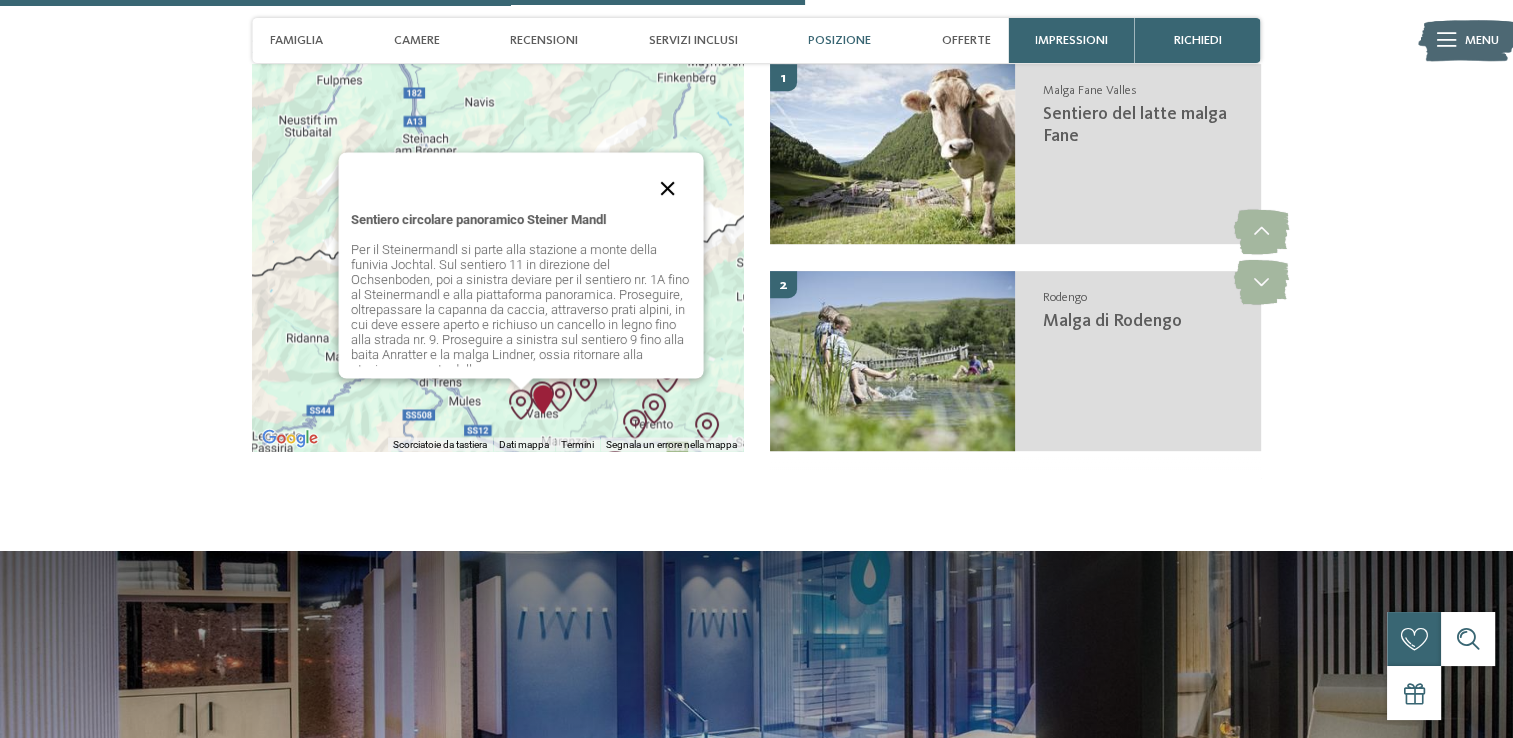 click at bounding box center (667, 188) 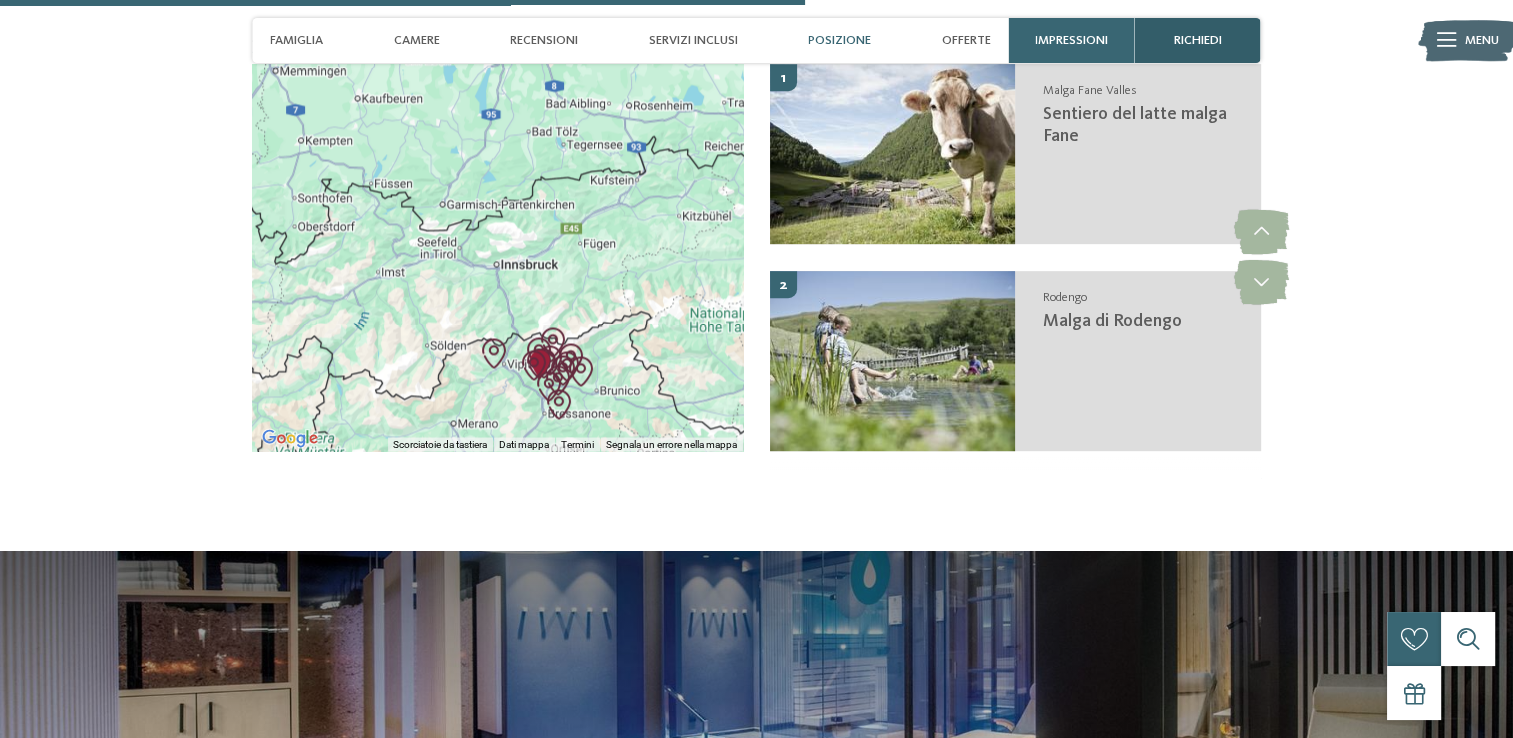 click on "richiedi" at bounding box center (1198, 40) 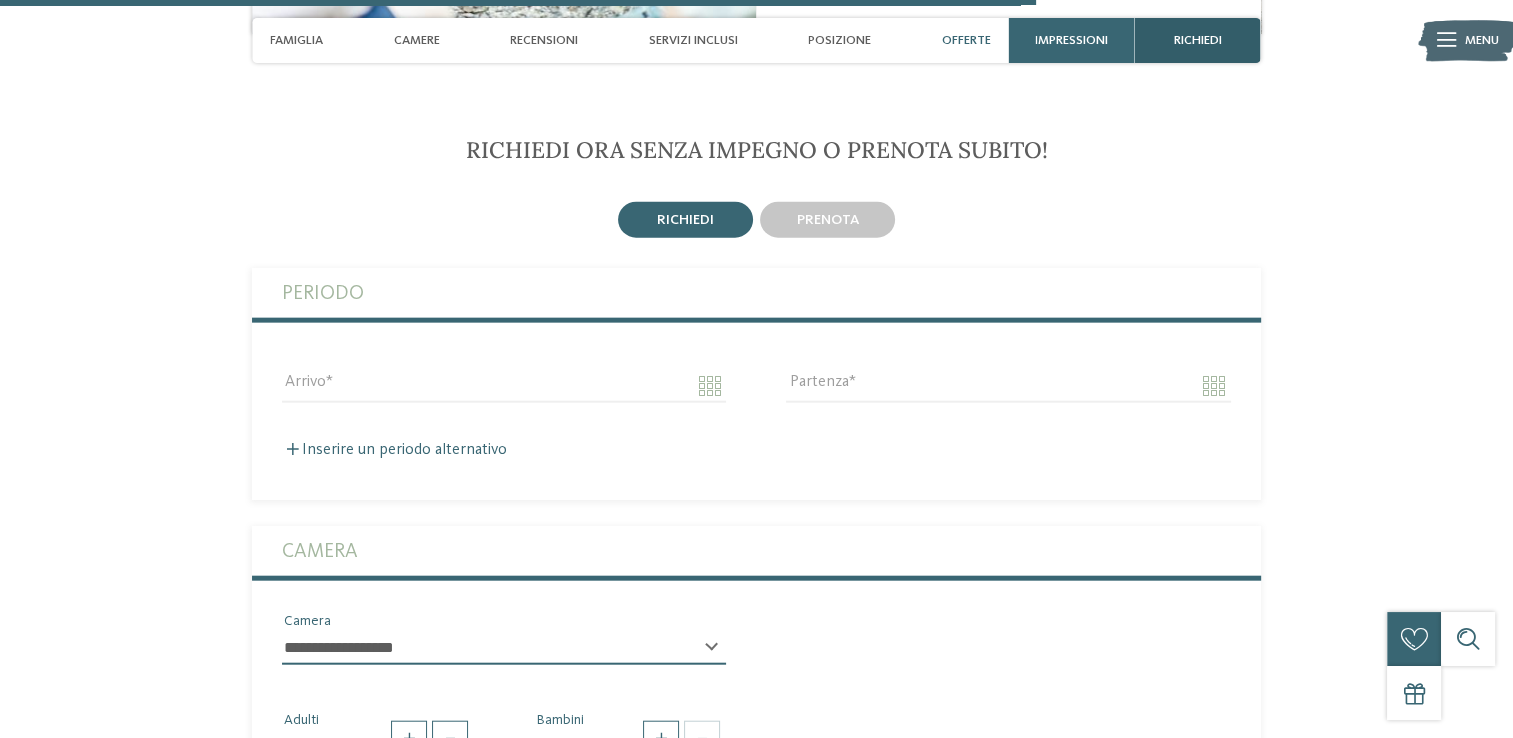 scroll, scrollTop: 4590, scrollLeft: 0, axis: vertical 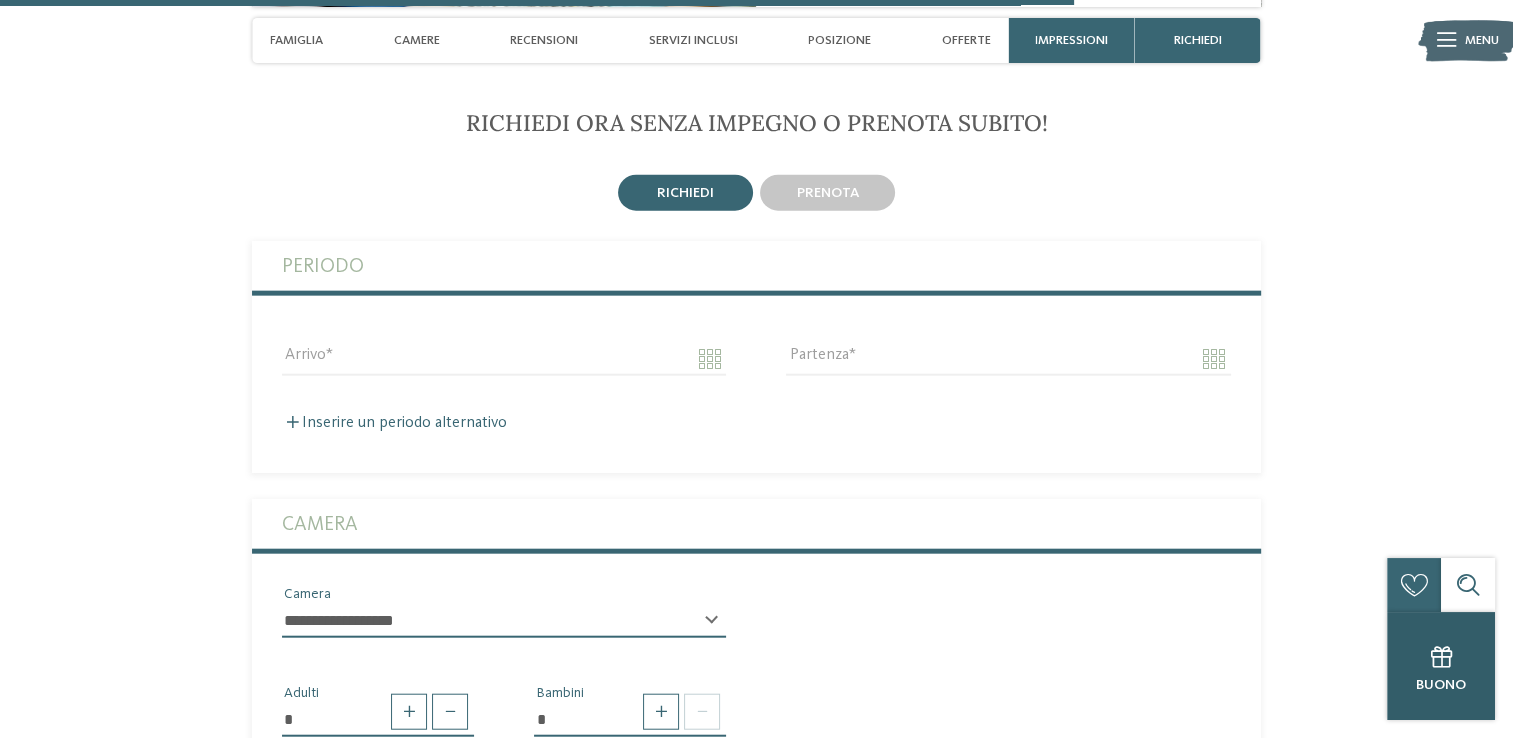 click on "Buono" at bounding box center [1441, 685] 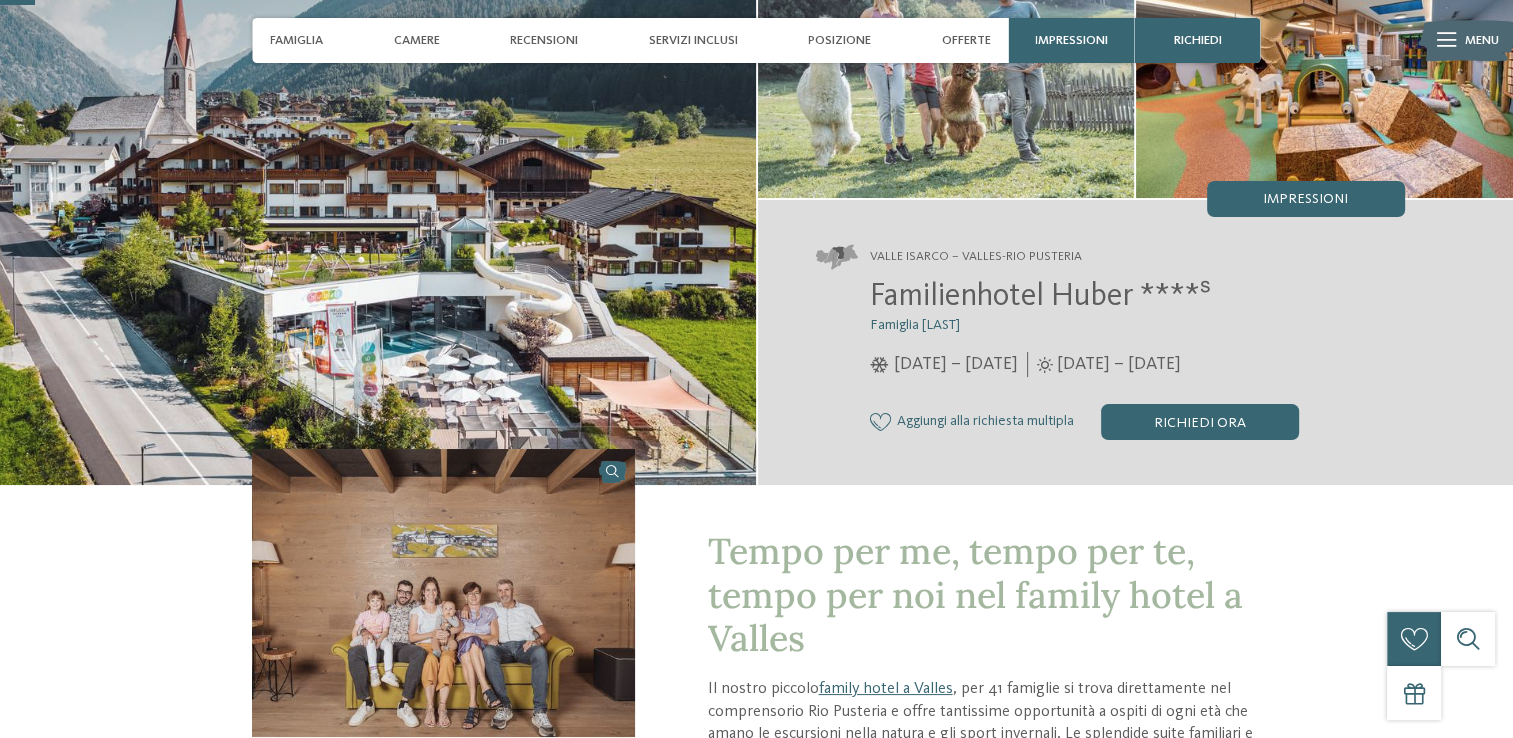 scroll, scrollTop: 148, scrollLeft: 0, axis: vertical 